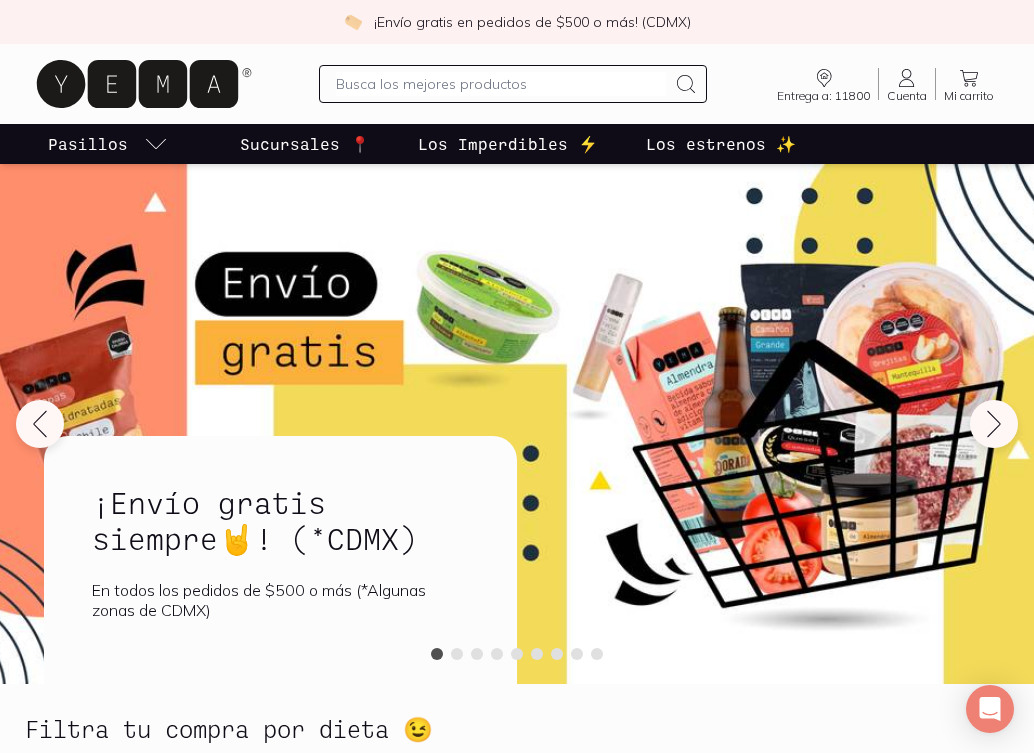 scroll, scrollTop: 0, scrollLeft: 0, axis: both 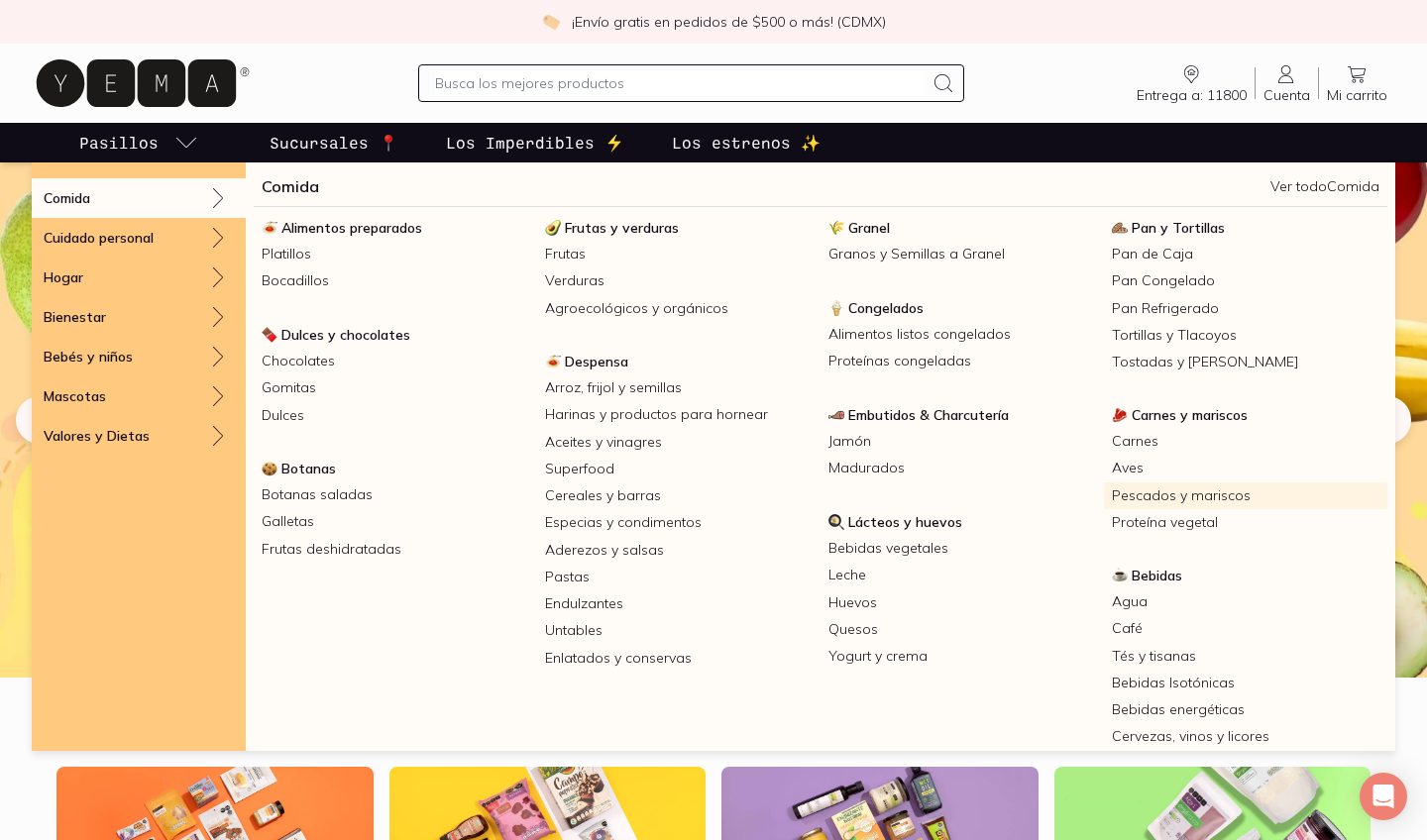 click on "Pescados y mariscos" at bounding box center (1246, 495) 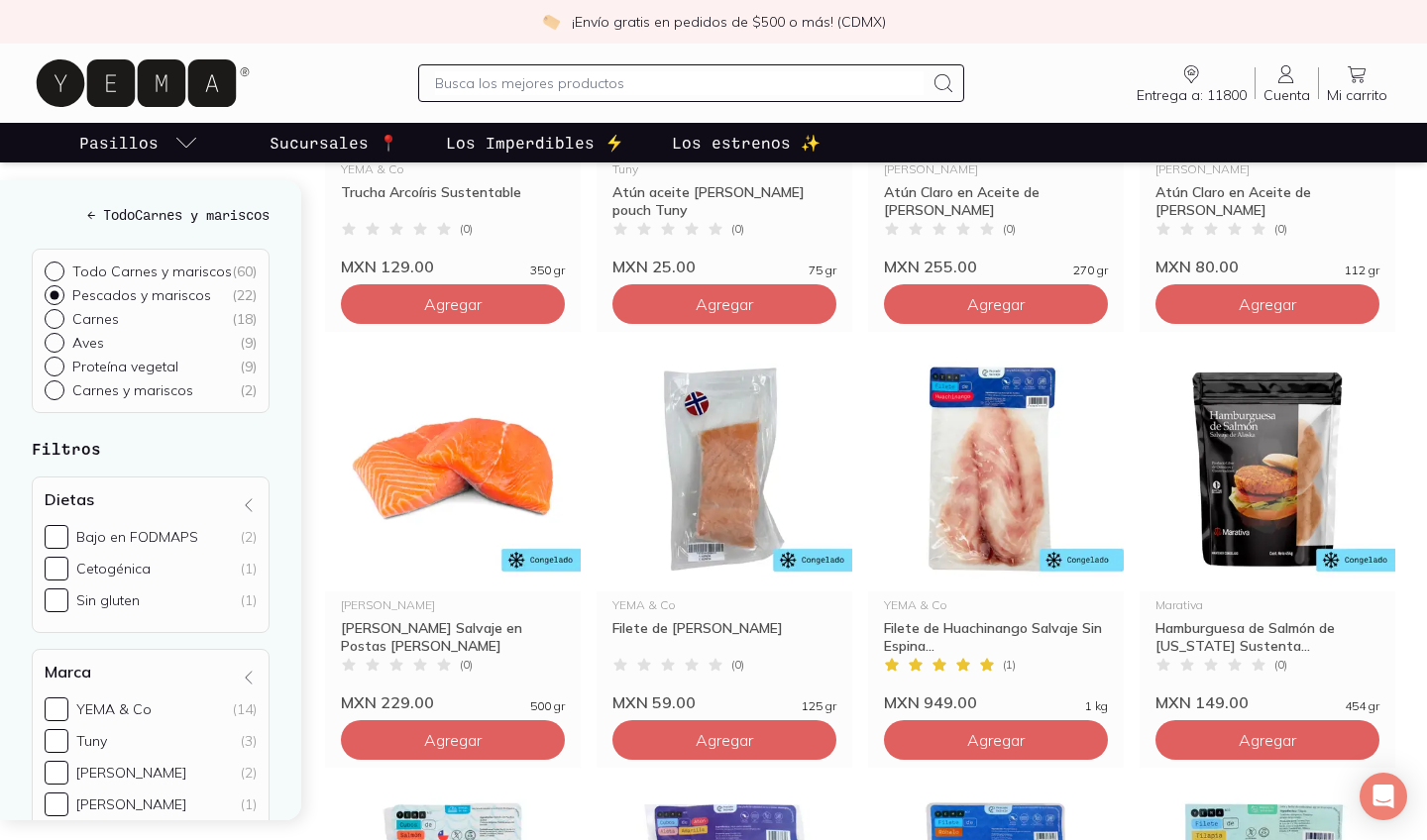 scroll, scrollTop: 1365, scrollLeft: 0, axis: vertical 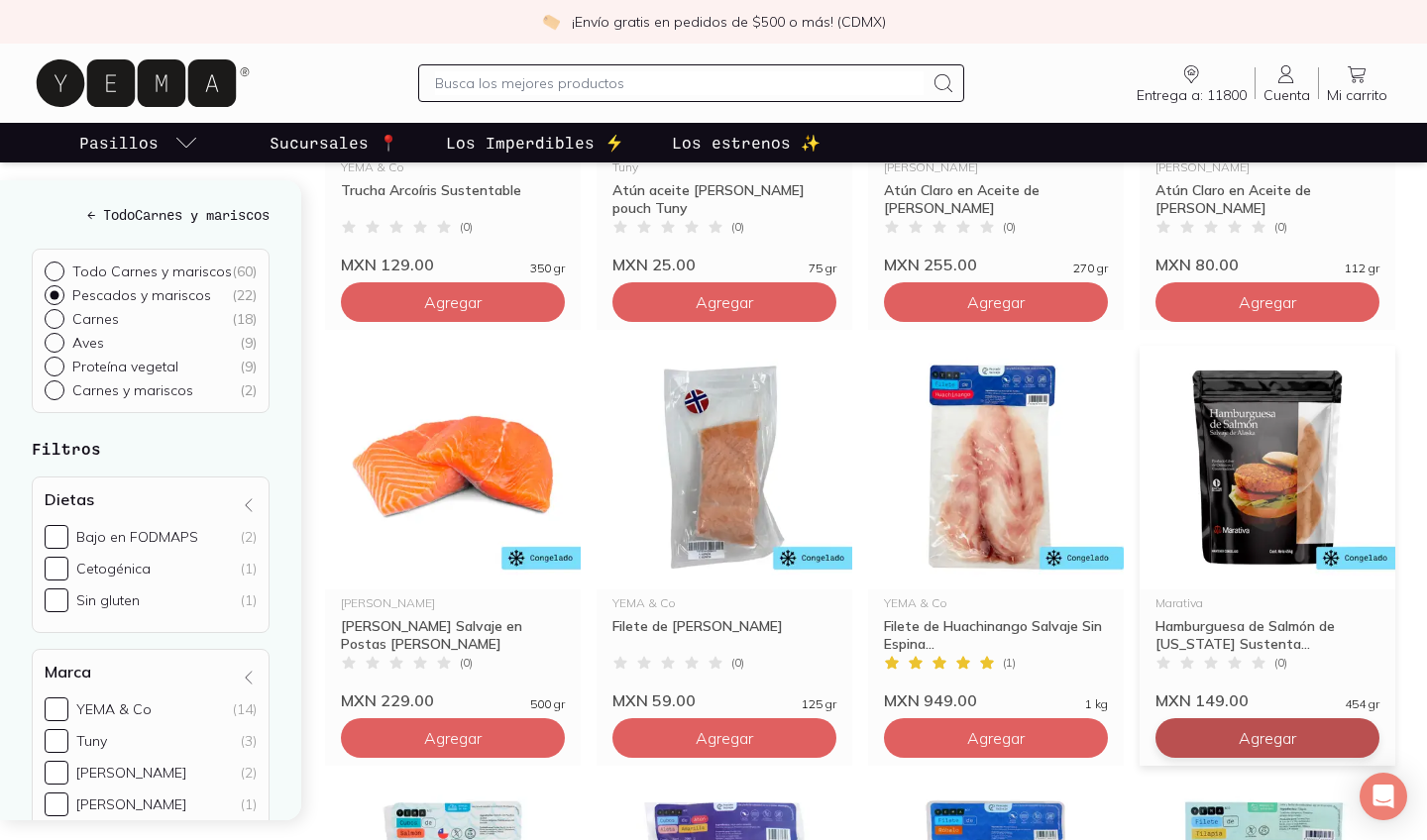 click on "Agregar" at bounding box center [453, -570] 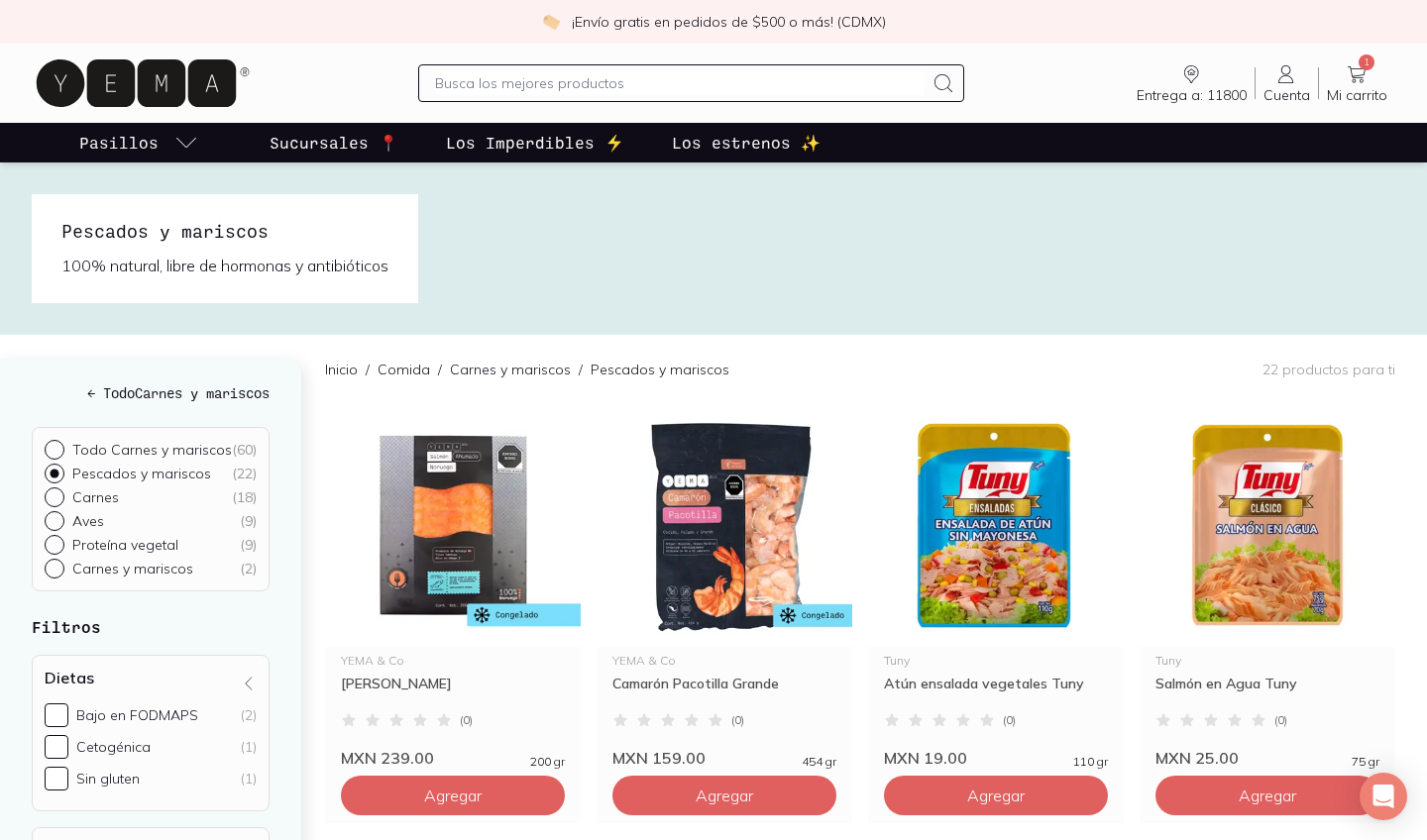 scroll, scrollTop: 0, scrollLeft: 0, axis: both 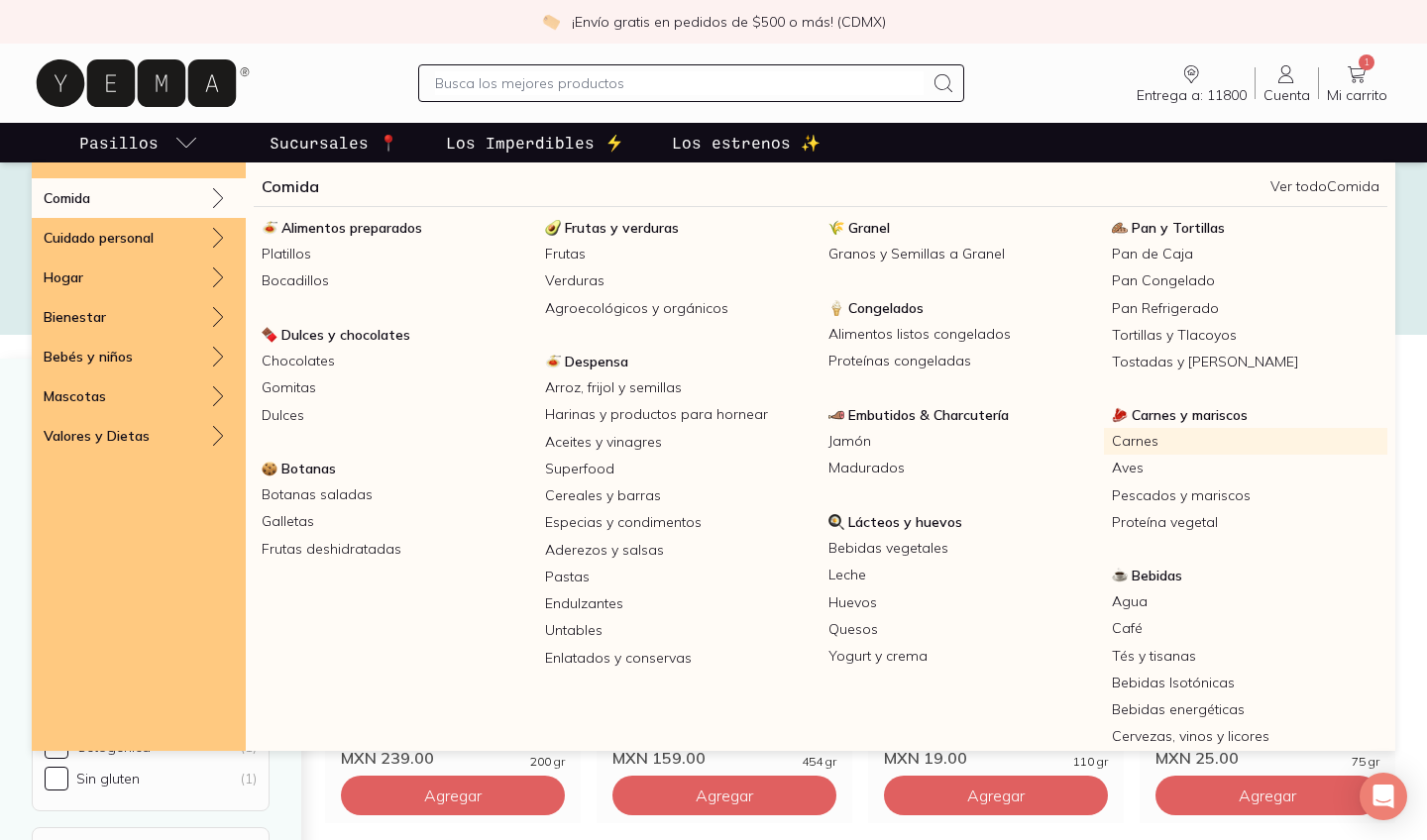 click on "Carnes" at bounding box center (1246, 441) 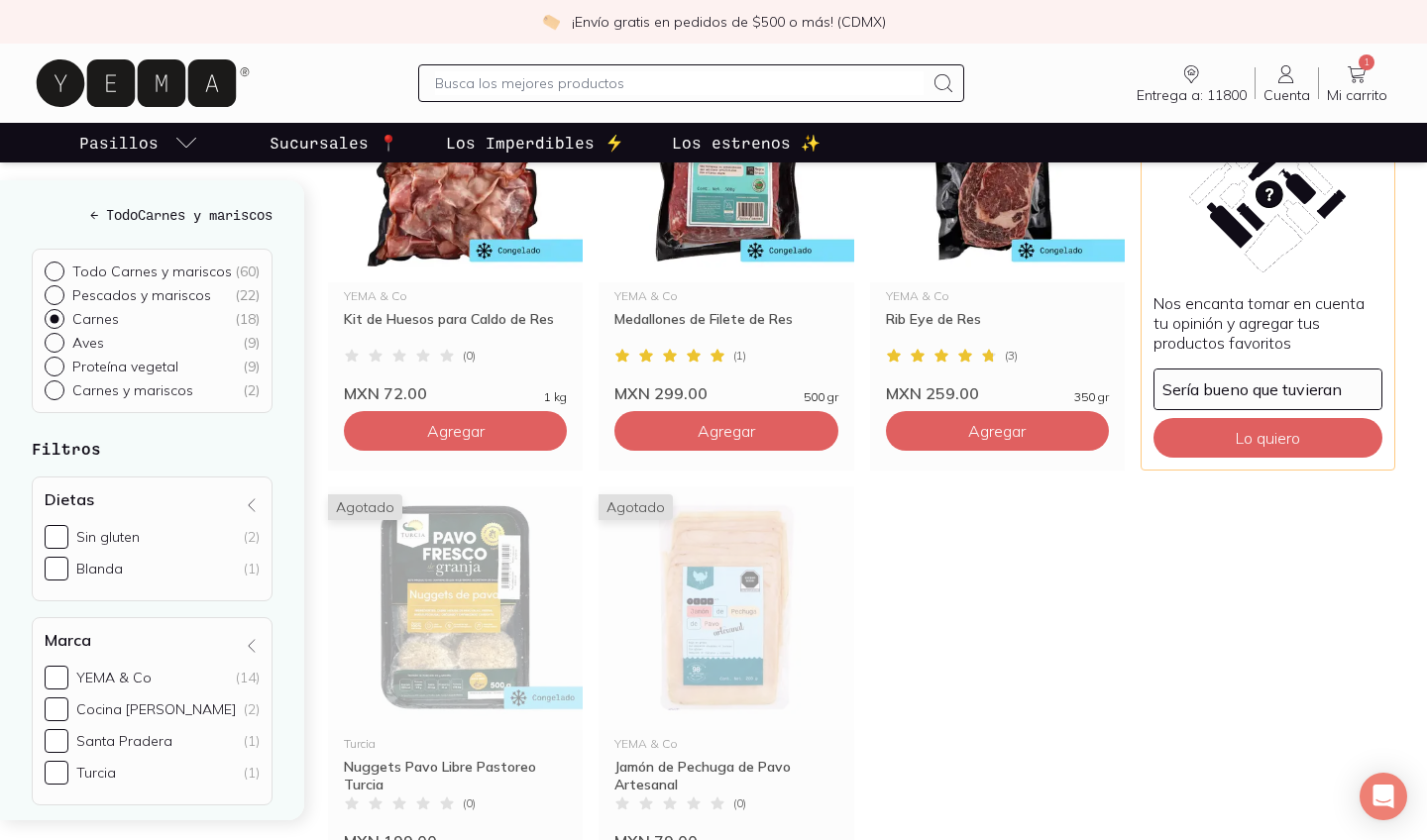scroll, scrollTop: 1757, scrollLeft: 0, axis: vertical 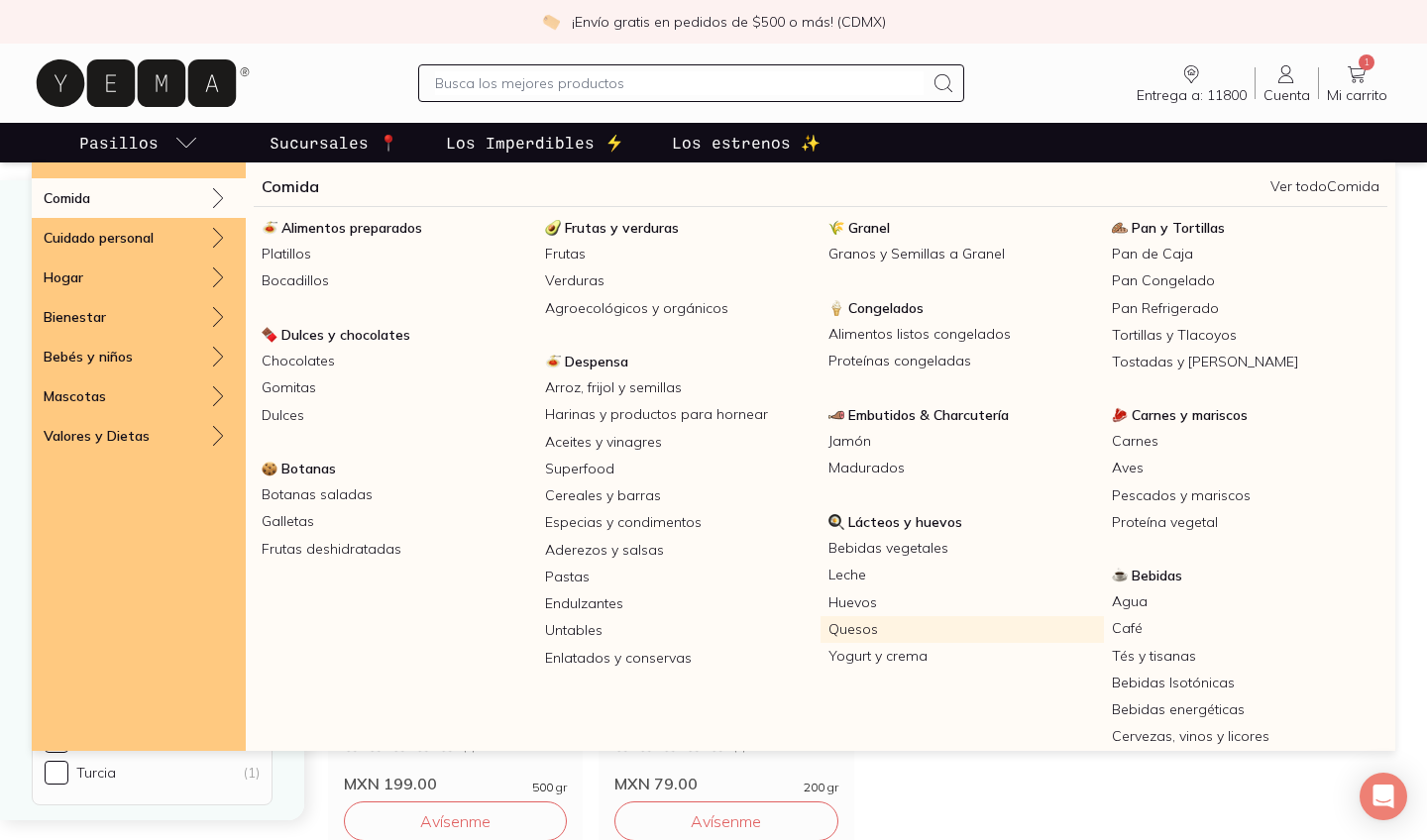 click on "Quesos" at bounding box center (962, 629) 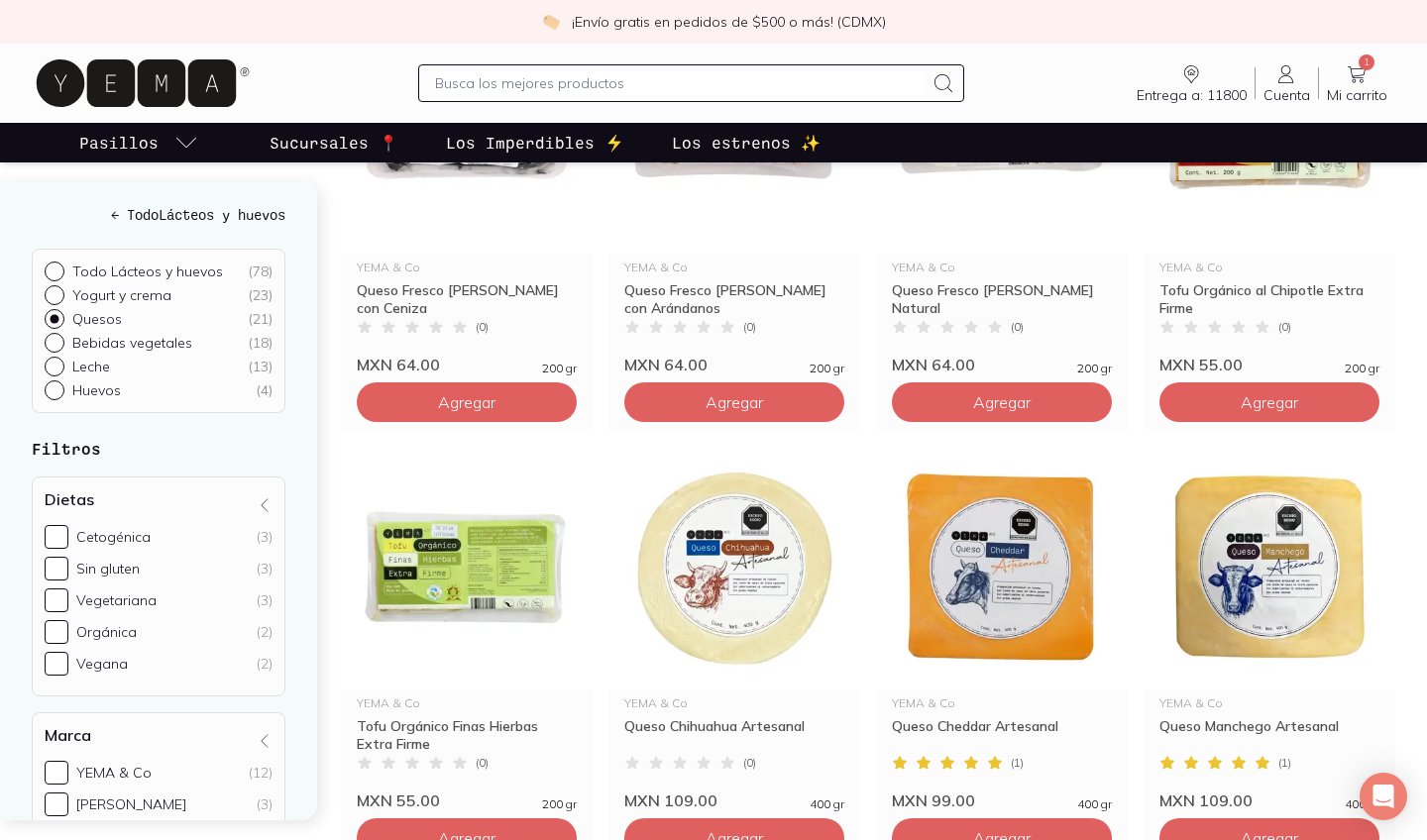 scroll, scrollTop: 455, scrollLeft: 0, axis: vertical 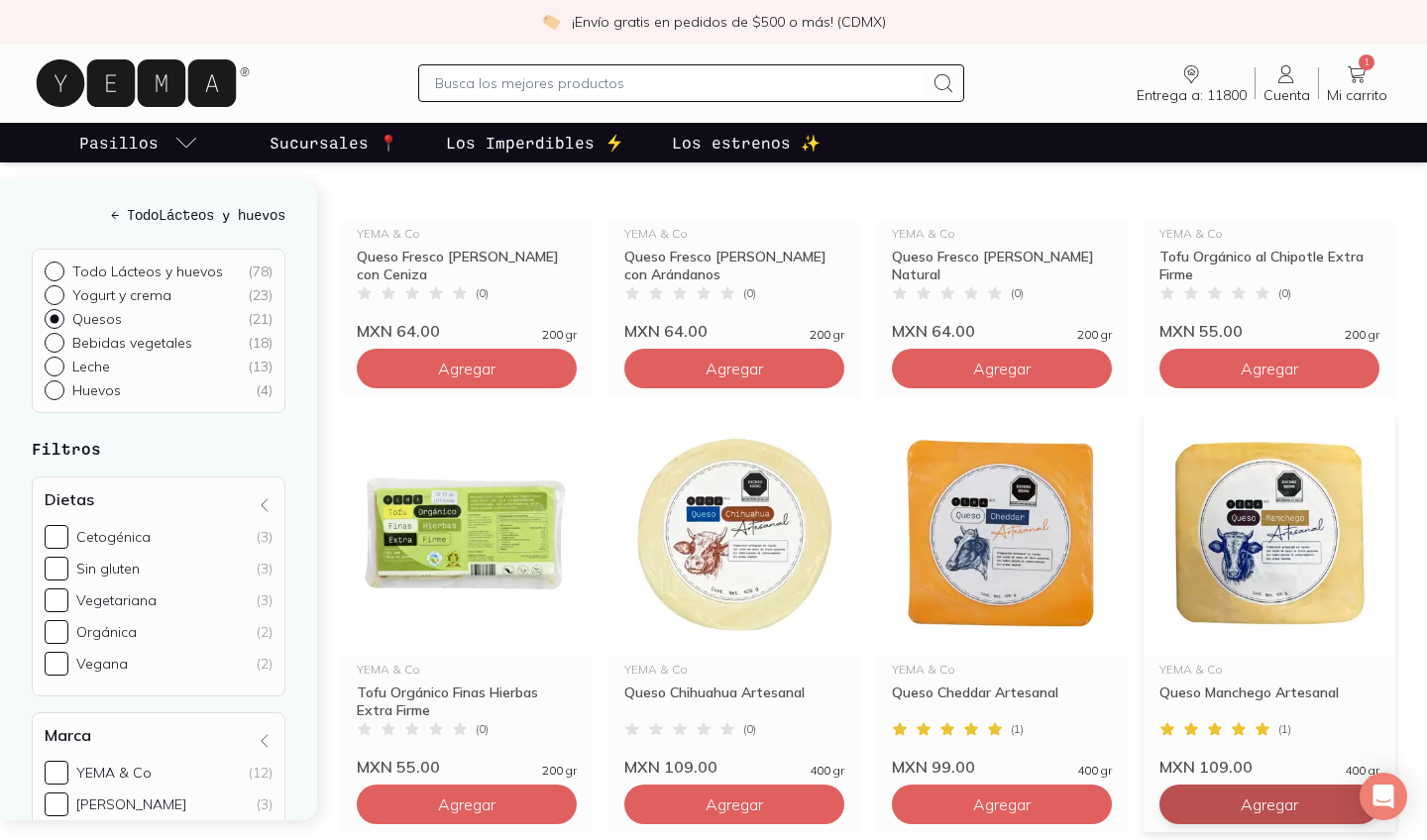 click on "Agregar" at bounding box center [467, 368] 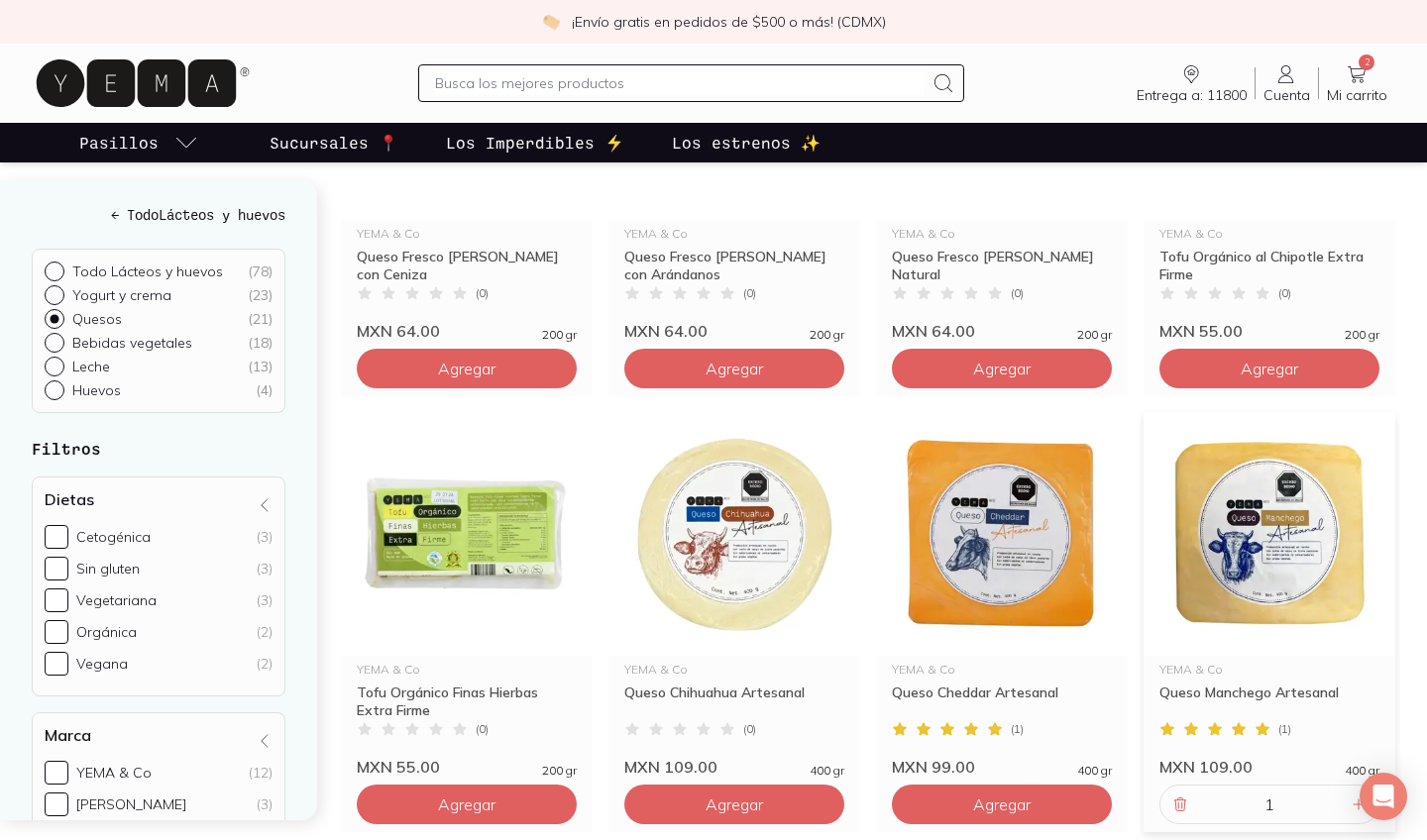click on "Yogurt y crema ( 23 )" at bounding box center (53, 293) 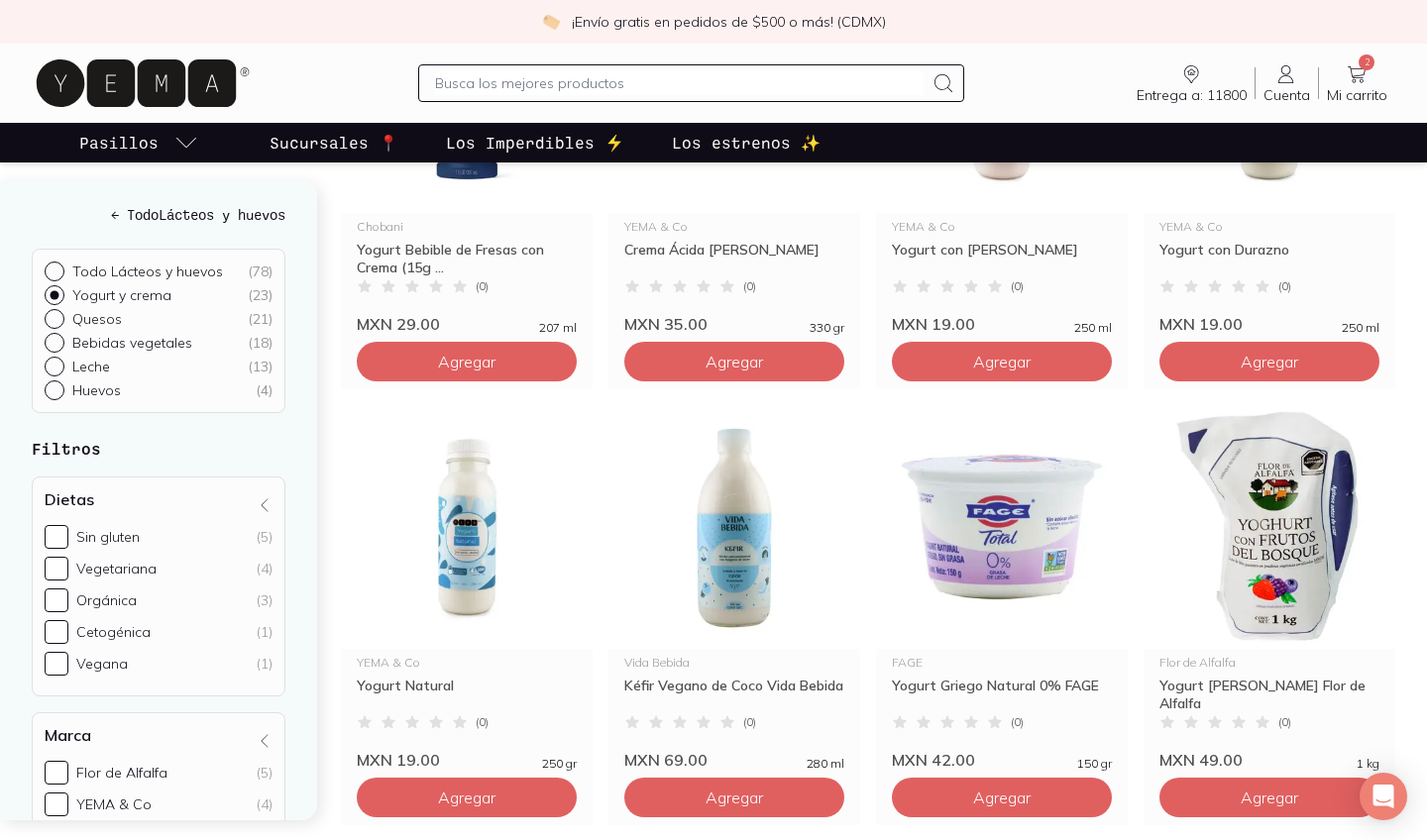 scroll, scrollTop: 465, scrollLeft: 0, axis: vertical 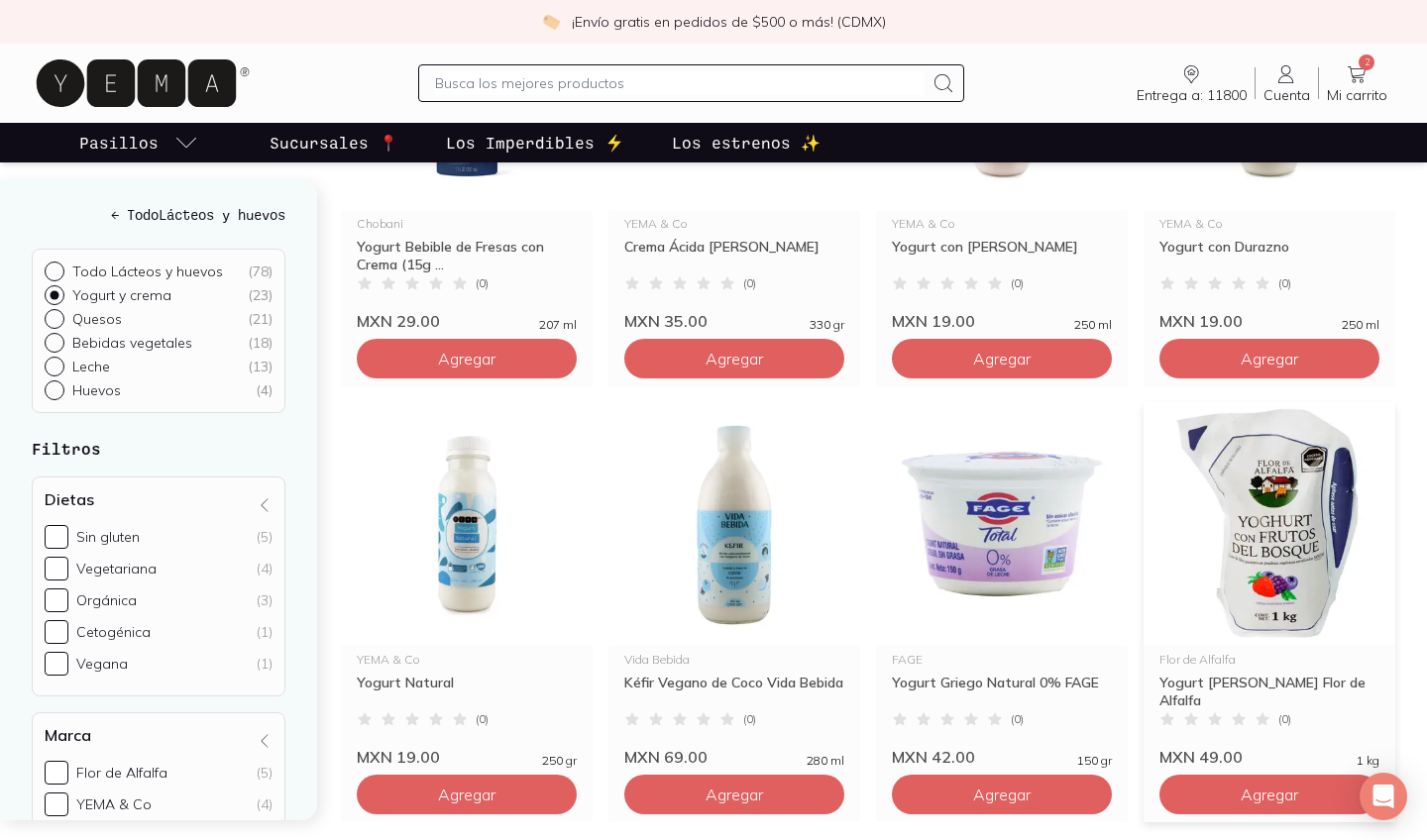 click at bounding box center [1269, 524] 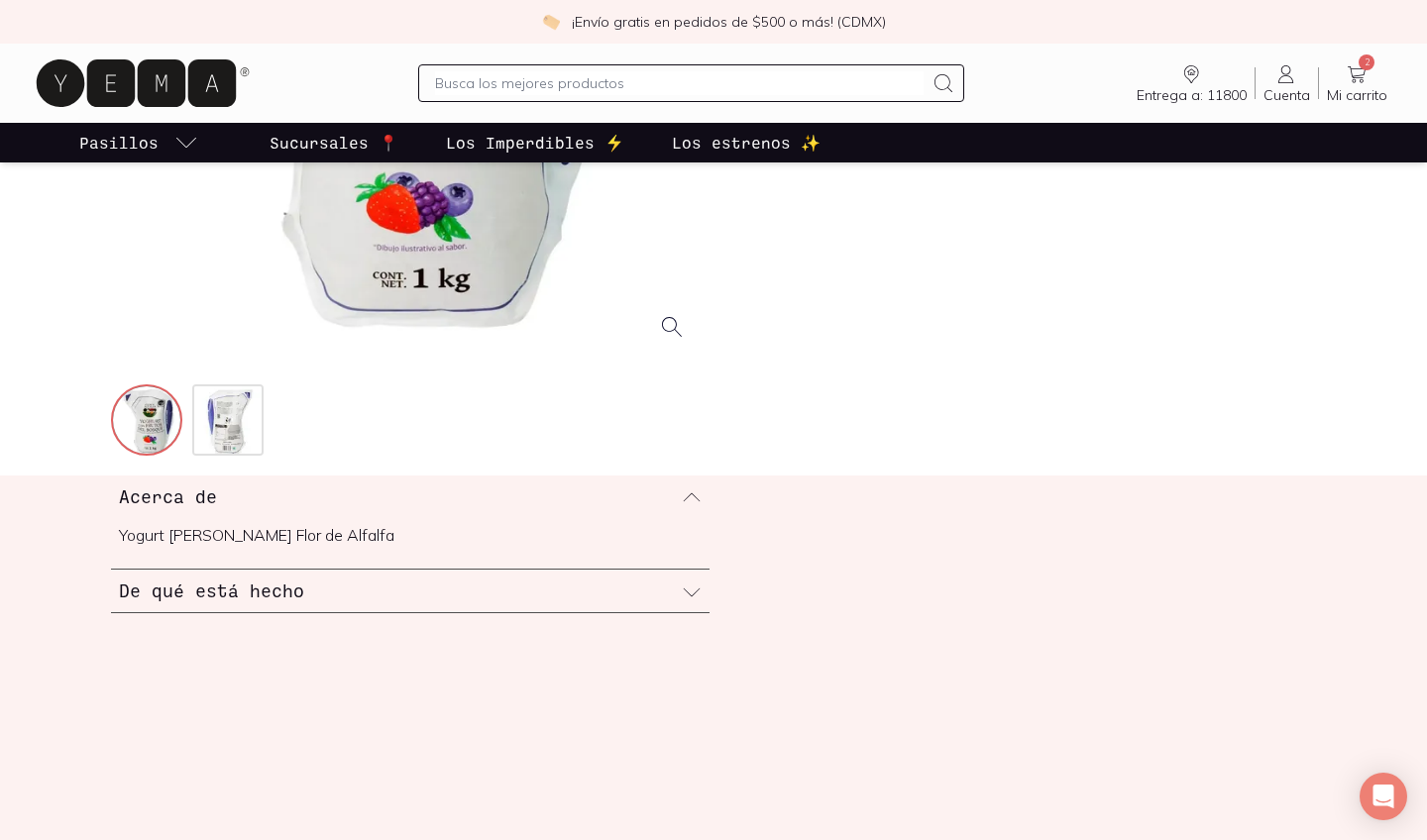 scroll, scrollTop: 0, scrollLeft: 0, axis: both 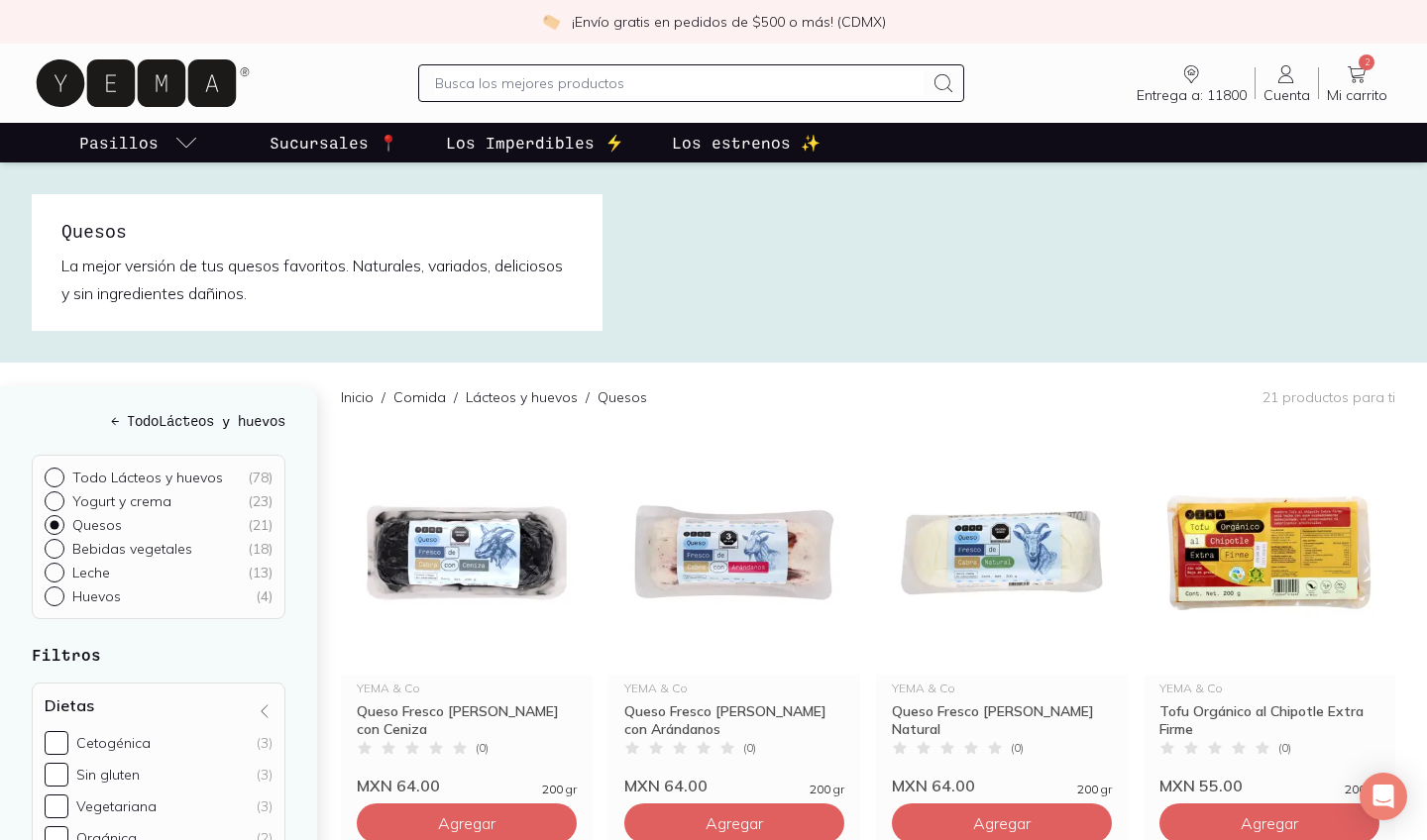click on "Todo Lácteos y huevos" at bounding box center (148, 477) 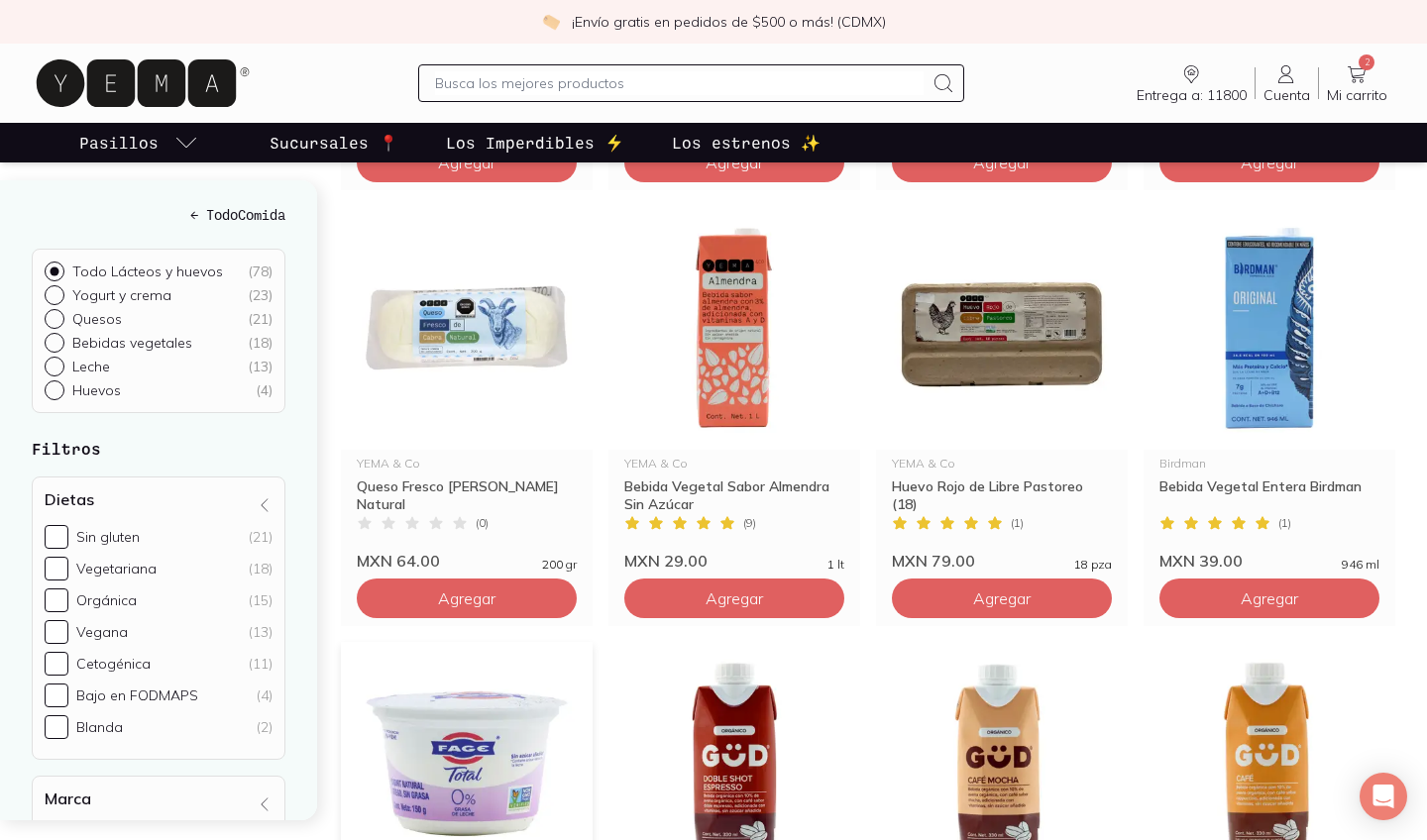 scroll, scrollTop: 1996, scrollLeft: 0, axis: vertical 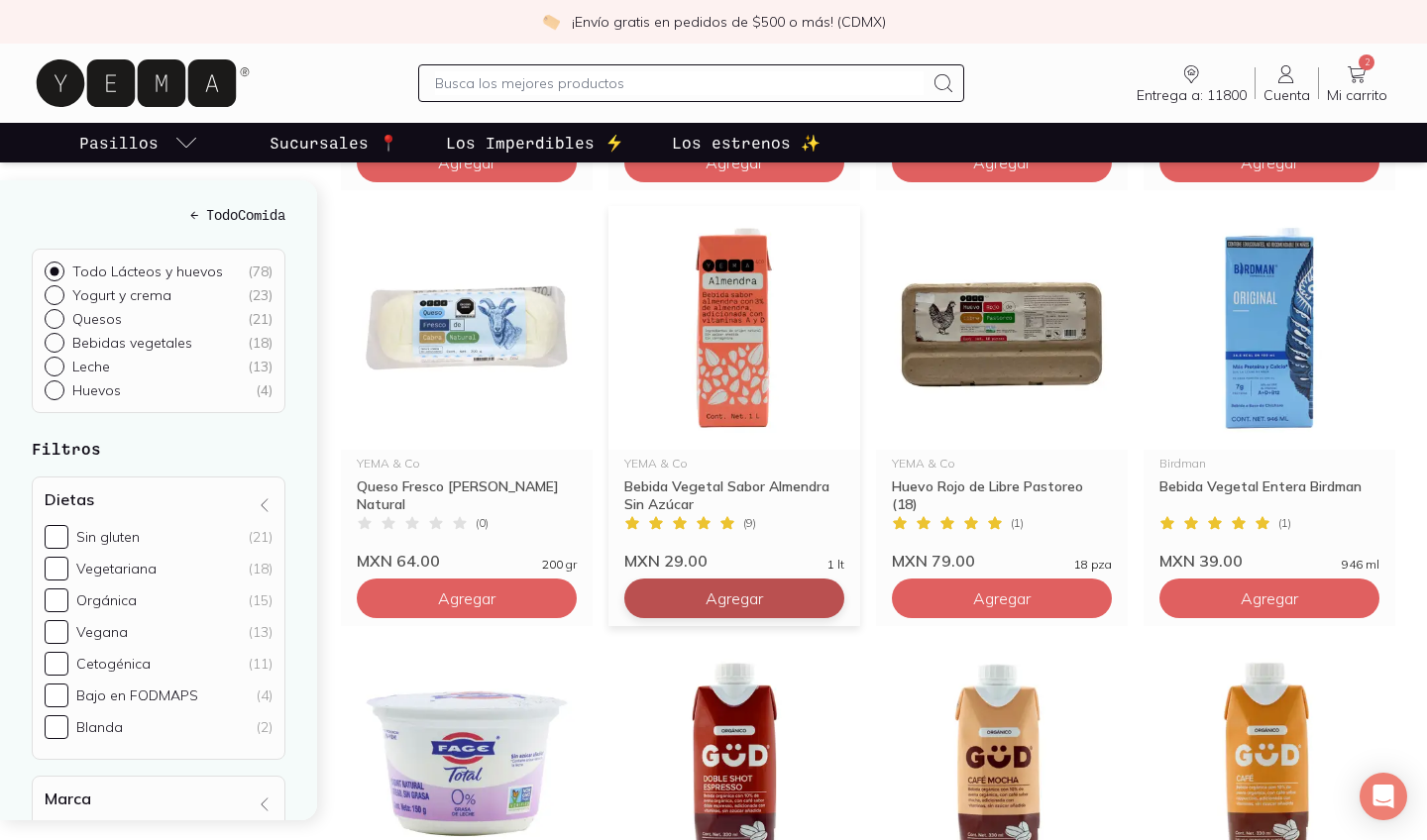 click on "Agregar" at bounding box center [467, -1145] 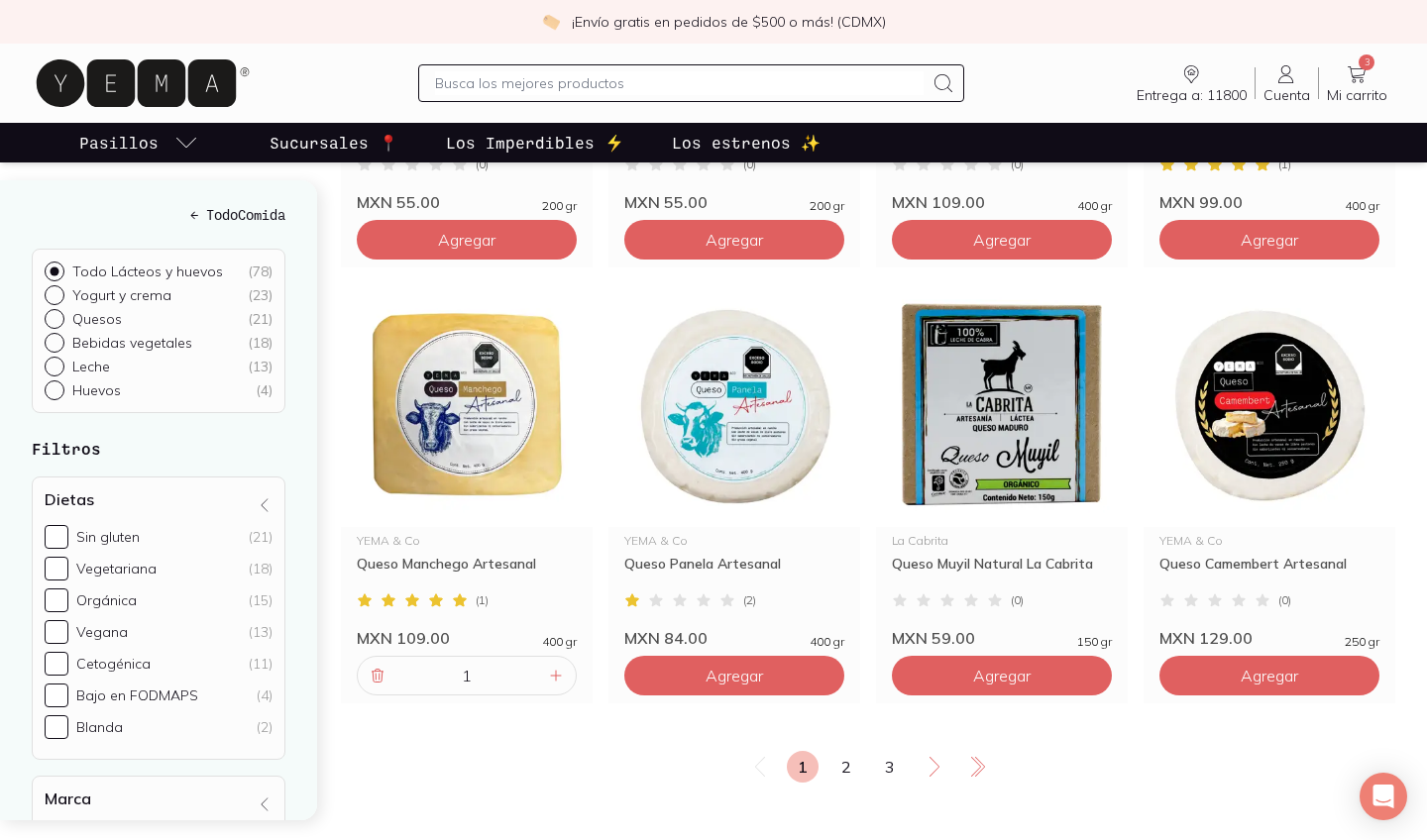 scroll, scrollTop: 3289, scrollLeft: 0, axis: vertical 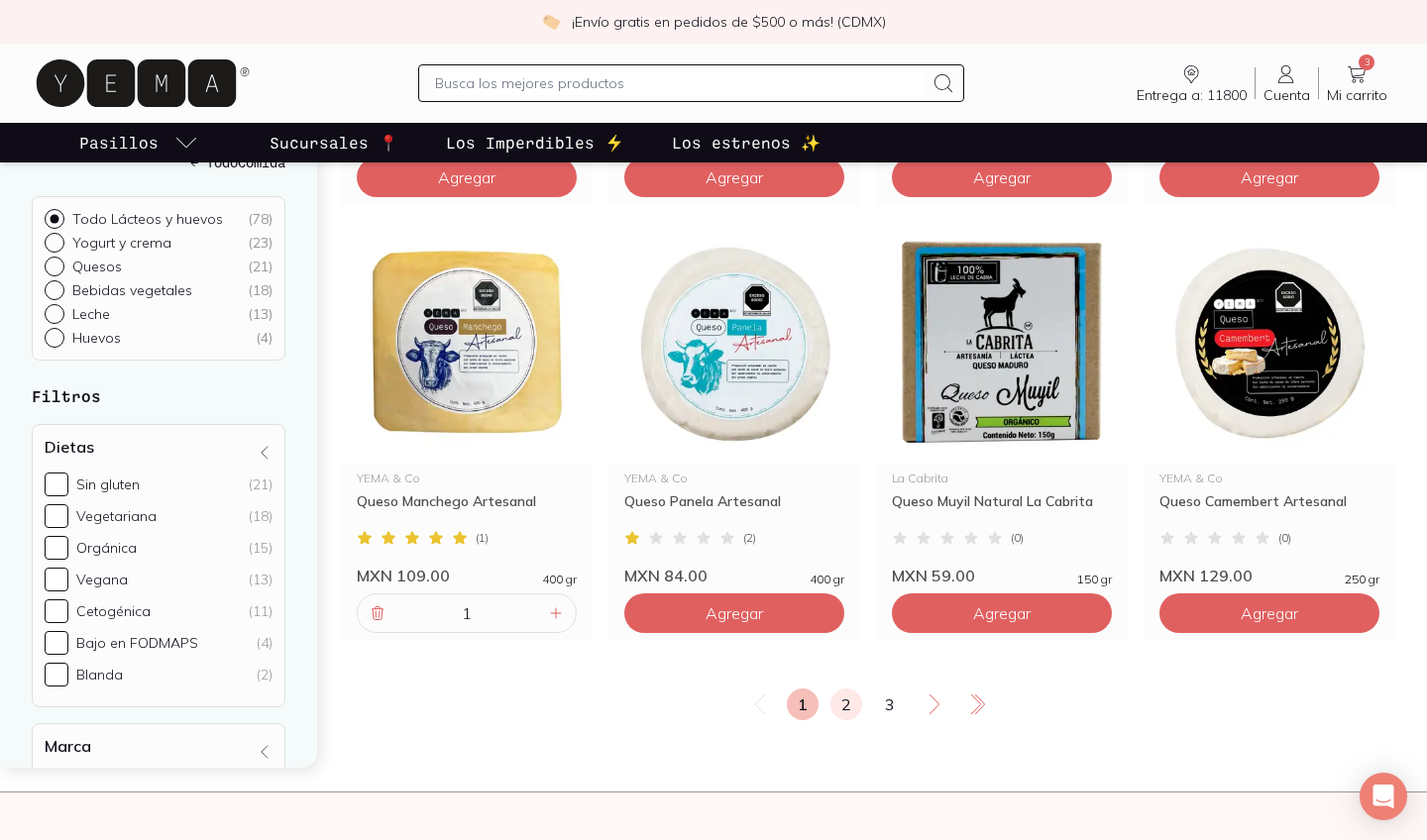 click on "2" at bounding box center (846, 704) 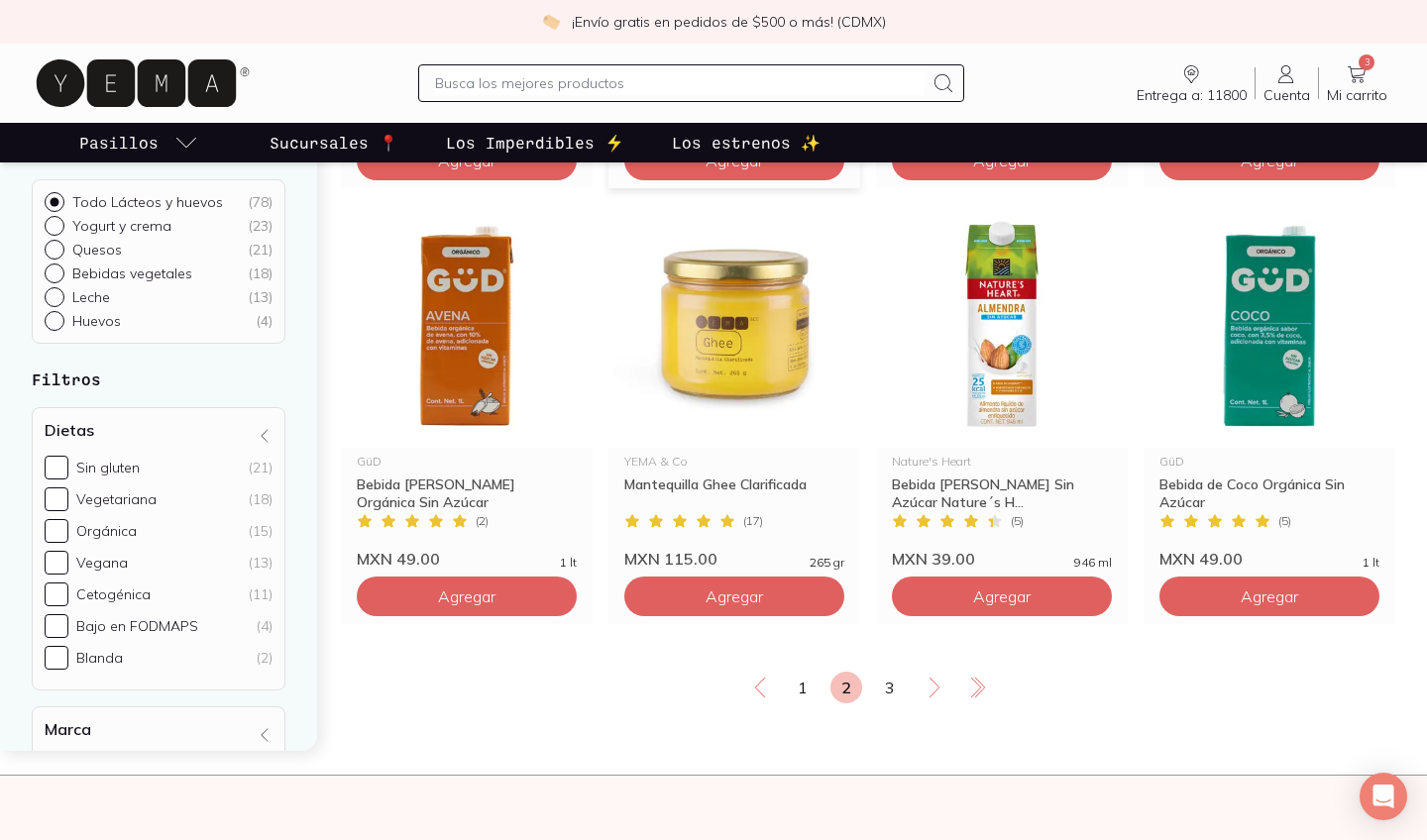 scroll, scrollTop: 3313, scrollLeft: 0, axis: vertical 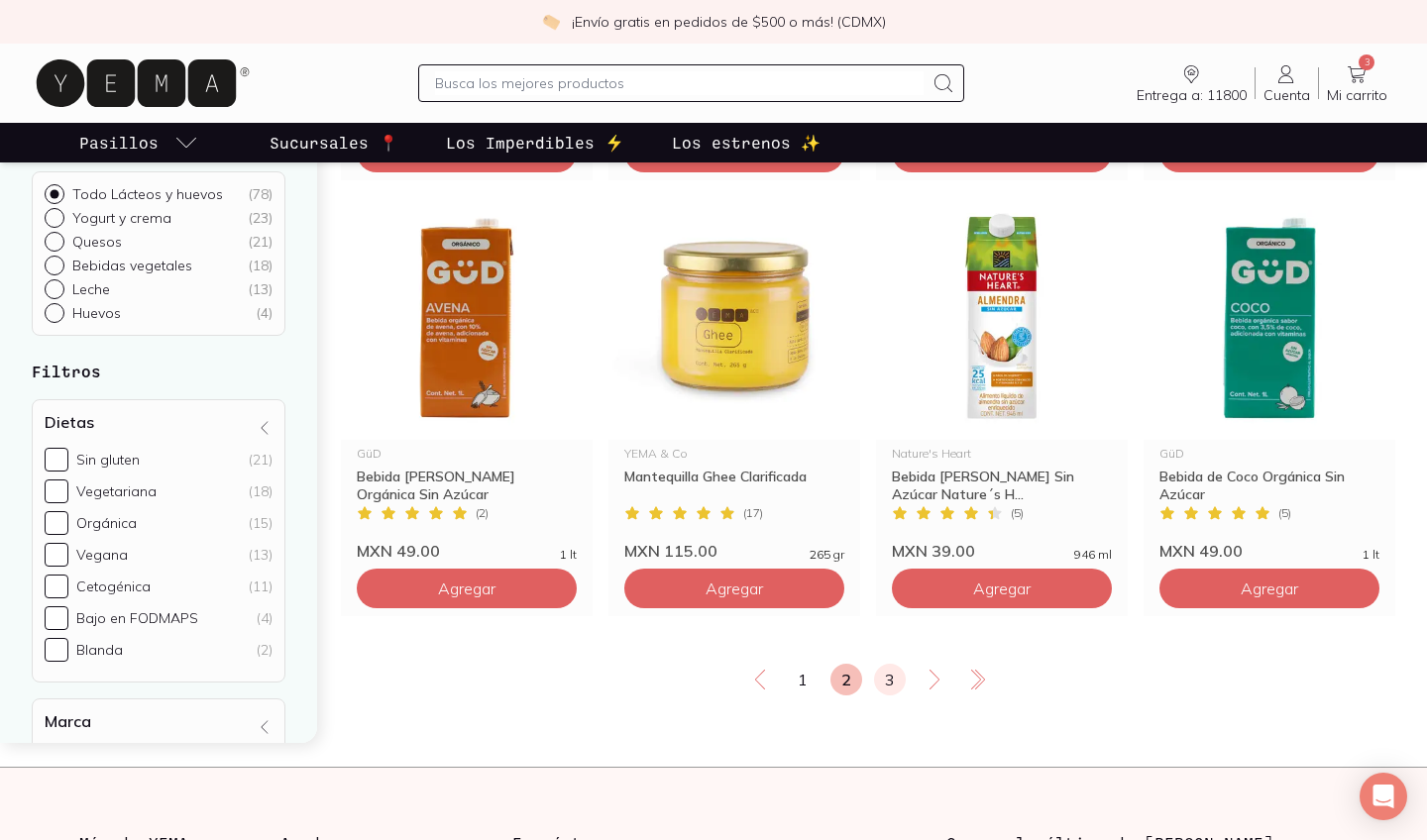 click on "3" at bounding box center [890, 680] 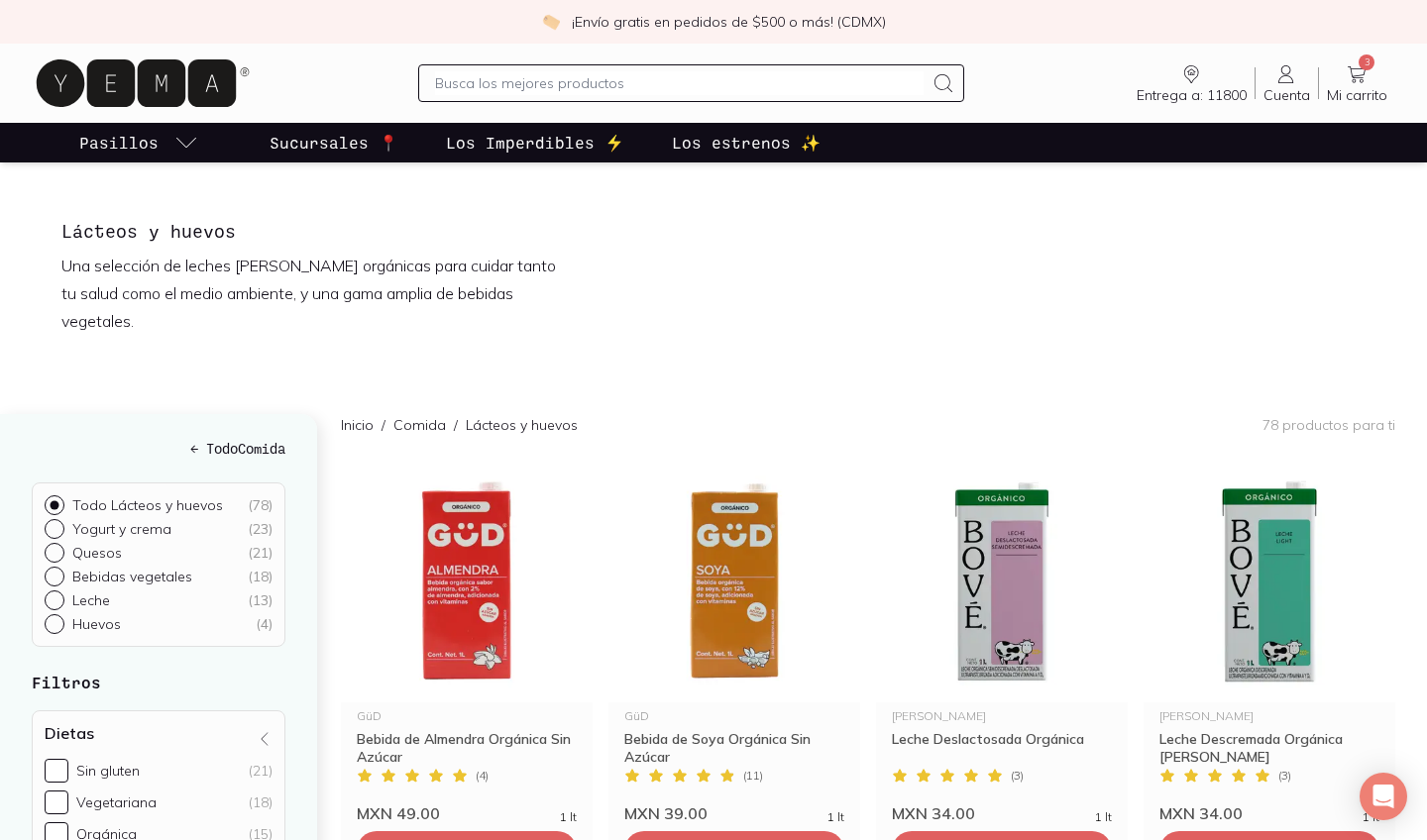 scroll, scrollTop: 0, scrollLeft: 0, axis: both 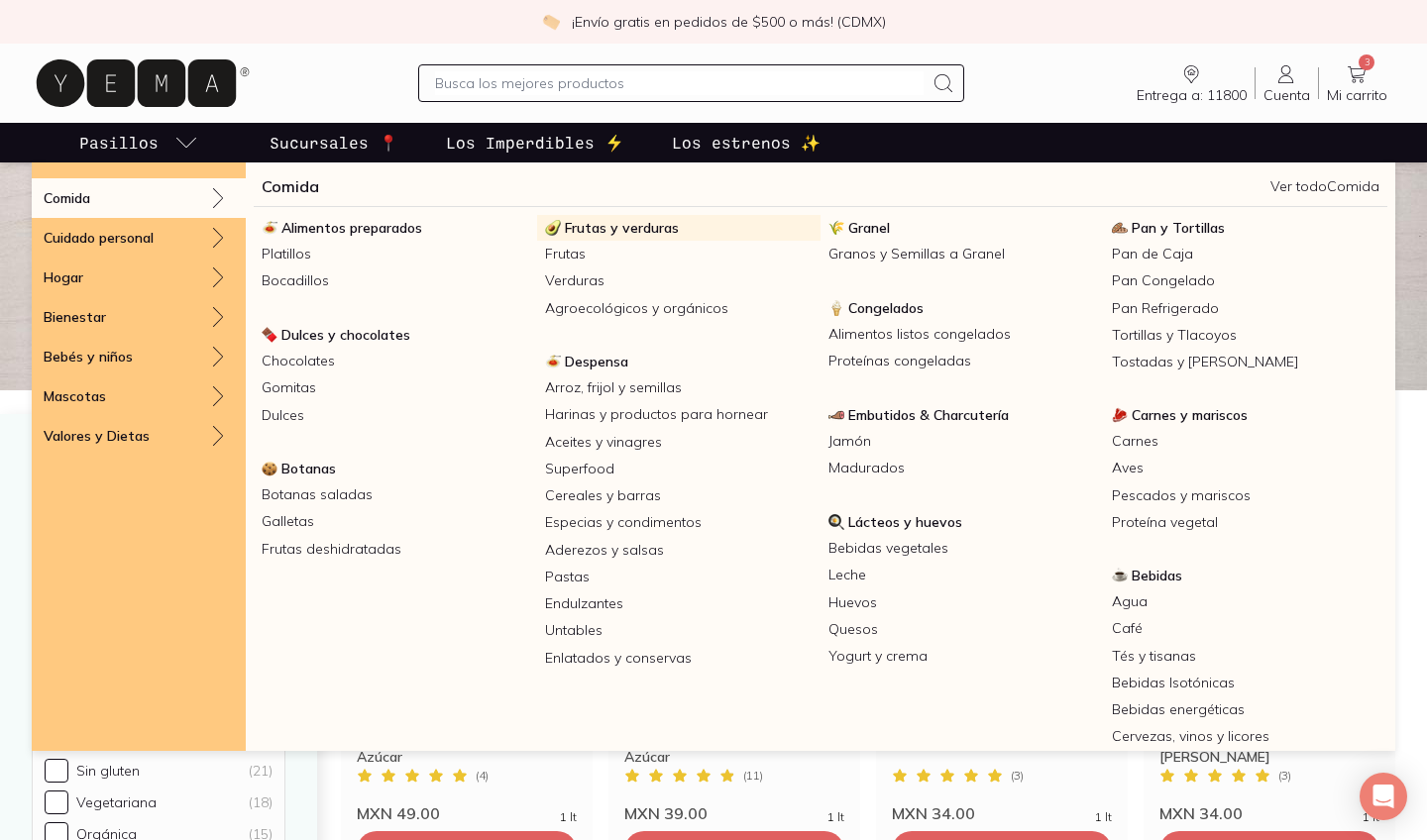 click on "Frutas y verduras" at bounding box center (621, 228) 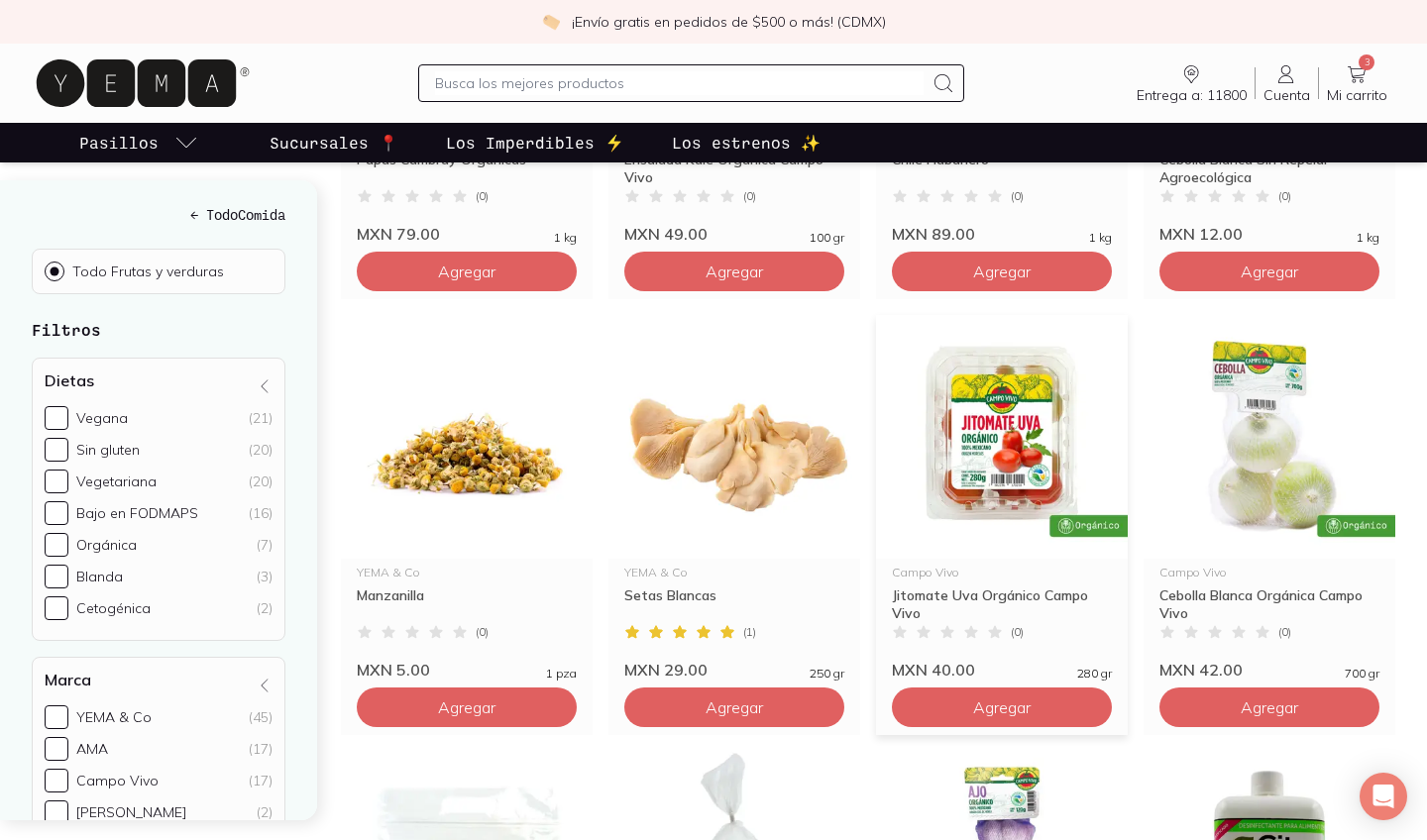 scroll, scrollTop: 2761, scrollLeft: 0, axis: vertical 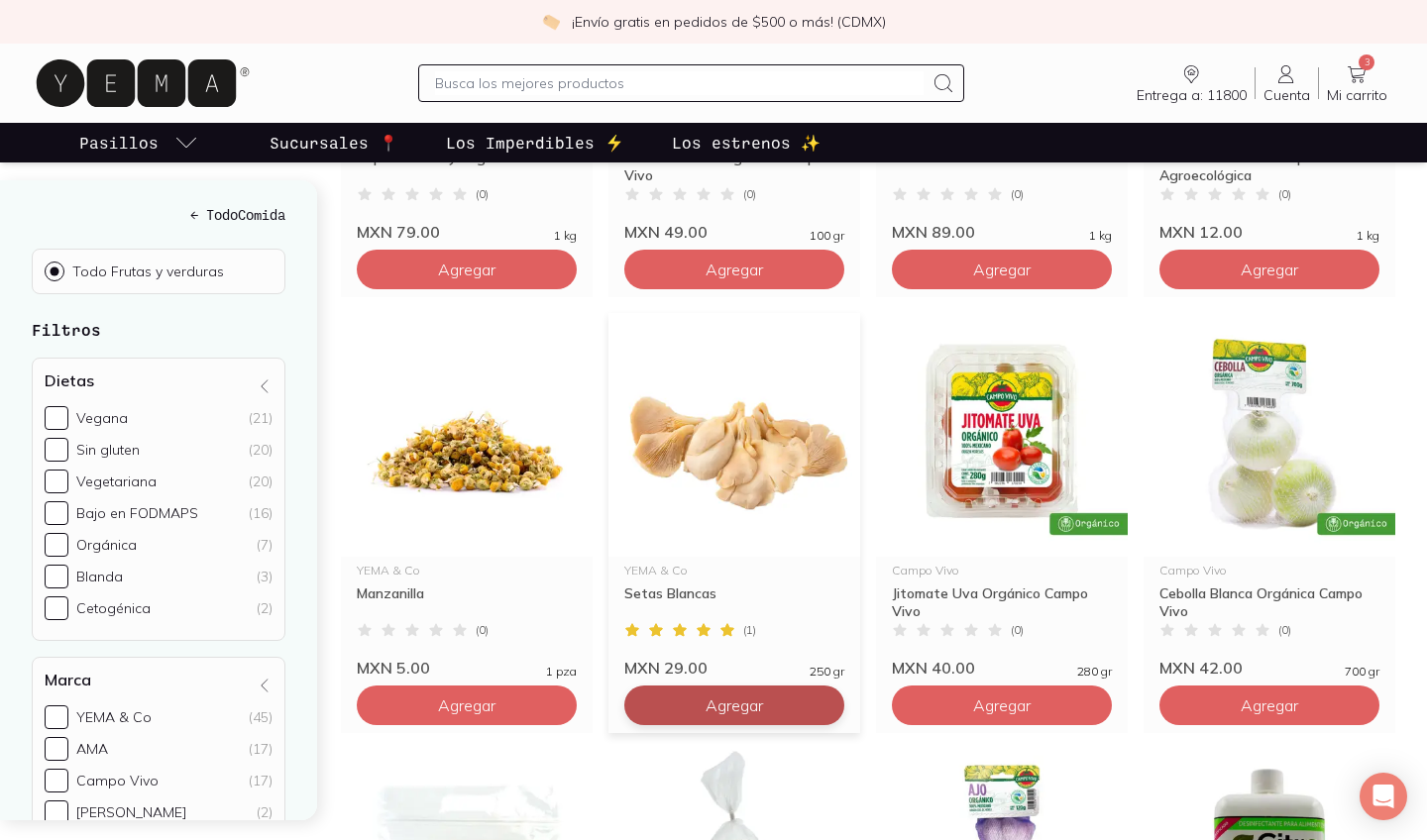 click on "Agregar" at bounding box center (467, -1910) 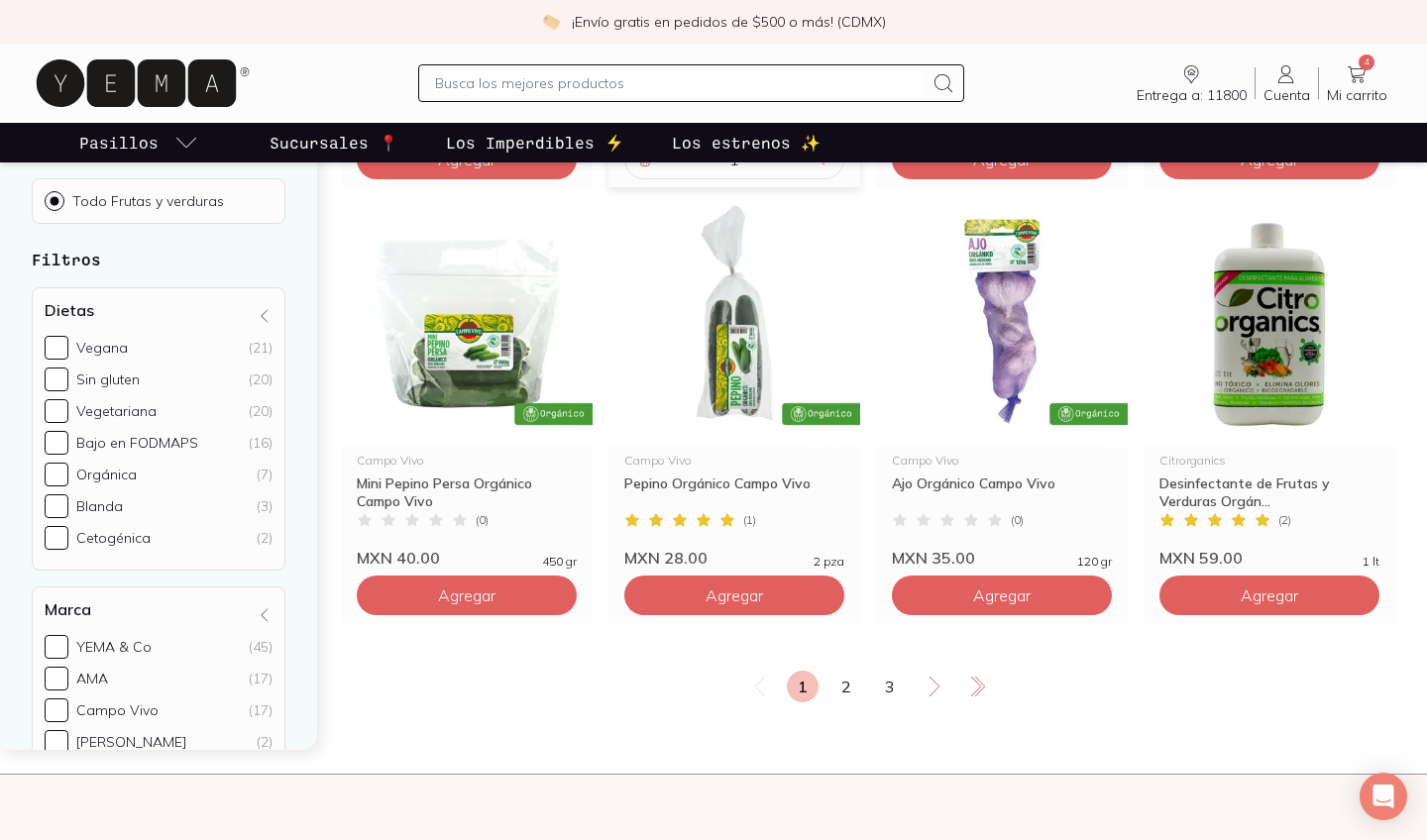 scroll, scrollTop: 3311, scrollLeft: 0, axis: vertical 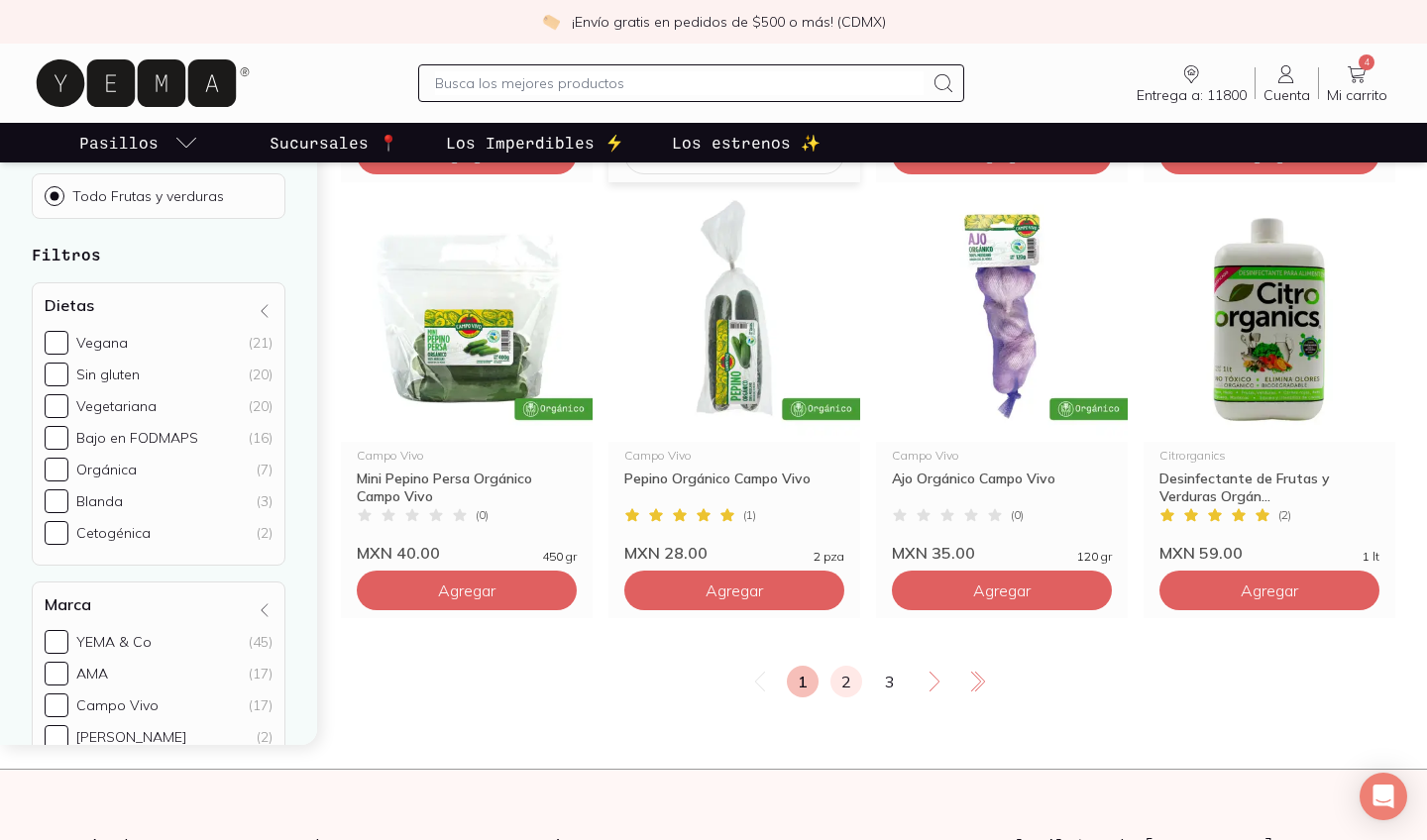 click on "2" at bounding box center (846, 682) 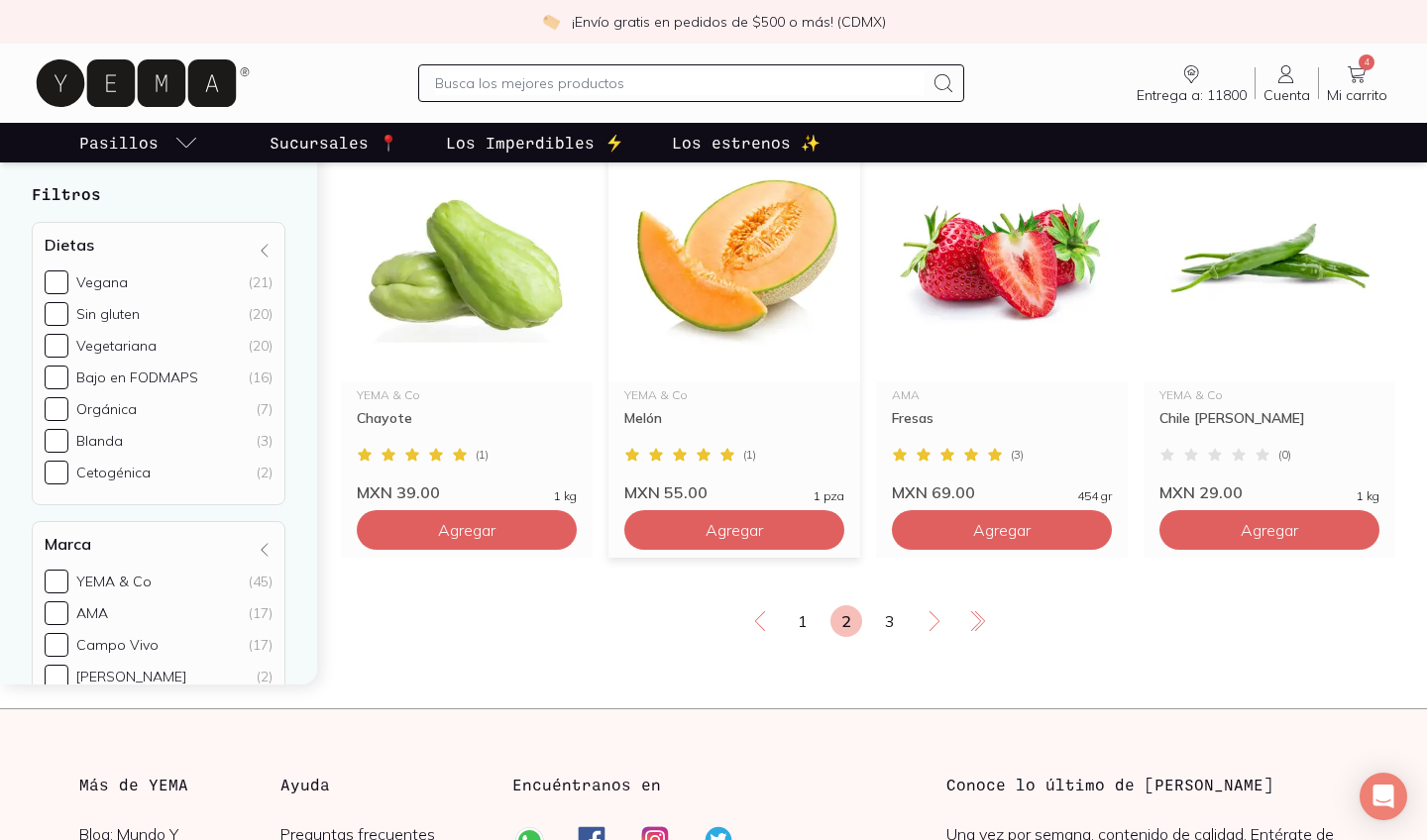 scroll, scrollTop: 3381, scrollLeft: 0, axis: vertical 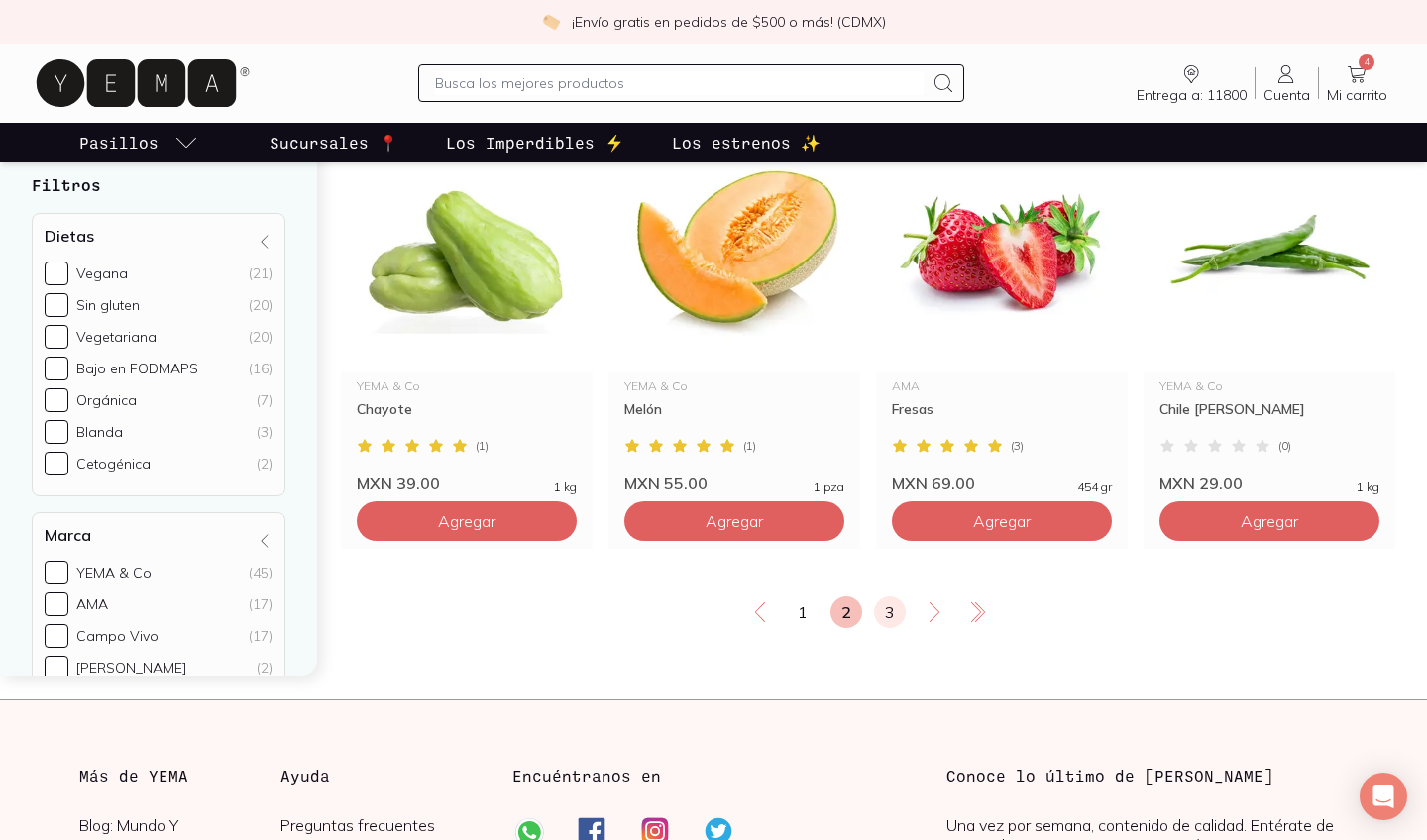 click on "3" at bounding box center (890, 612) 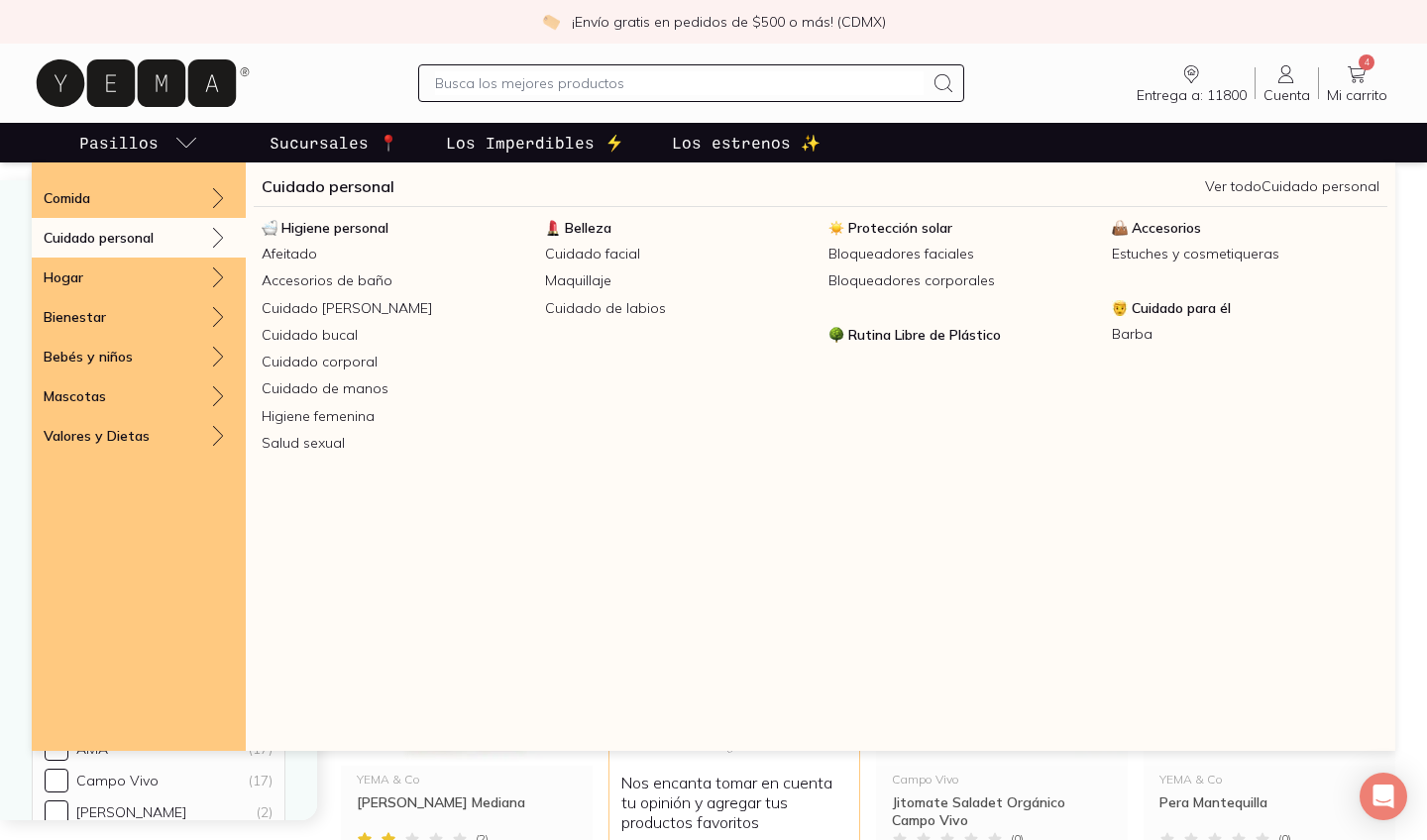 scroll, scrollTop: 1235, scrollLeft: 0, axis: vertical 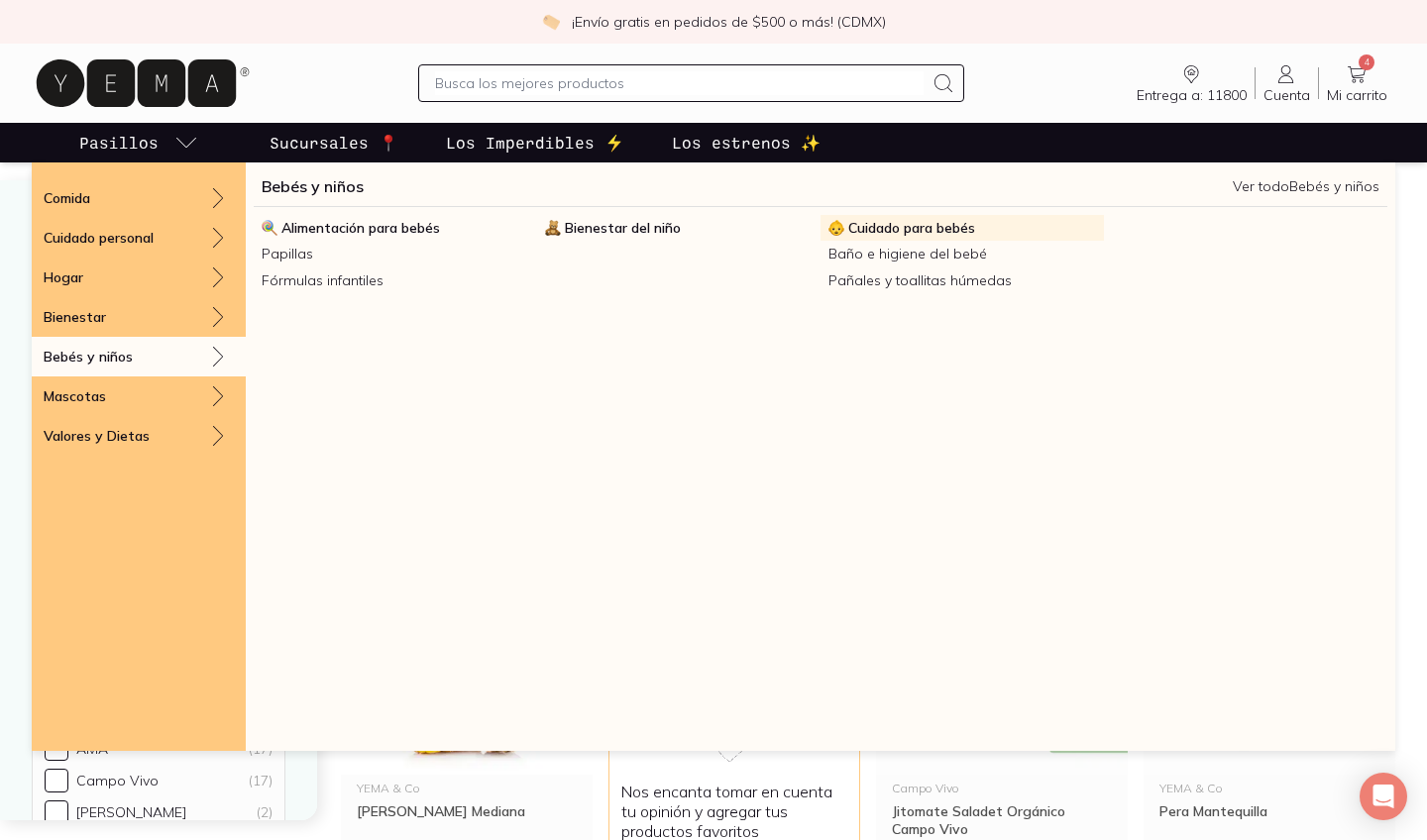 click on "Cuidado para bebés" at bounding box center [912, 228] 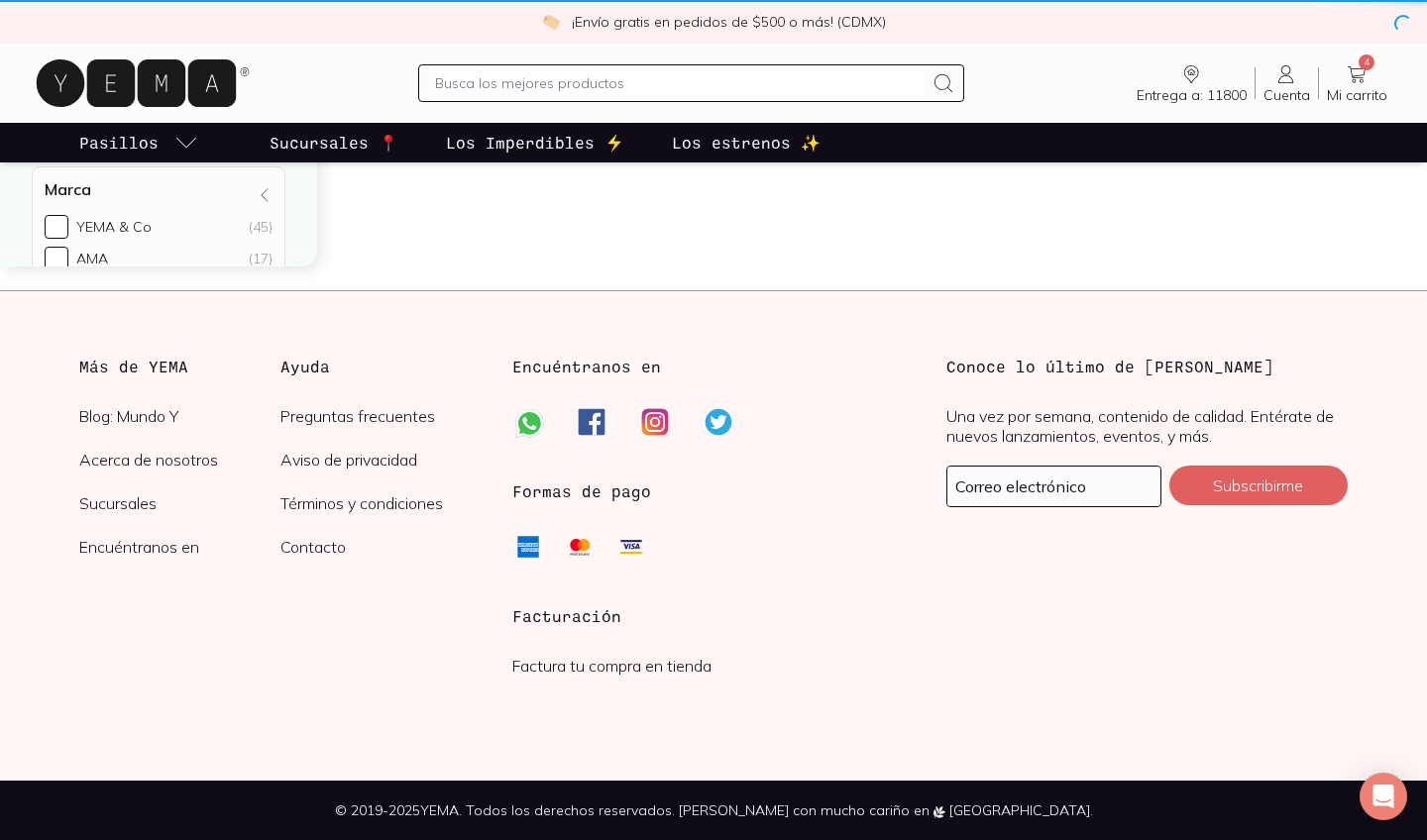 radio on "true" 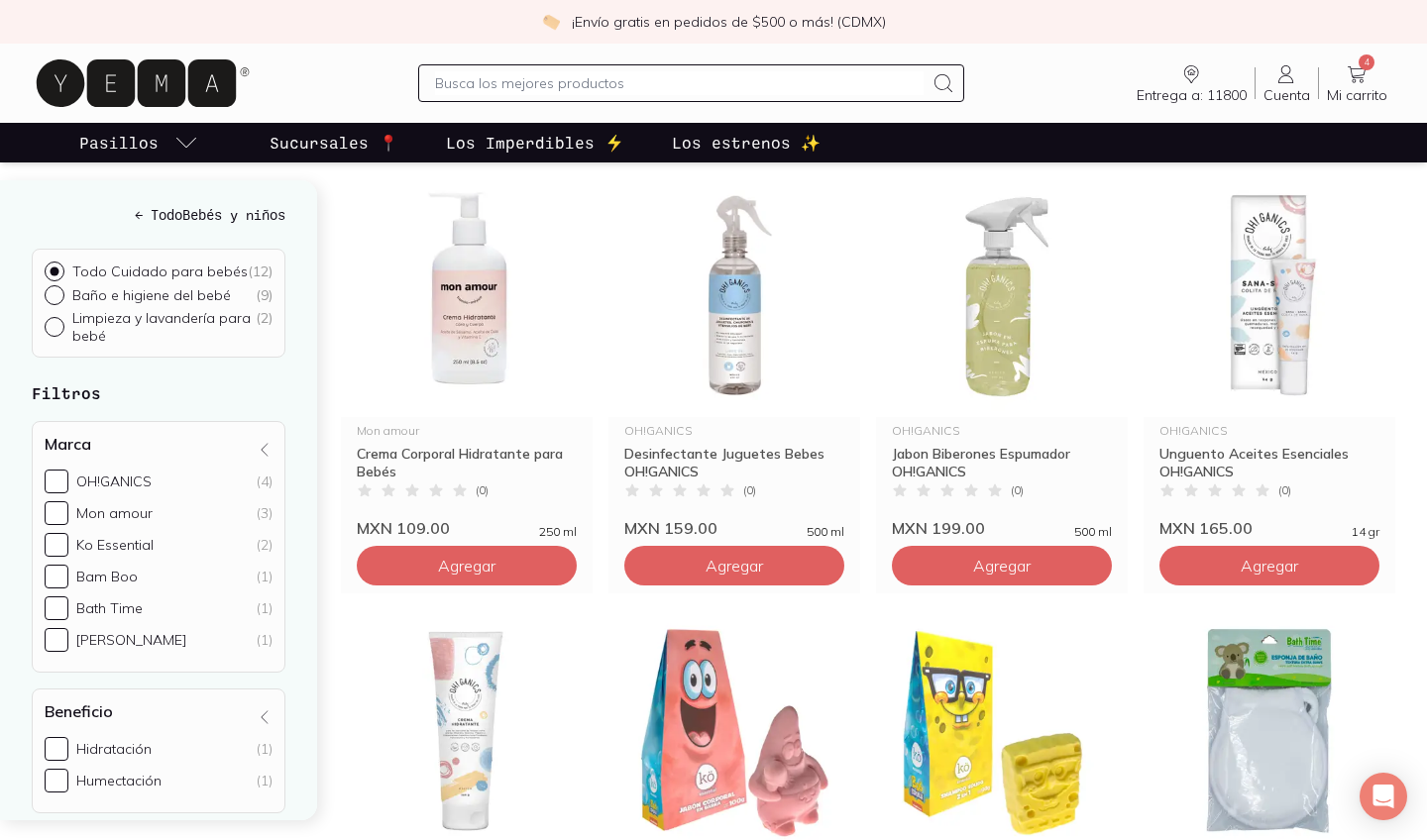 scroll, scrollTop: 252, scrollLeft: 0, axis: vertical 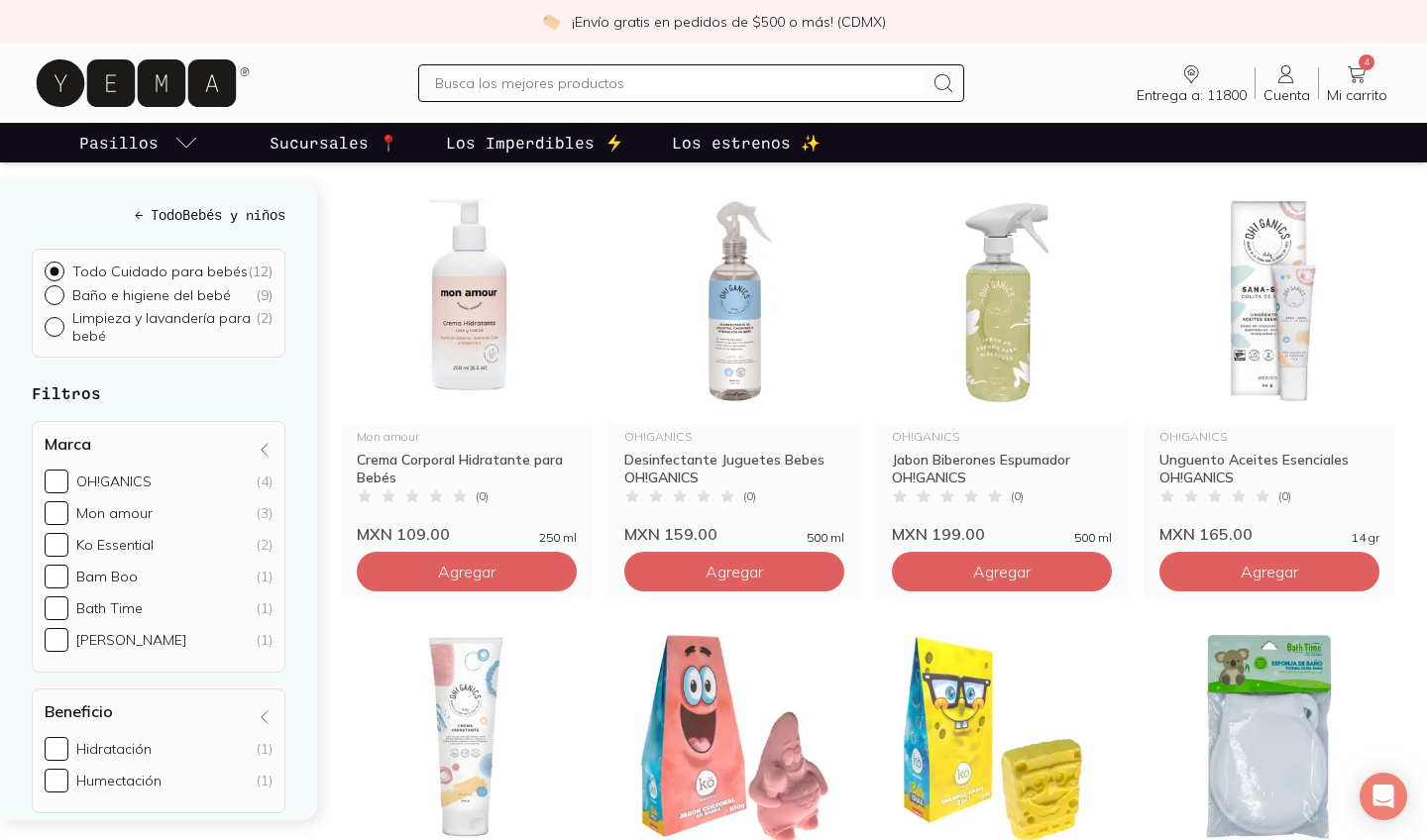 click on "Limpieza y lavandería para bebé ( 2 )" at bounding box center [53, 325] 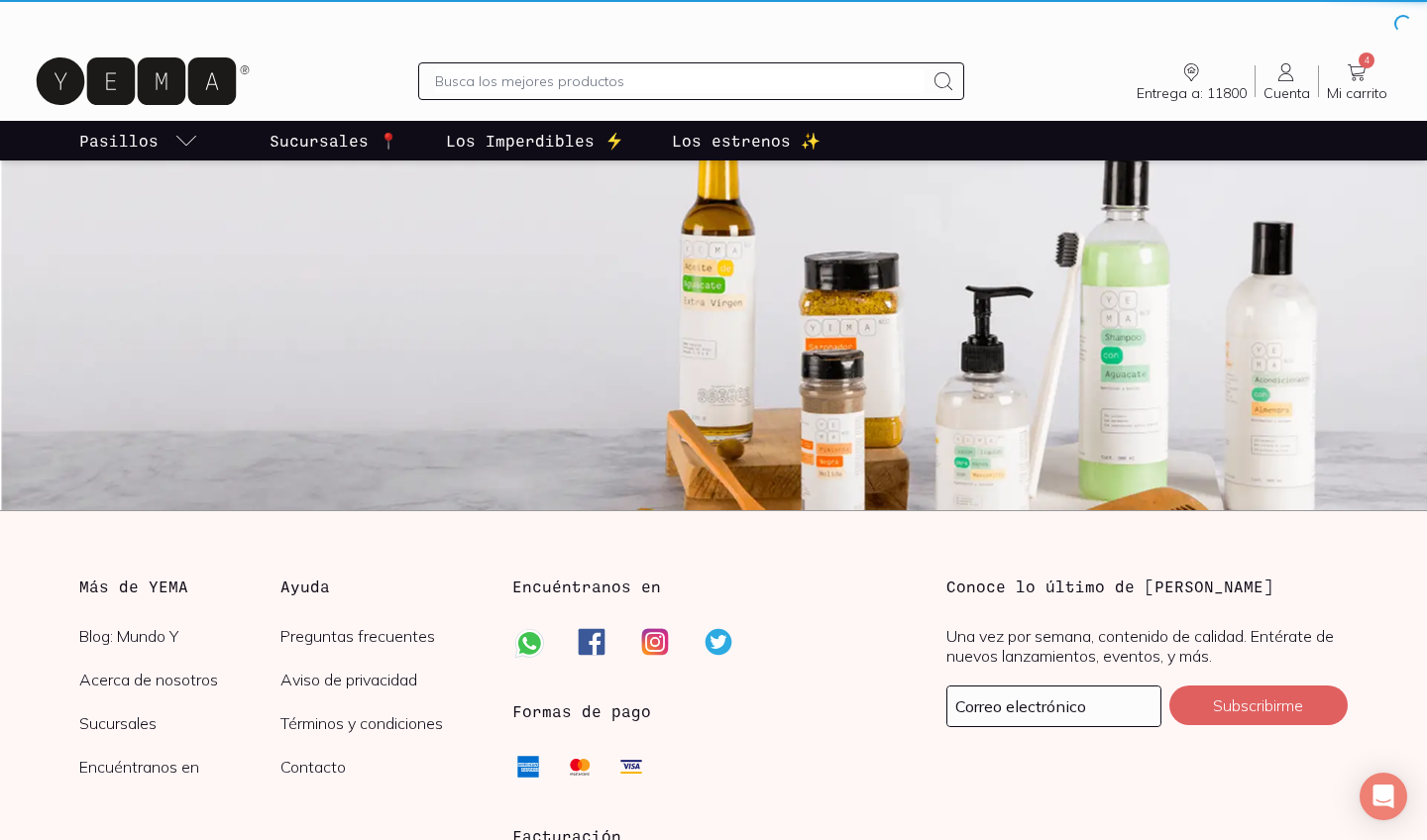 scroll, scrollTop: 0, scrollLeft: 0, axis: both 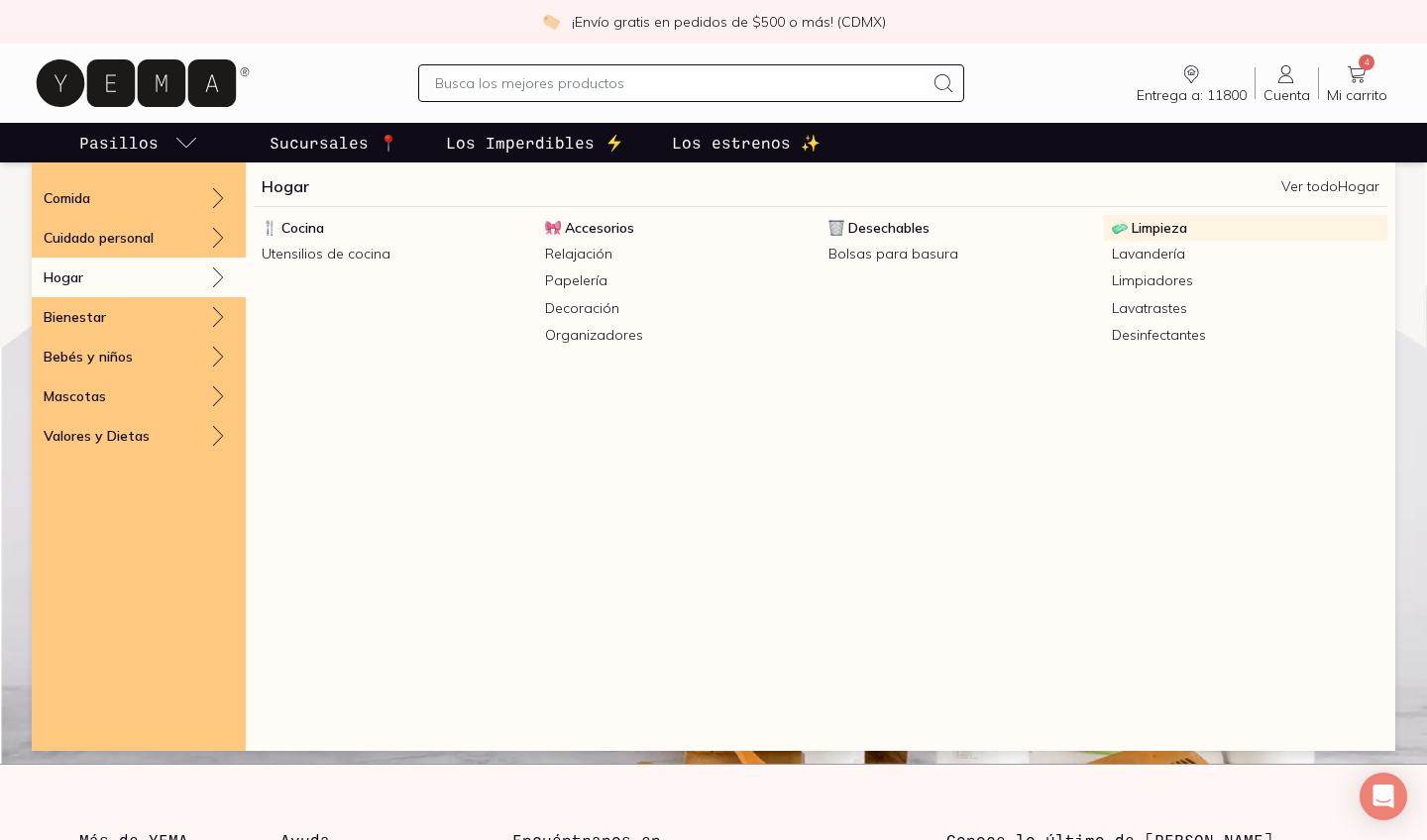 click on "Limpieza" at bounding box center [1159, 228] 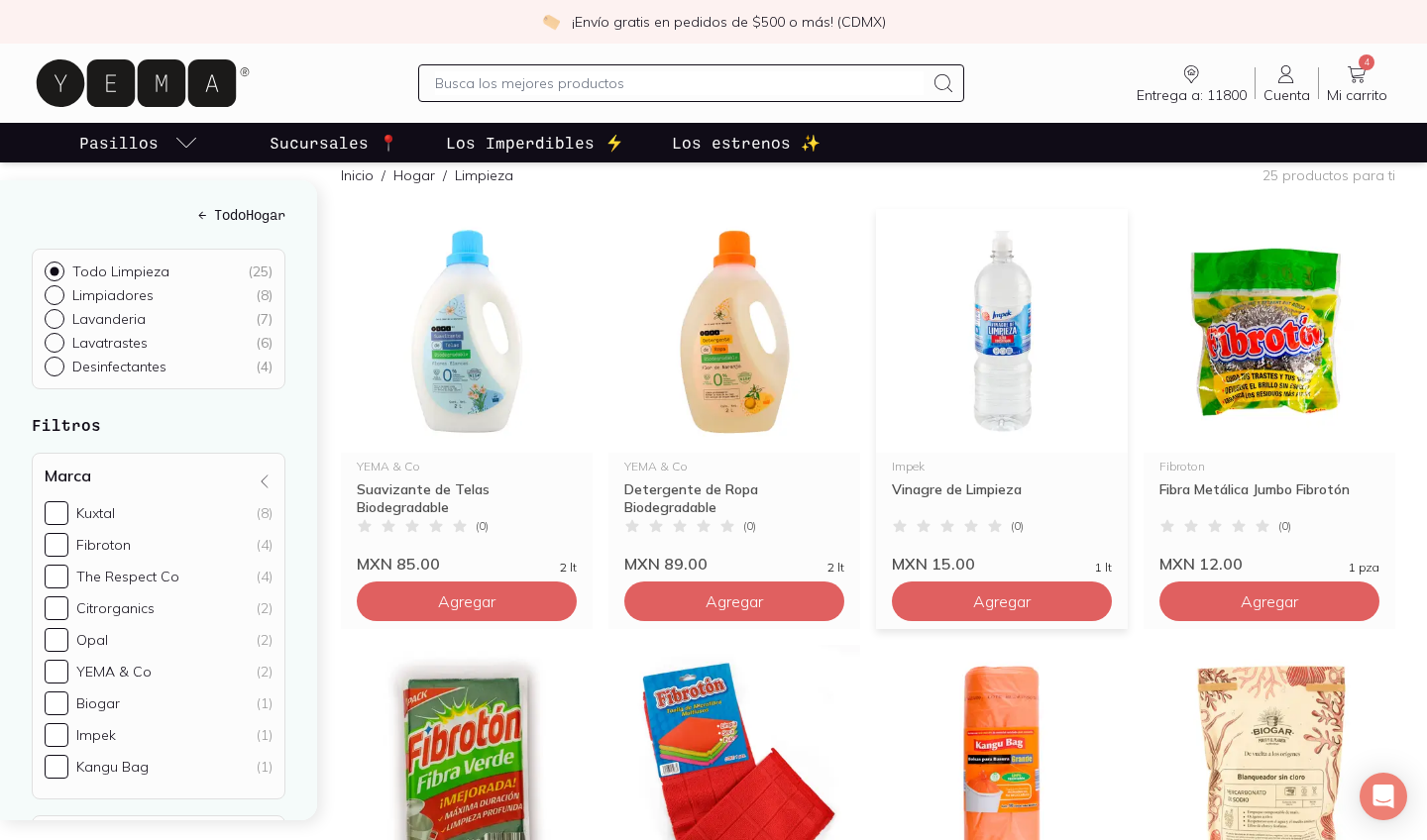 scroll, scrollTop: 223, scrollLeft: 0, axis: vertical 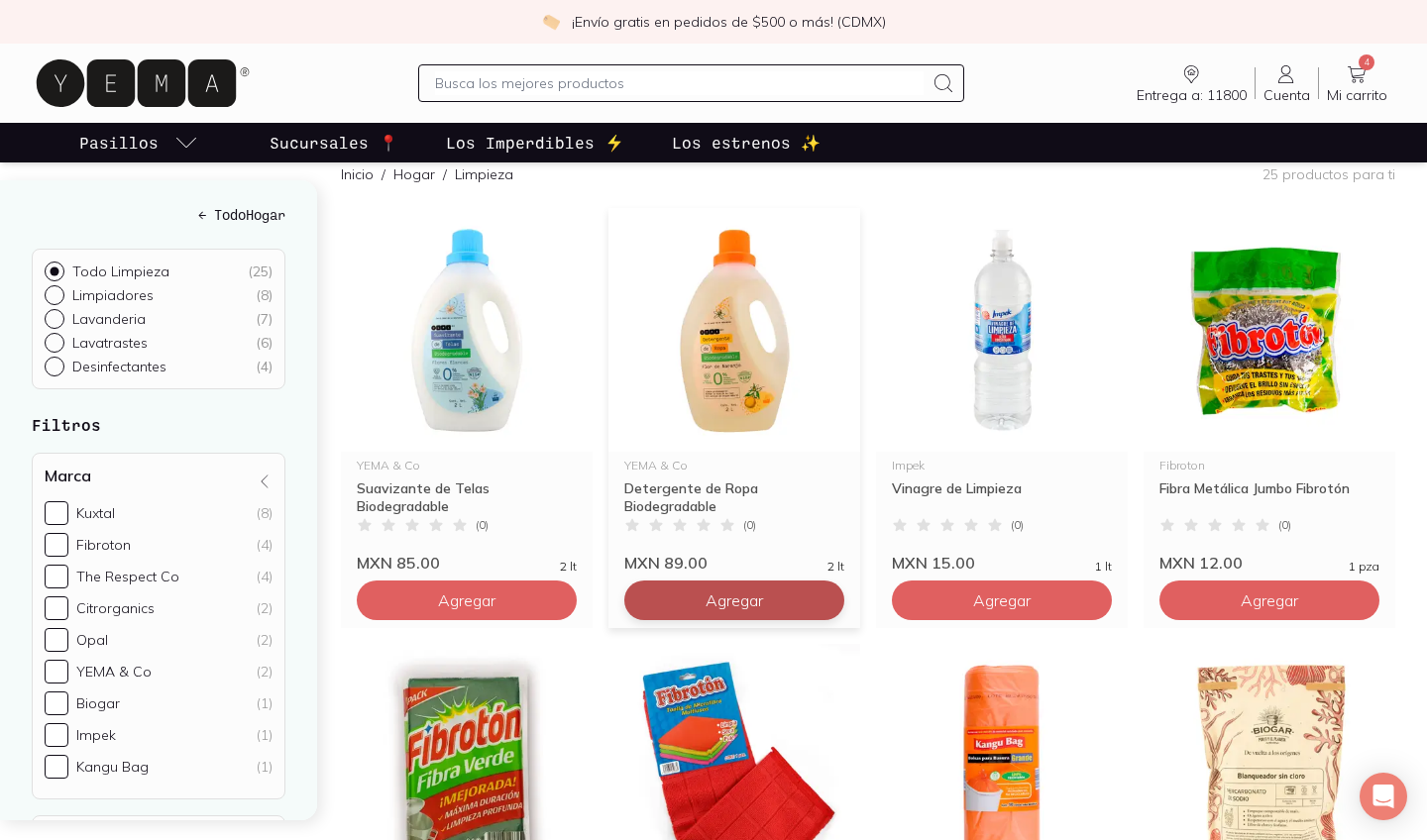 click on "Agregar" at bounding box center (467, 600) 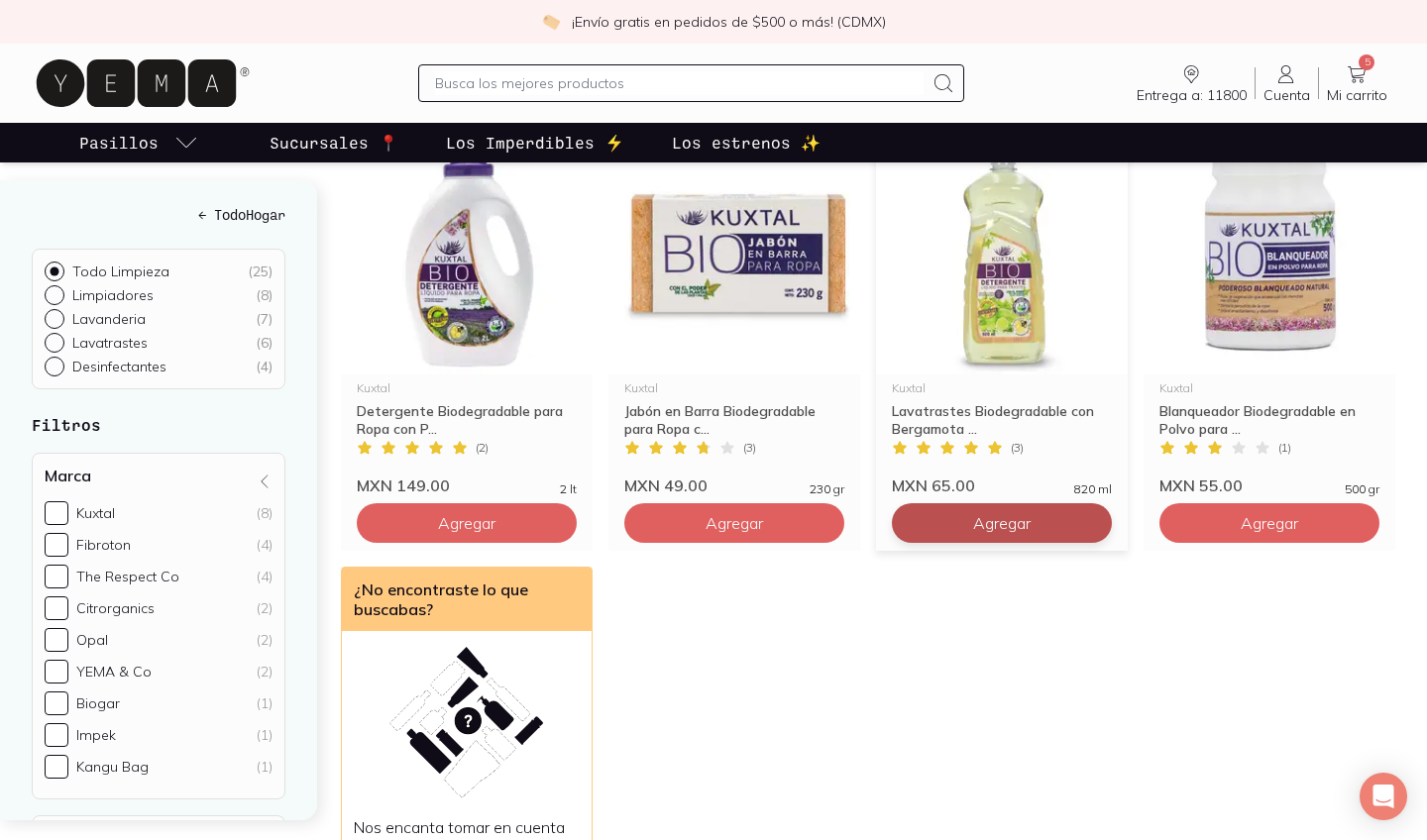 scroll, scrollTop: 2482, scrollLeft: 0, axis: vertical 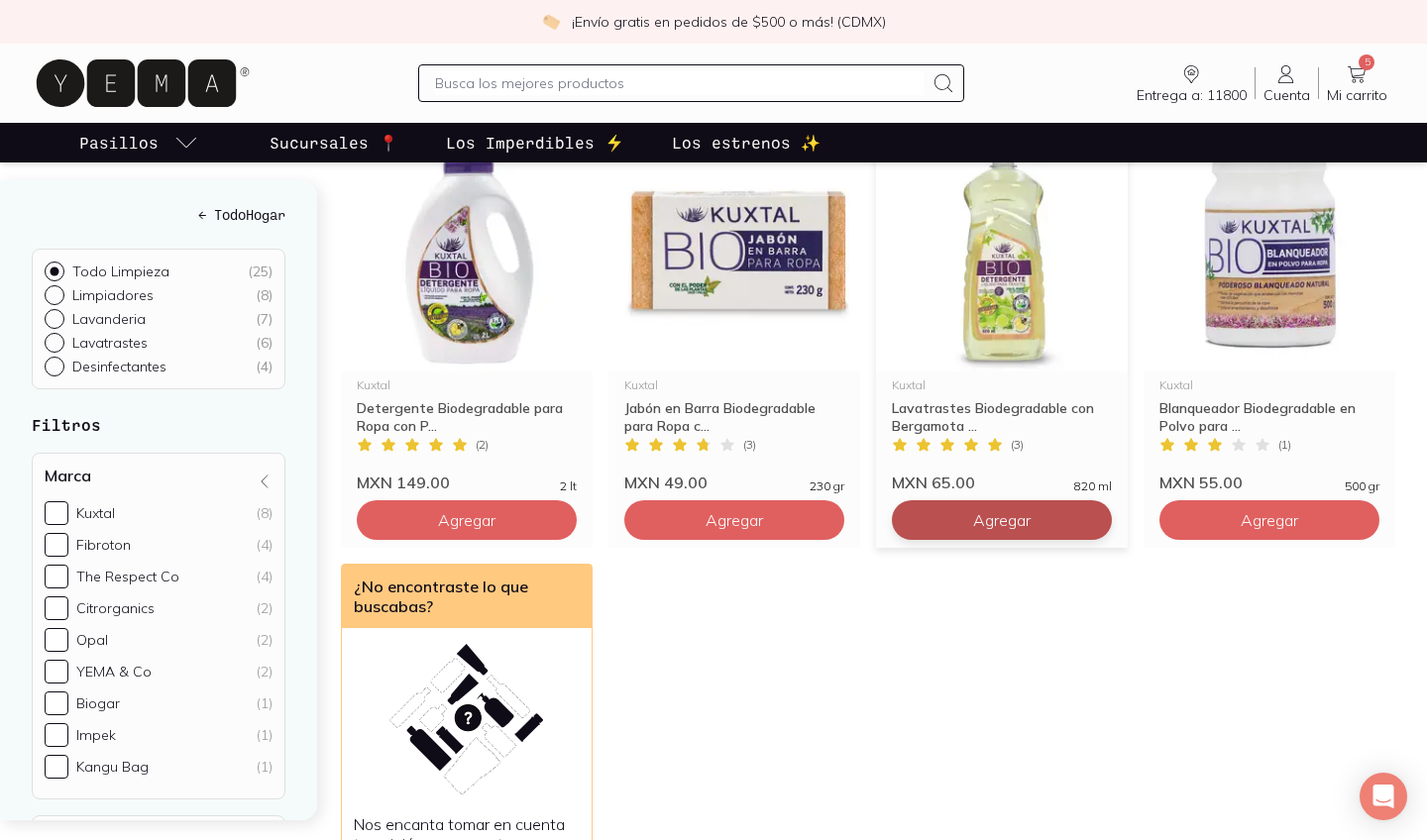 click on "Agregar" at bounding box center (467, -1659) 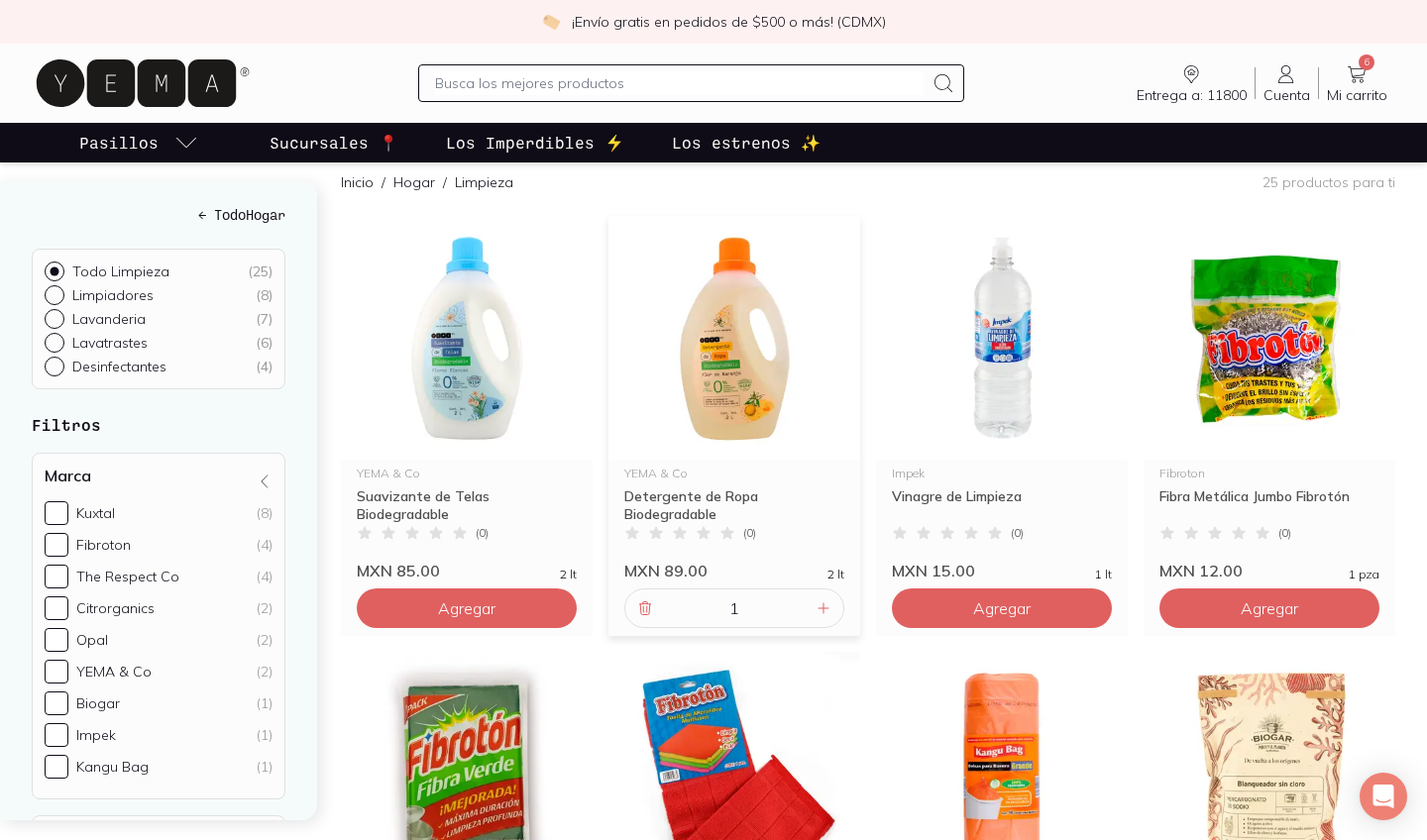 scroll, scrollTop: 221, scrollLeft: 0, axis: vertical 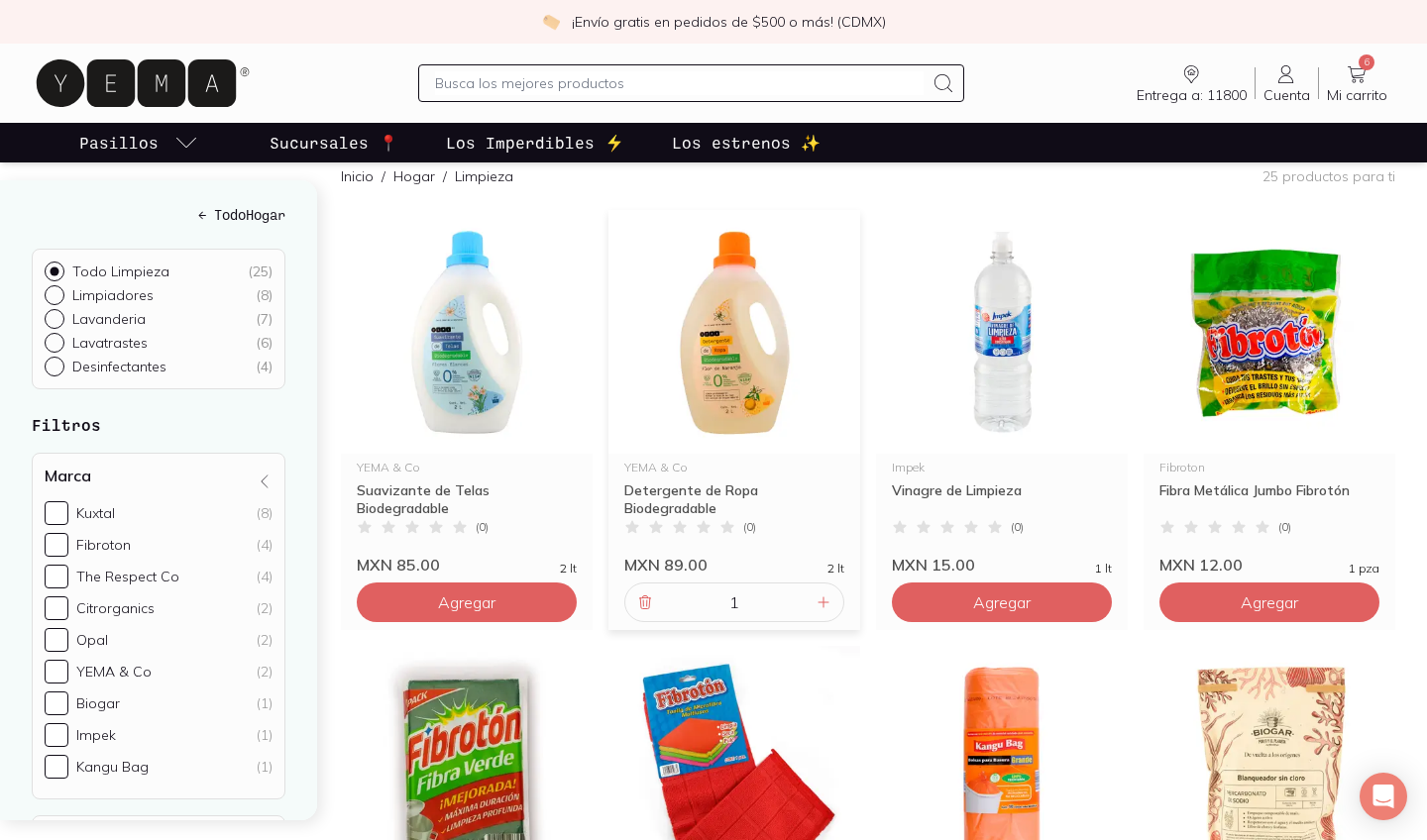 click on "6" at bounding box center [1367, 62] 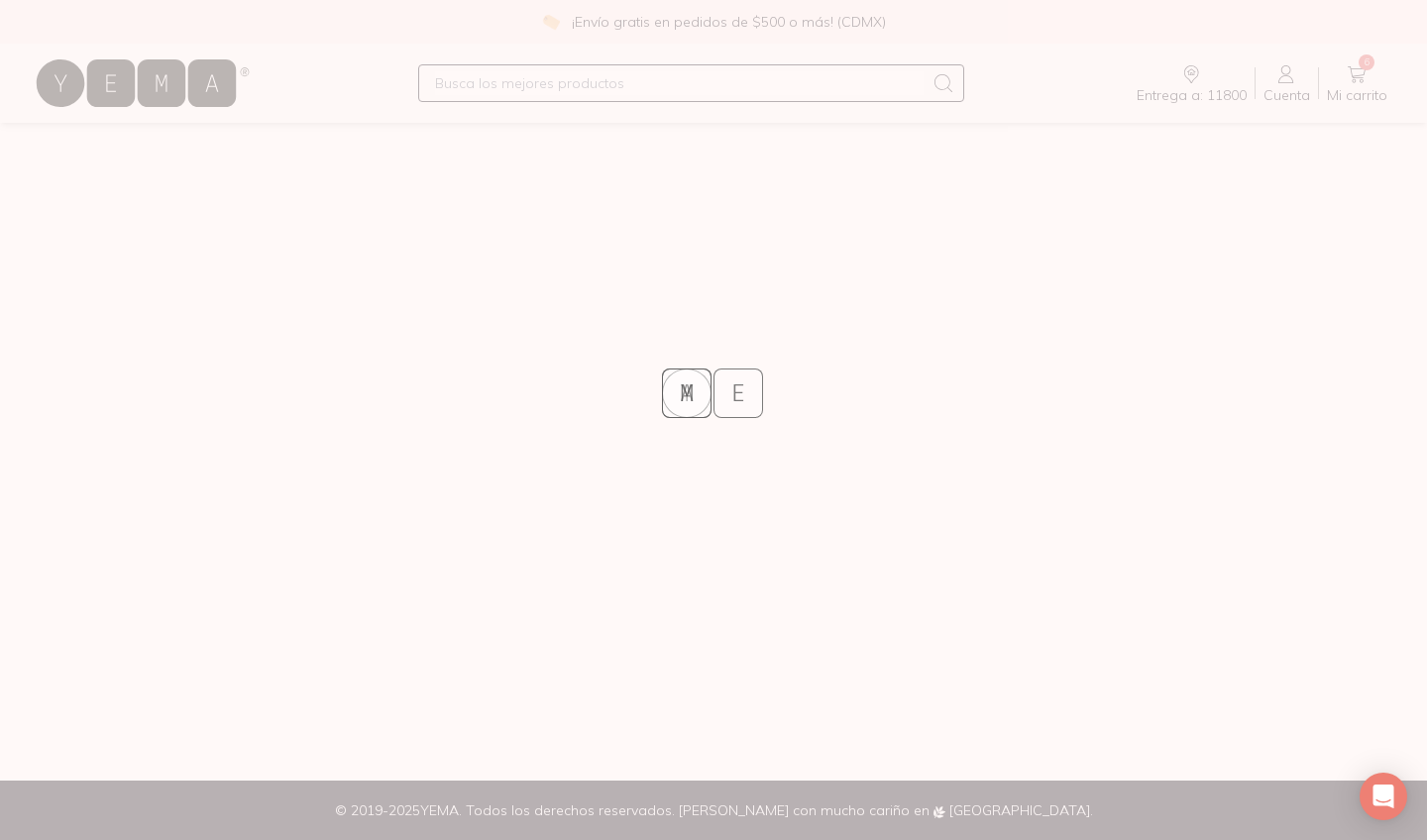 scroll, scrollTop: 0, scrollLeft: 0, axis: both 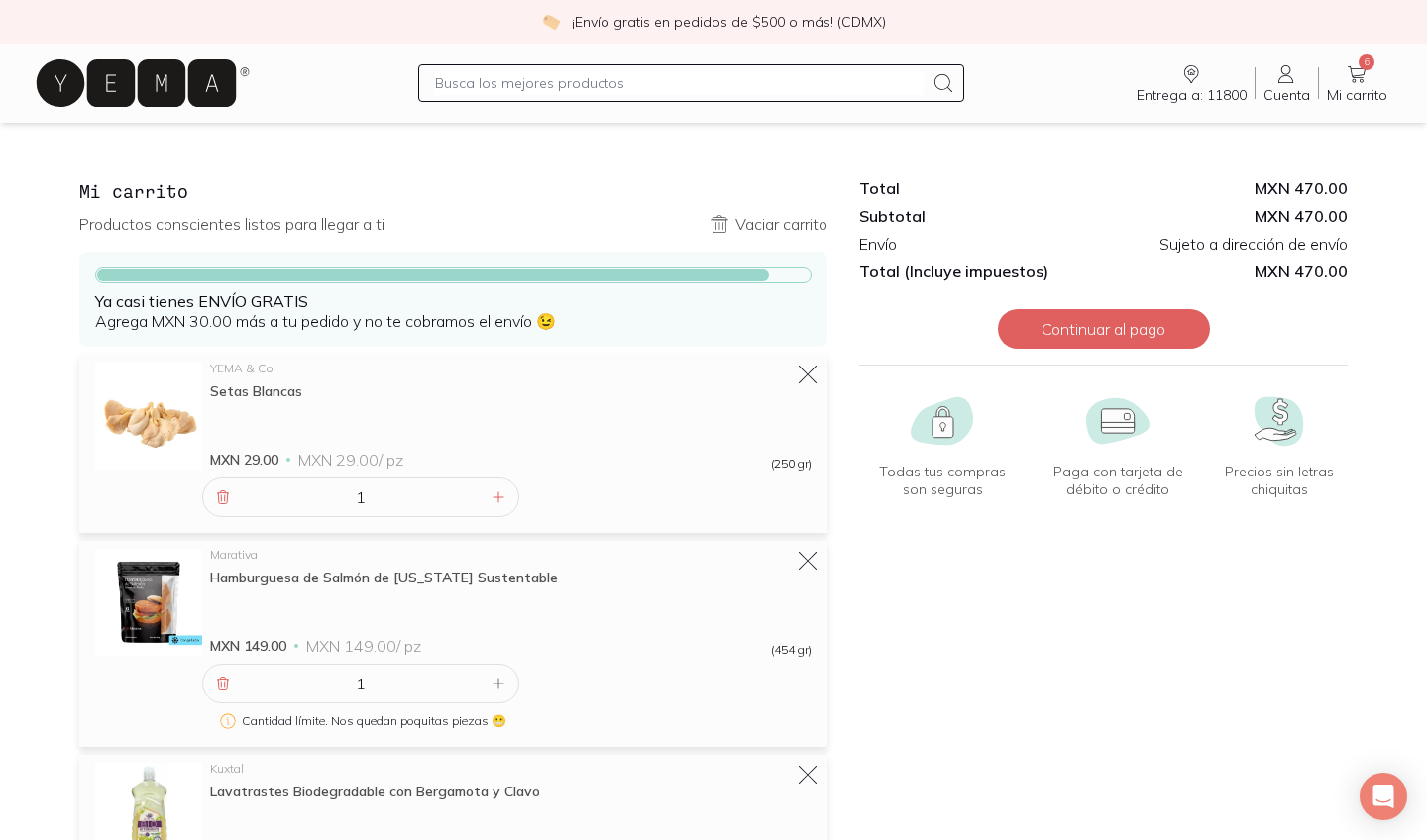 click 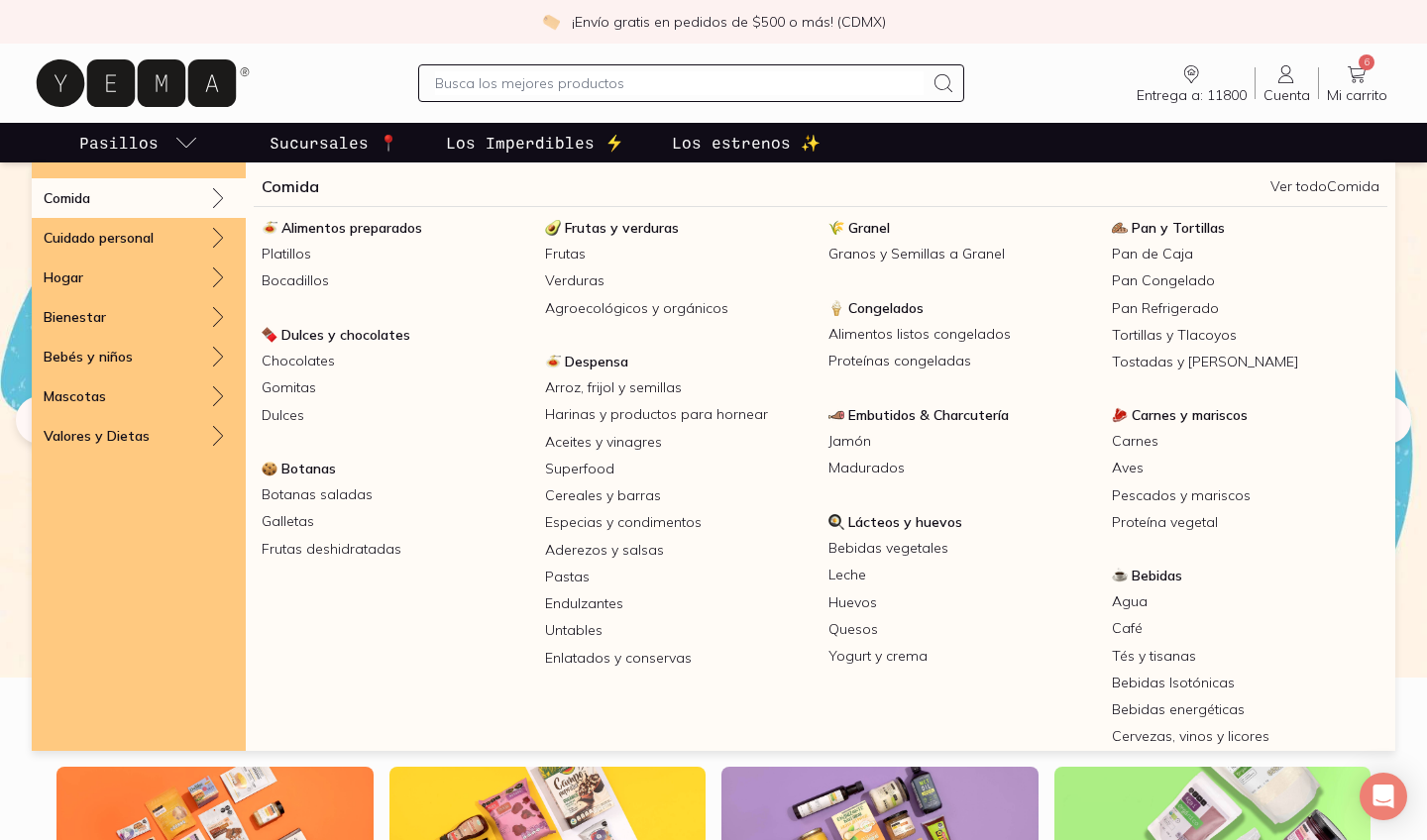 scroll, scrollTop: 0, scrollLeft: 0, axis: both 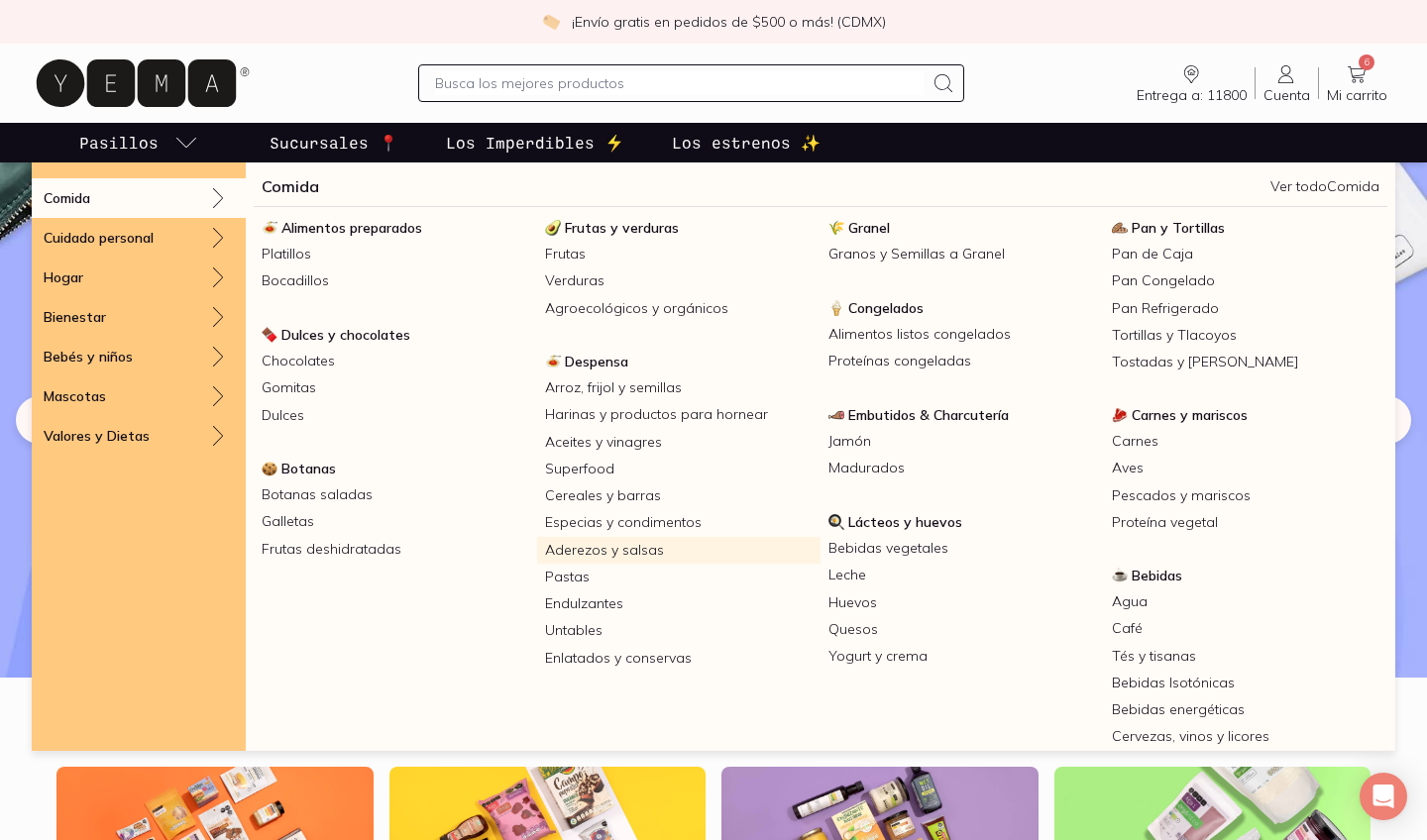 click on "Aderezos y salsas" at bounding box center (679, 550) 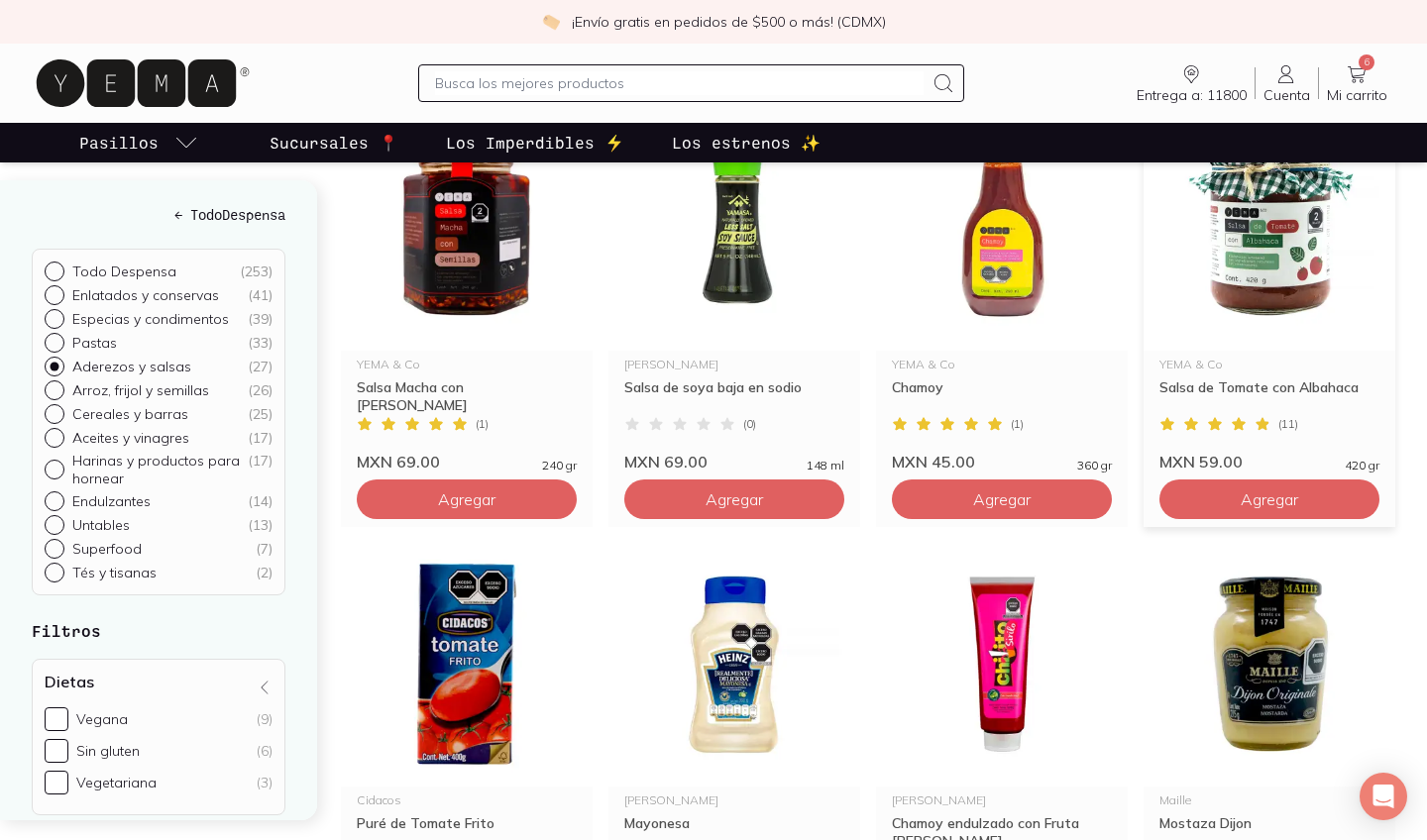 scroll, scrollTop: 1269, scrollLeft: 0, axis: vertical 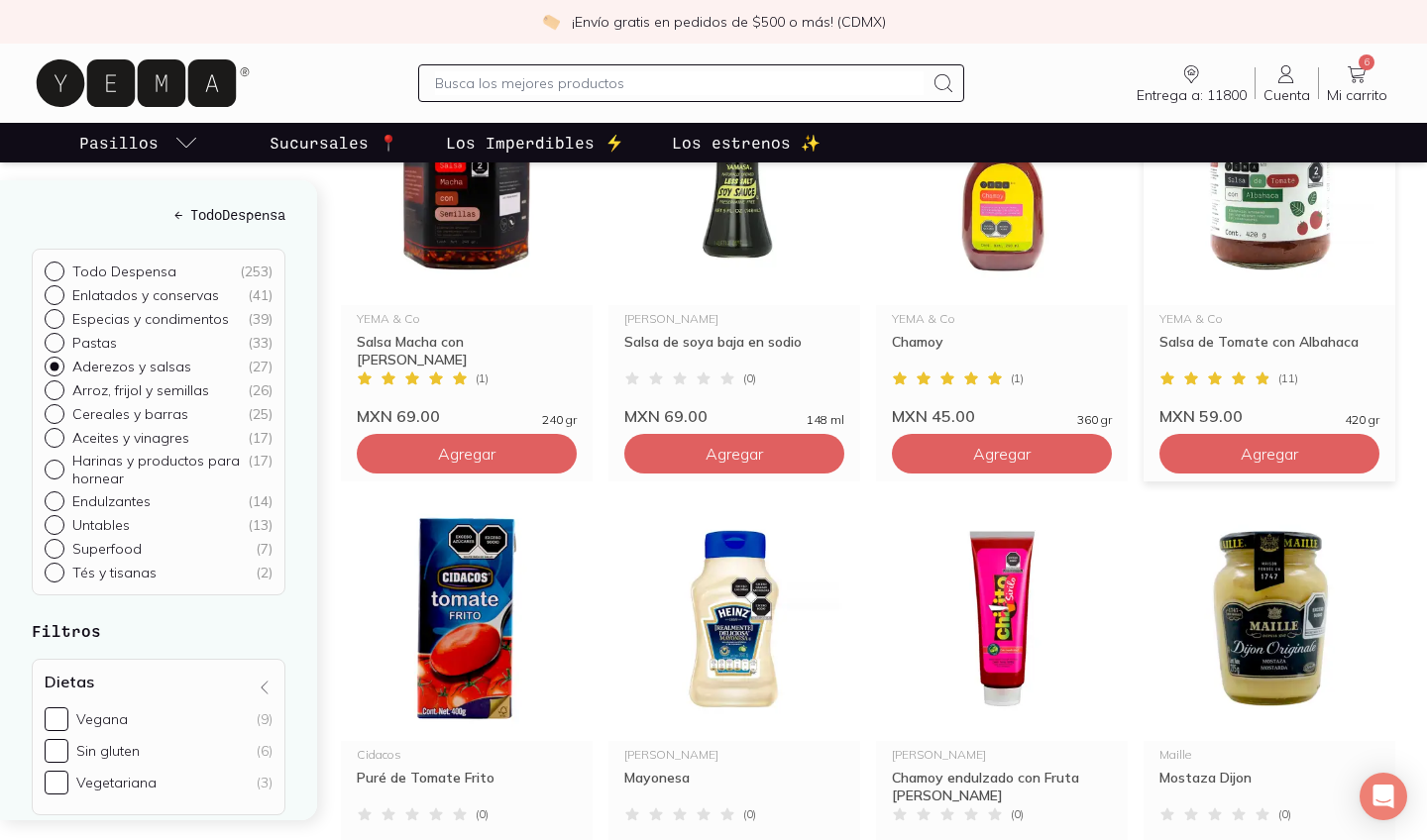 click at bounding box center (1269, 183) 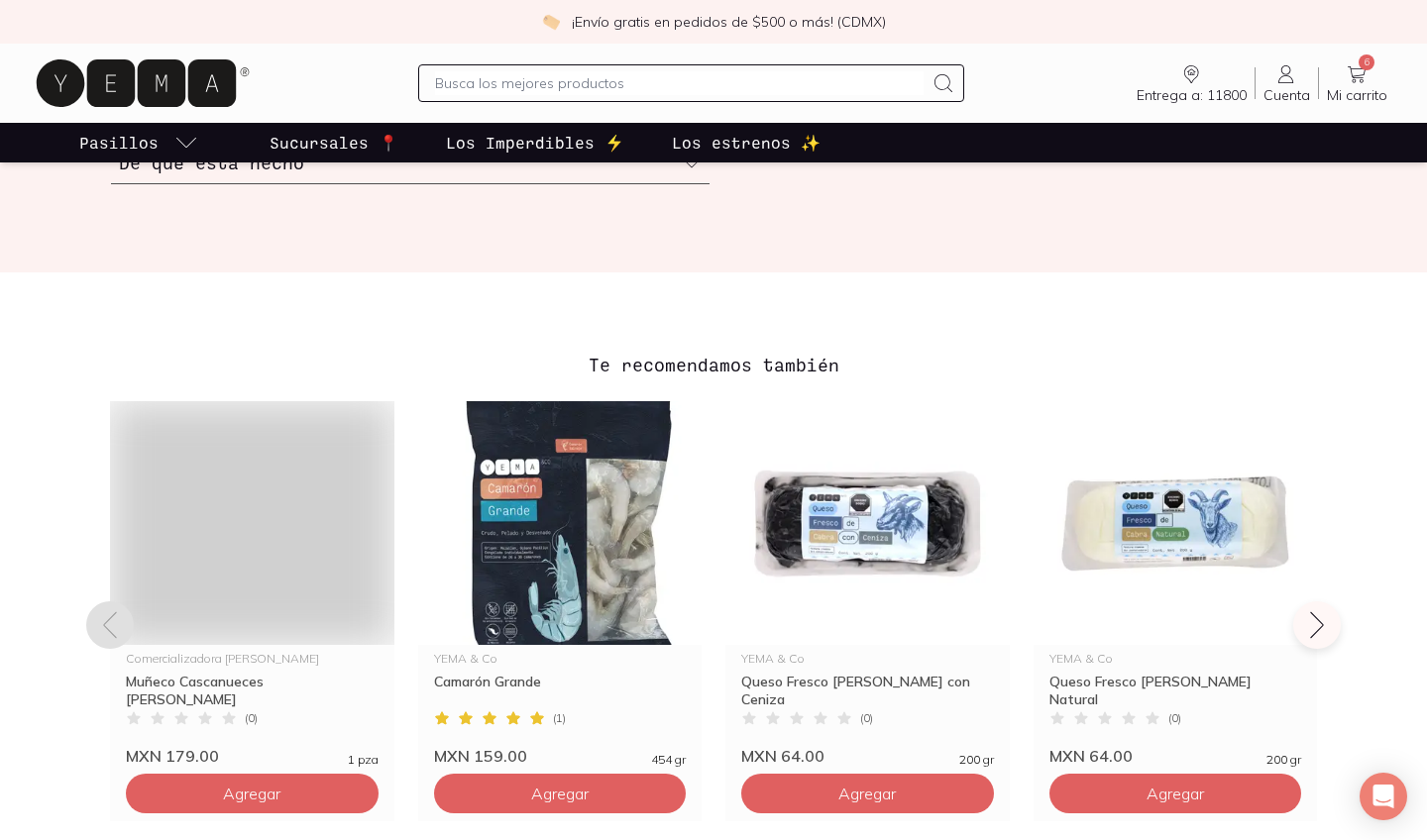 scroll, scrollTop: 0, scrollLeft: 0, axis: both 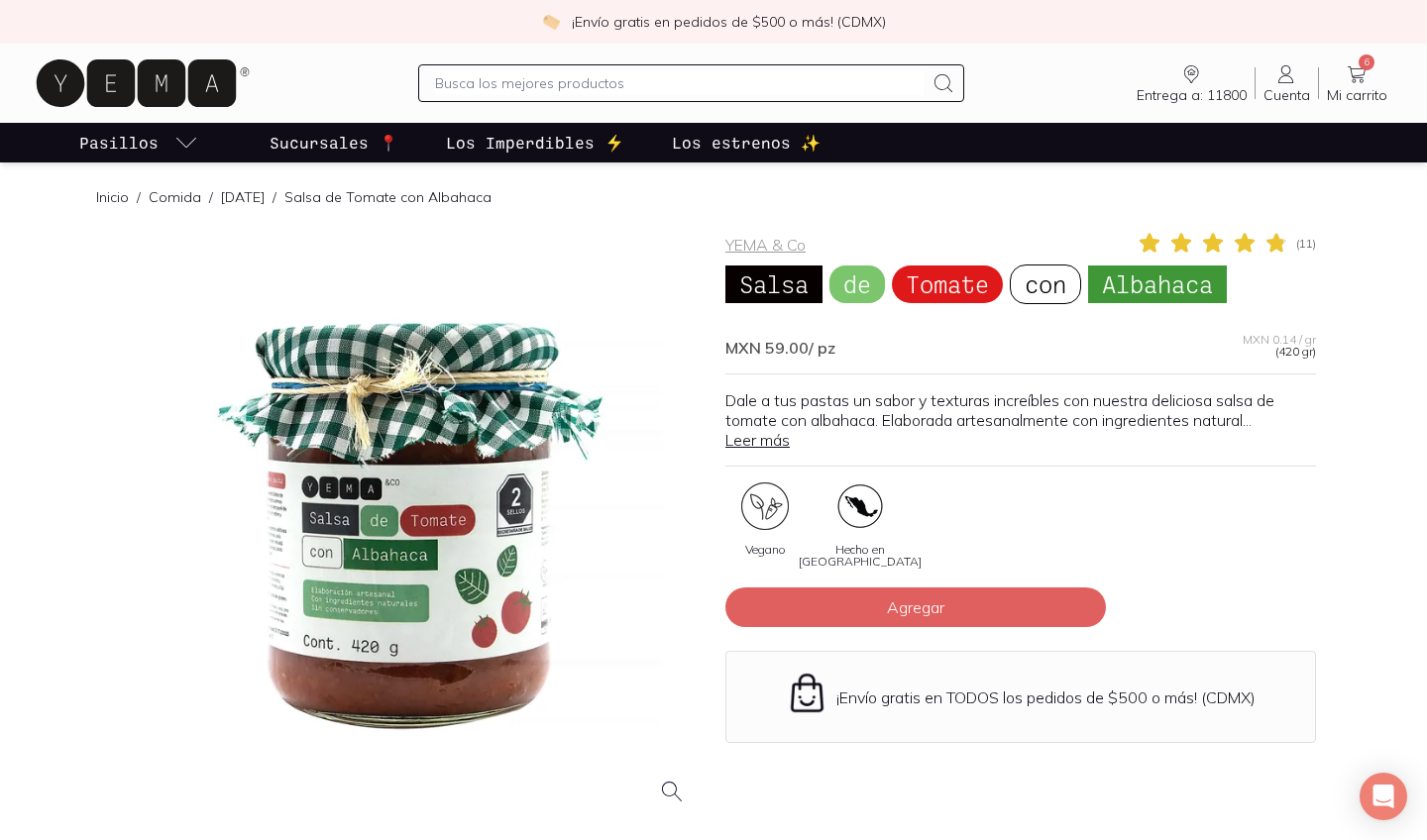 click at bounding box center [406, 526] 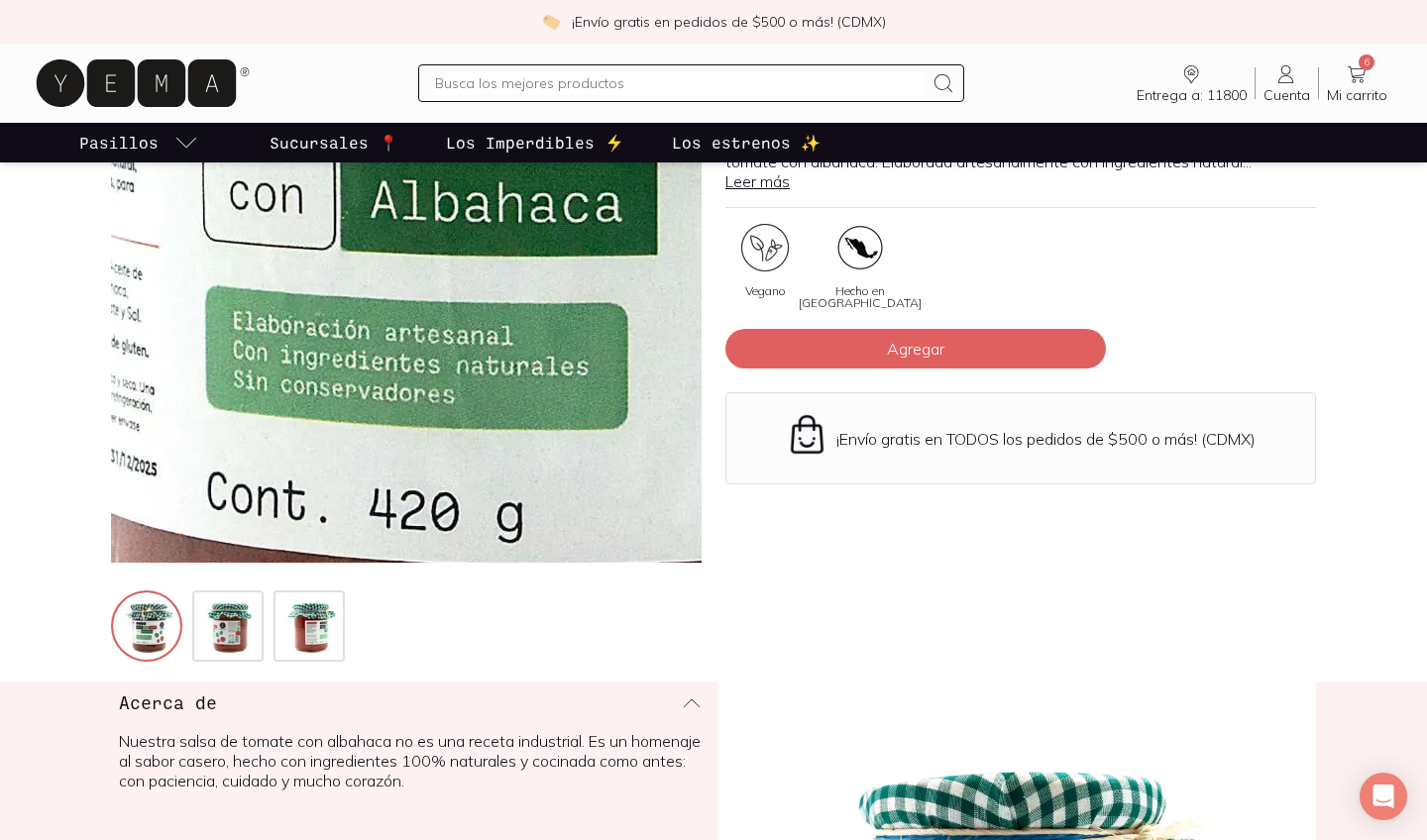scroll, scrollTop: 262, scrollLeft: 0, axis: vertical 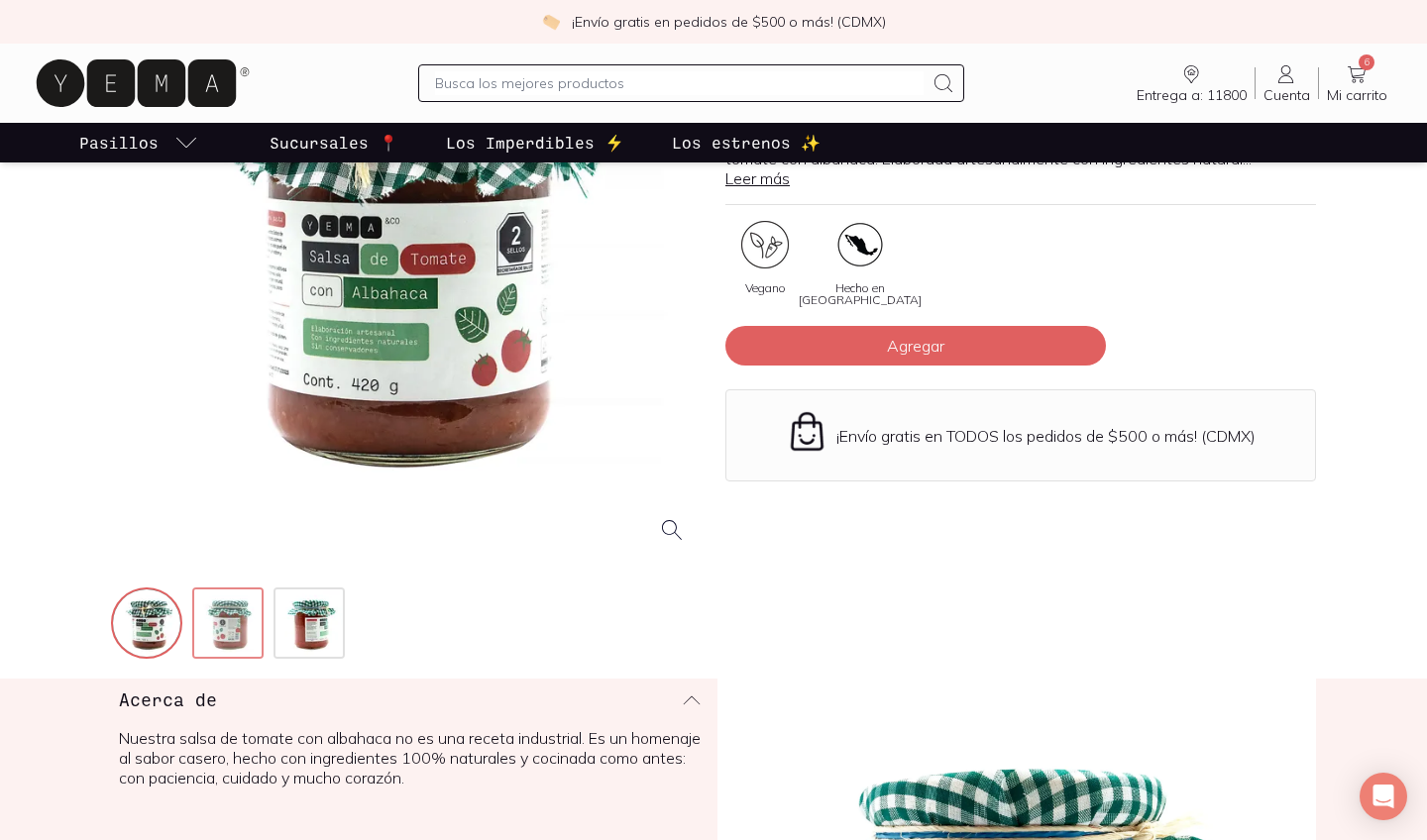 click at bounding box center [230, 625] 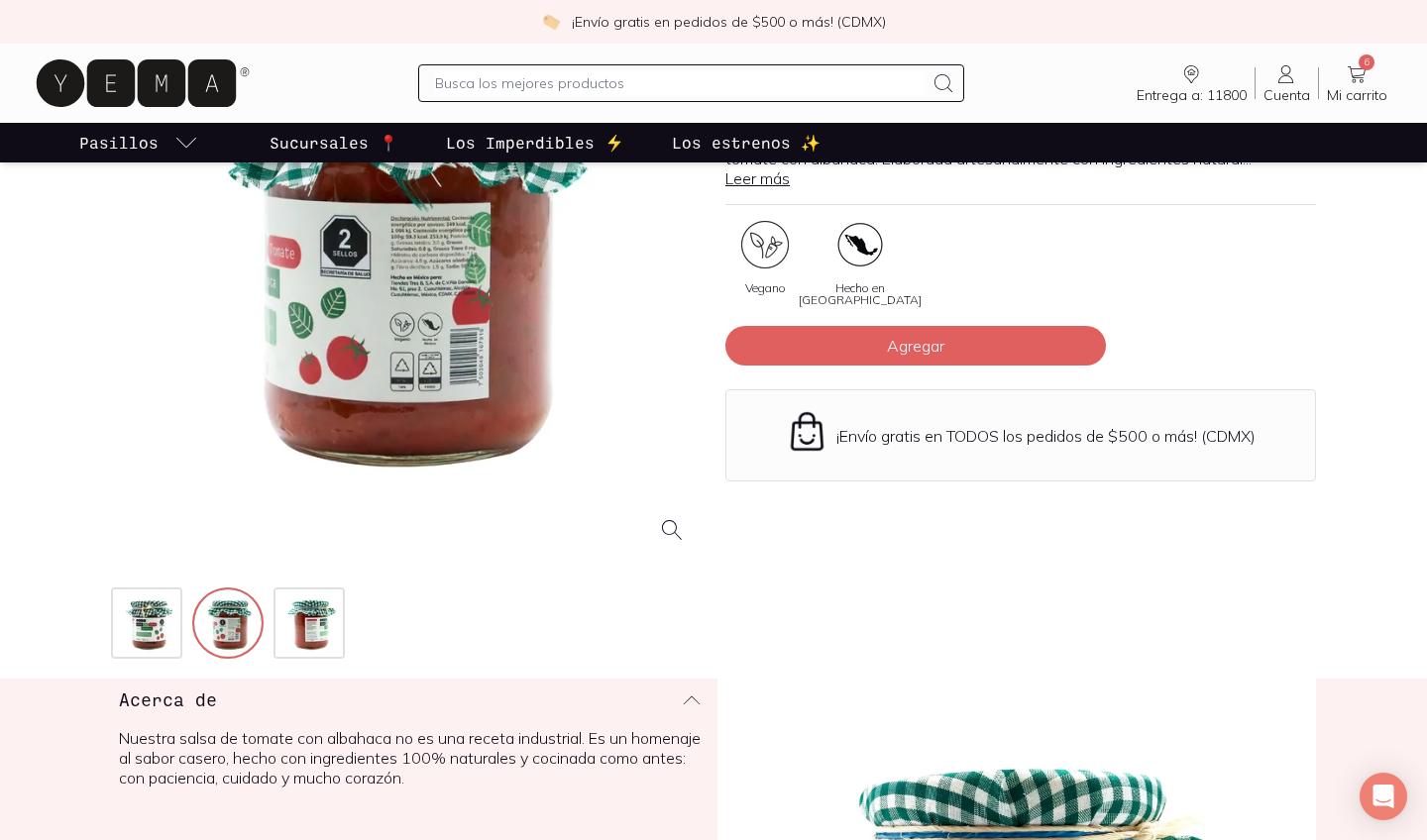 click at bounding box center (406, 264) 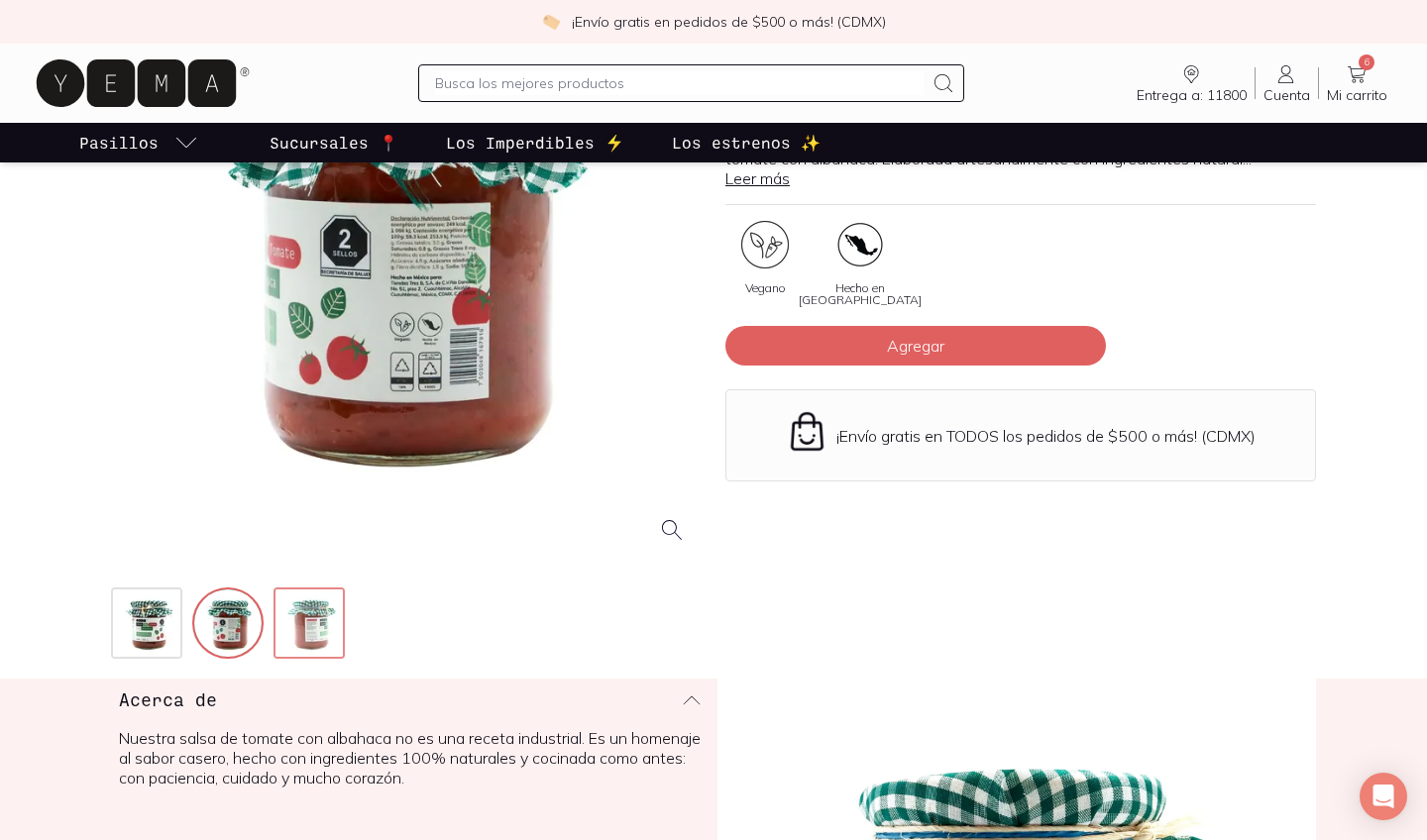 click at bounding box center [311, 625] 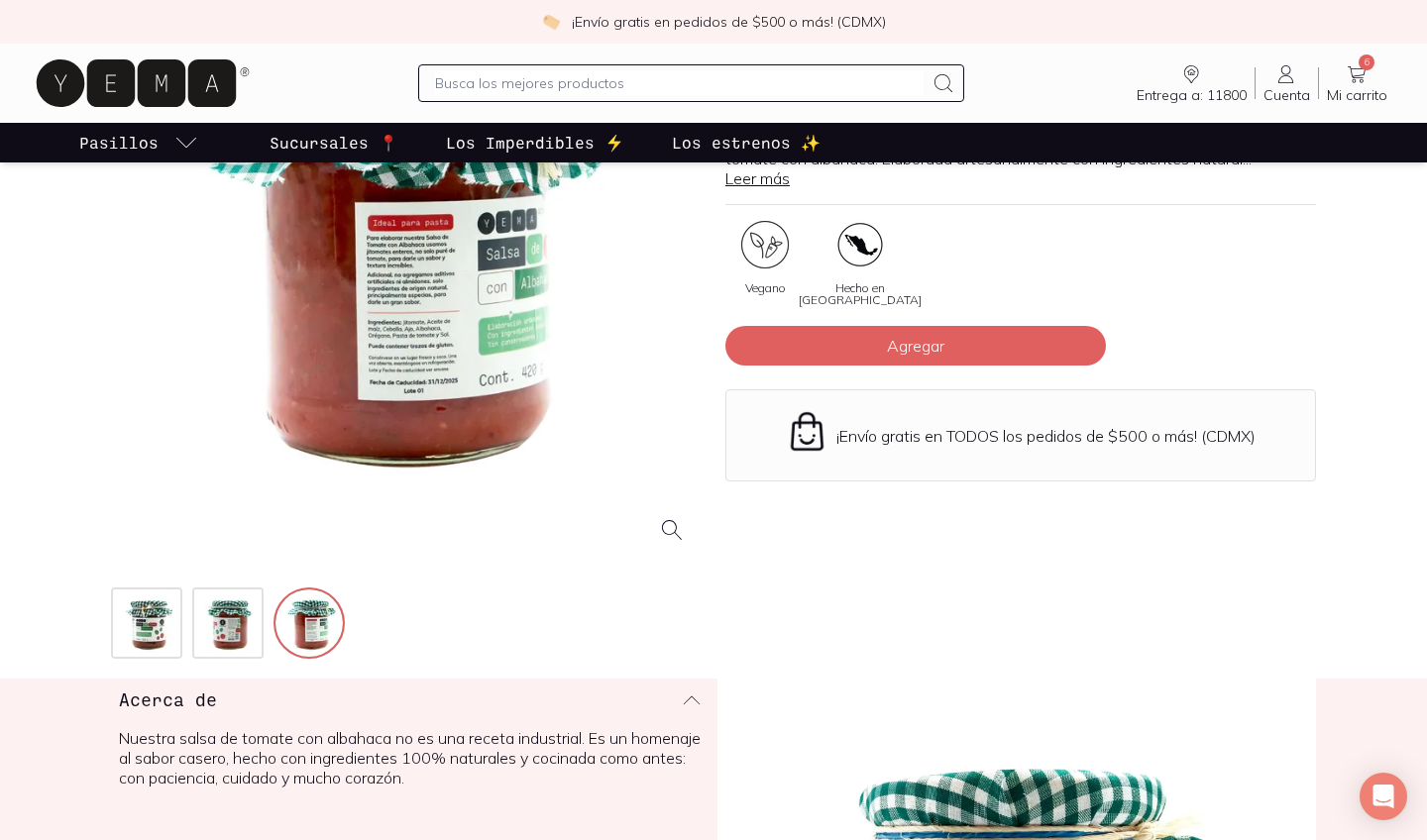 click at bounding box center (406, 264) 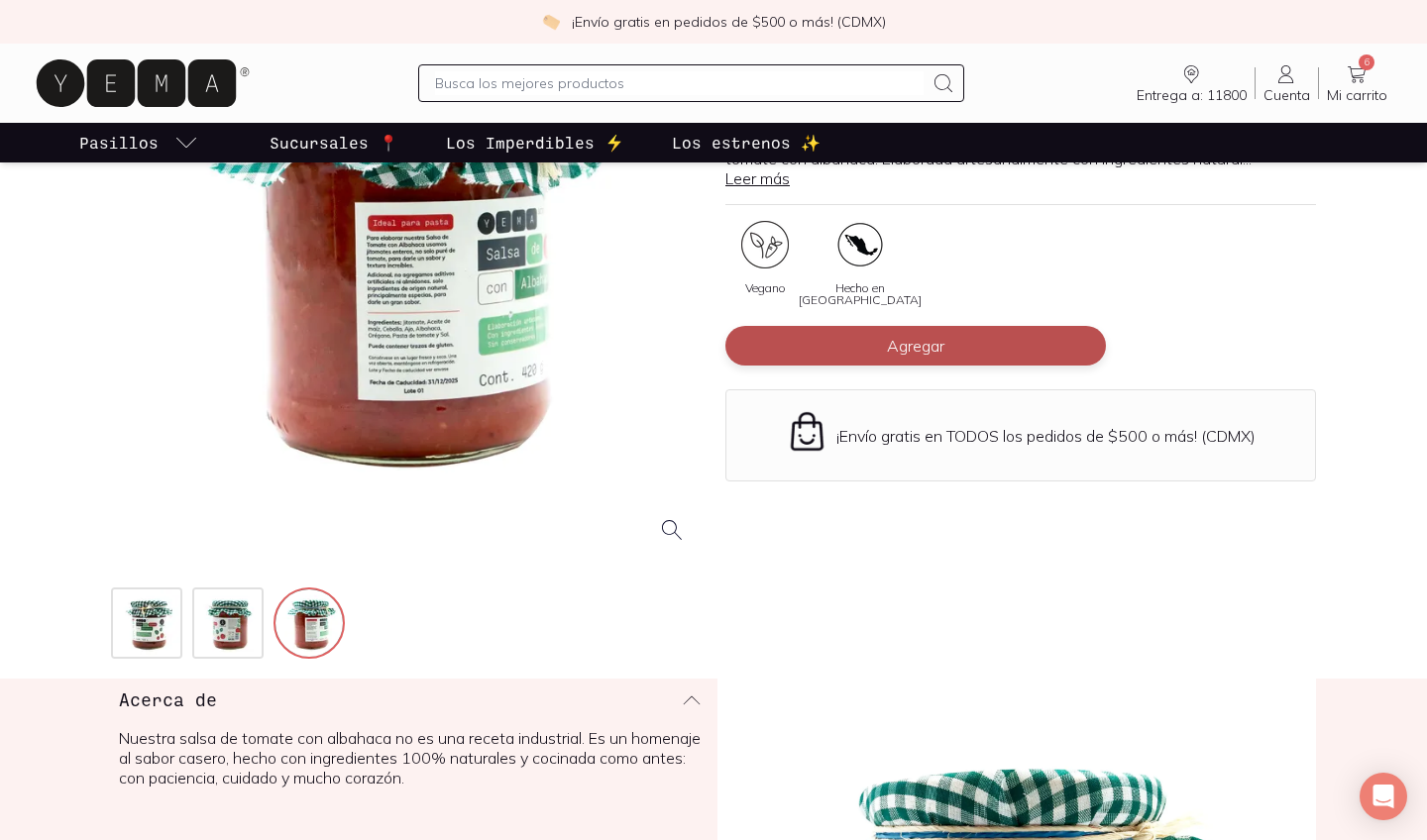 click on "Agregar" at bounding box center (916, 346) 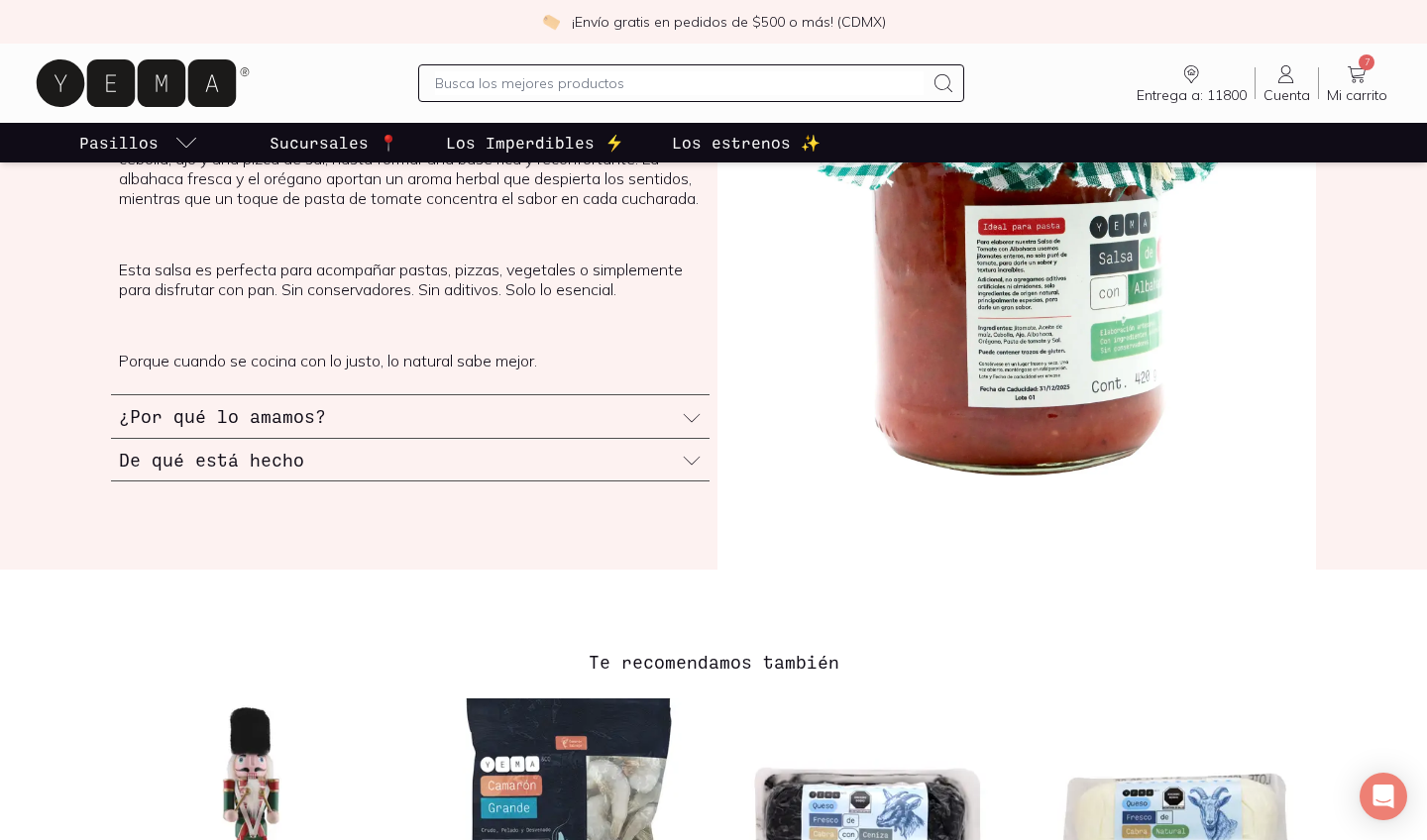 scroll, scrollTop: 1005, scrollLeft: 0, axis: vertical 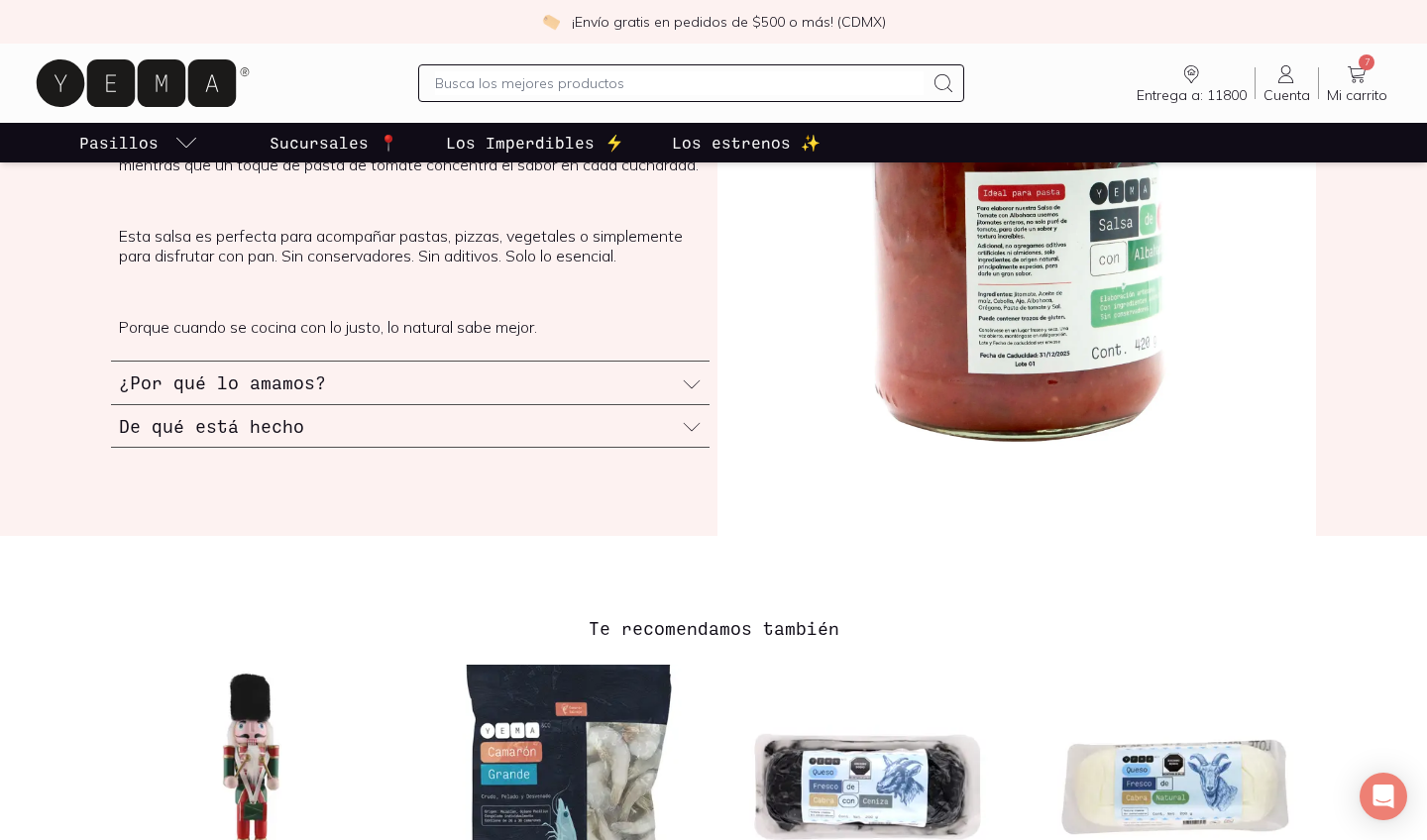 click on "7 Mi carrito Carrito" at bounding box center [1357, 83] 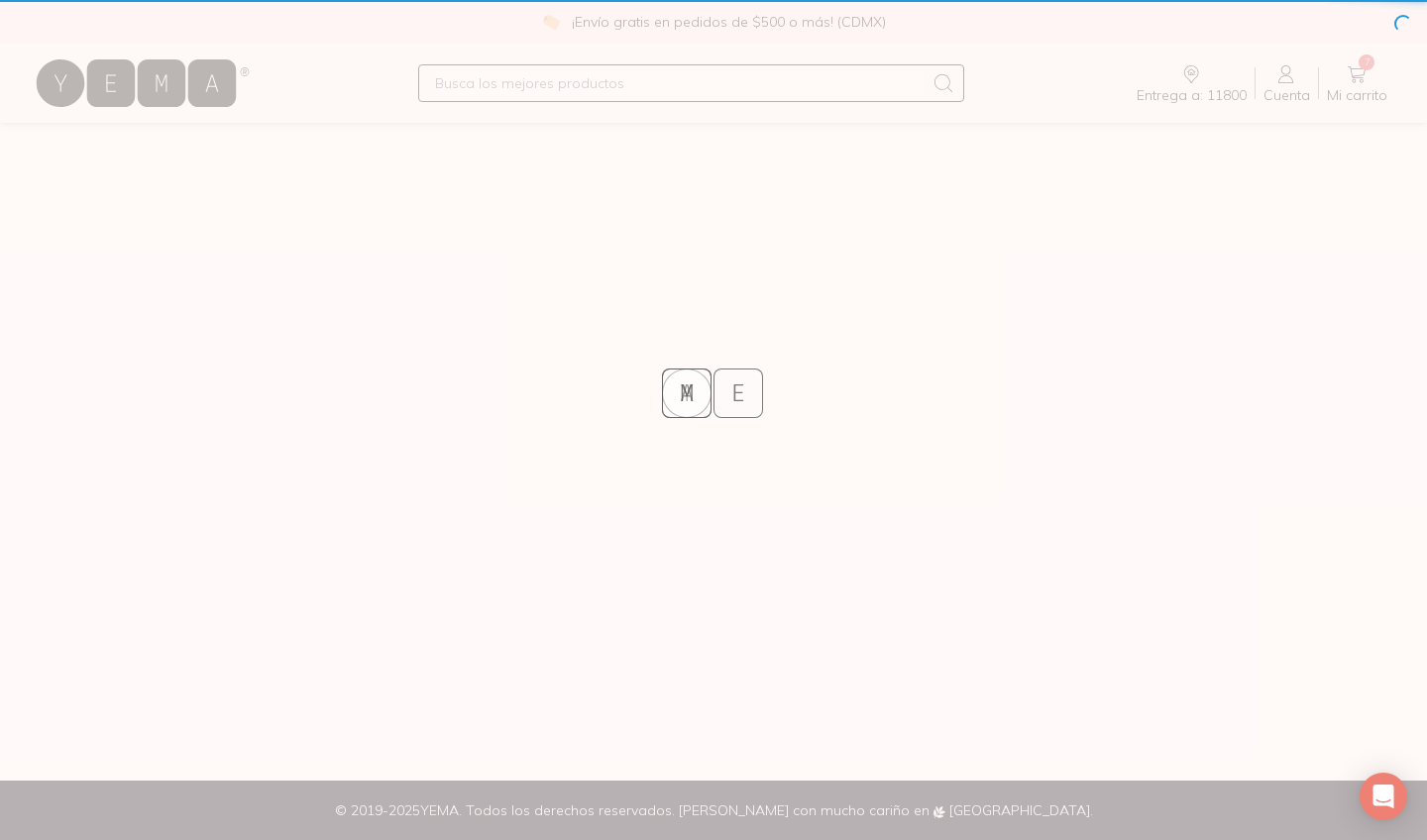 scroll, scrollTop: 0, scrollLeft: 0, axis: both 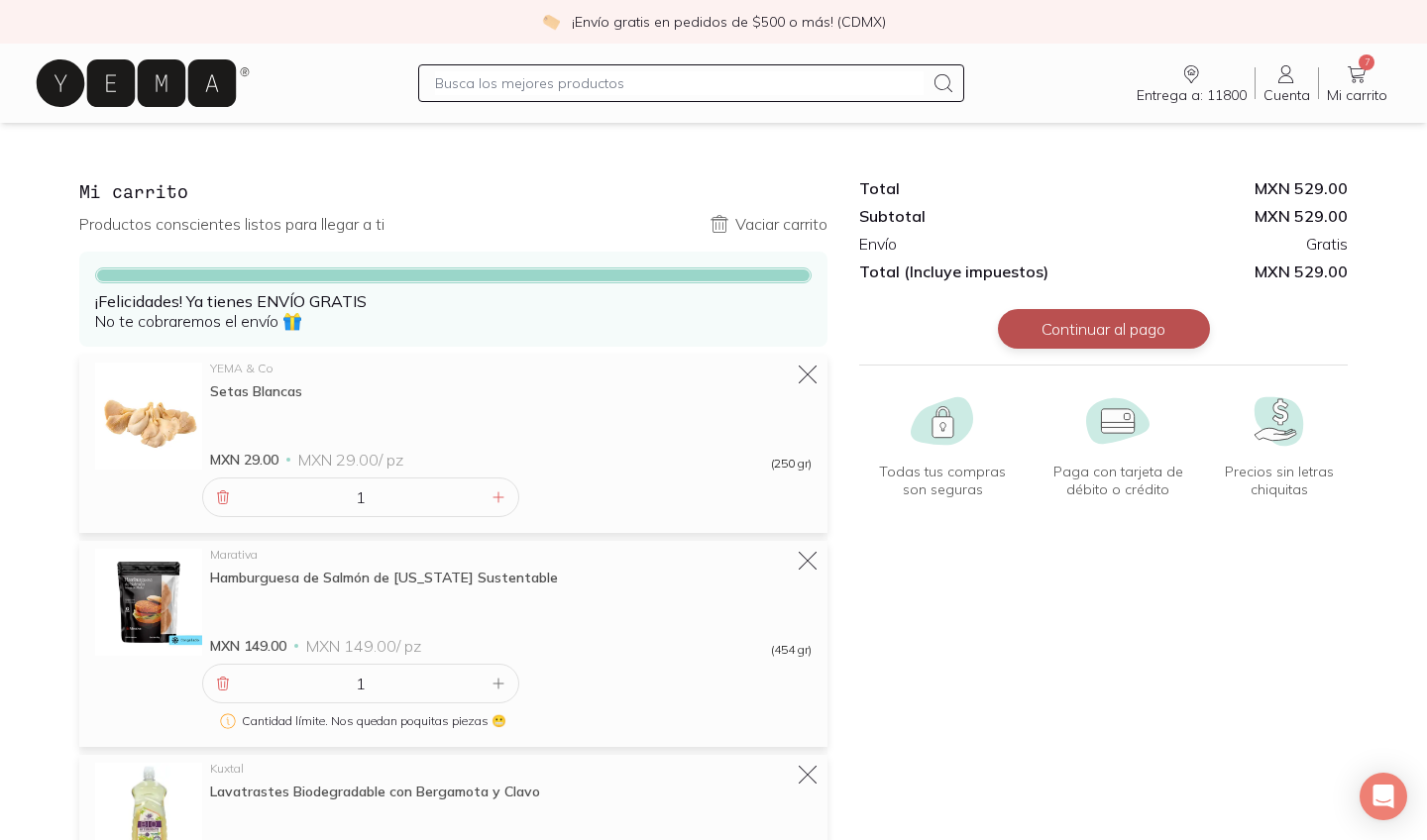 click on "Continuar al pago" at bounding box center [1104, 329] 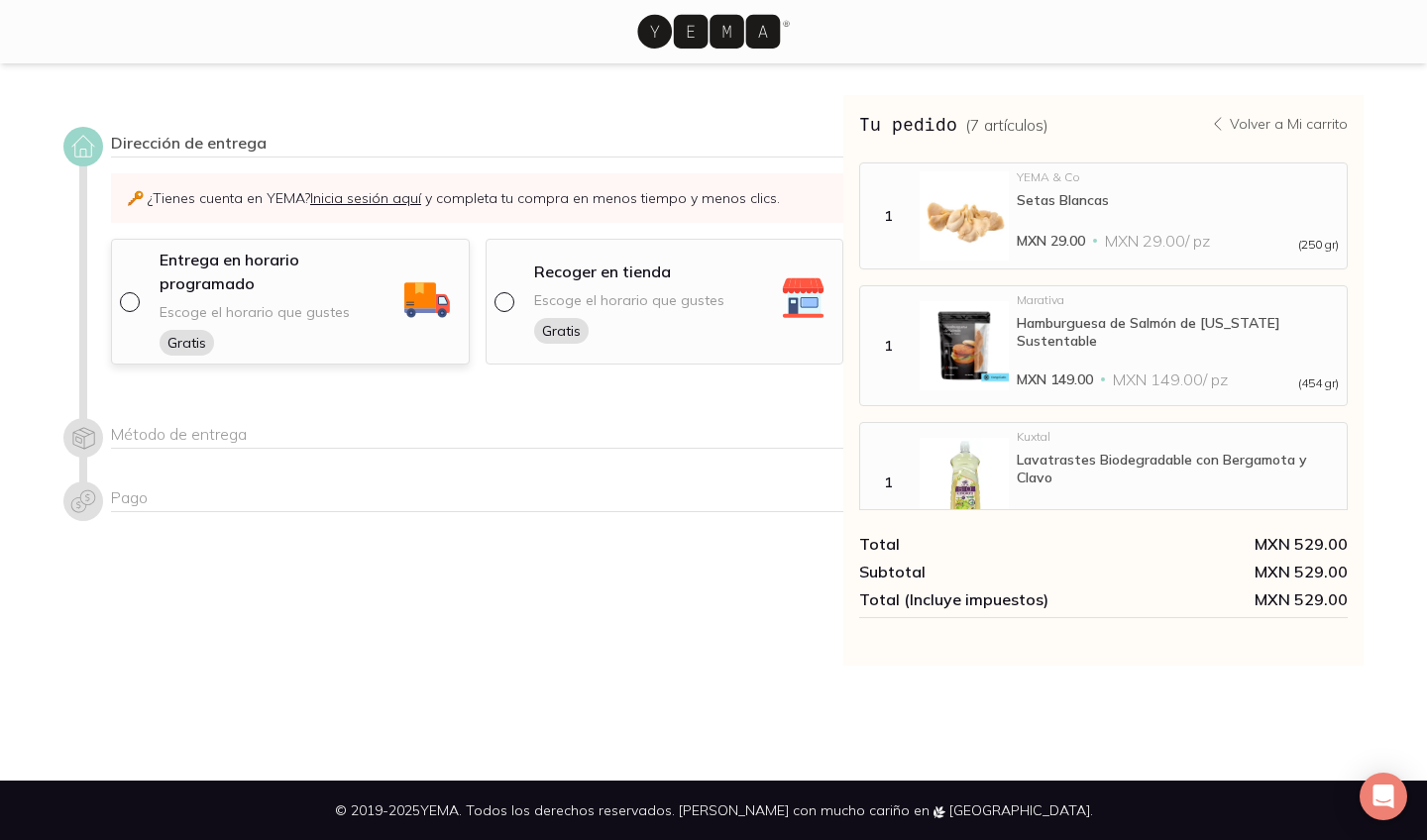 click at bounding box center [128, 300] 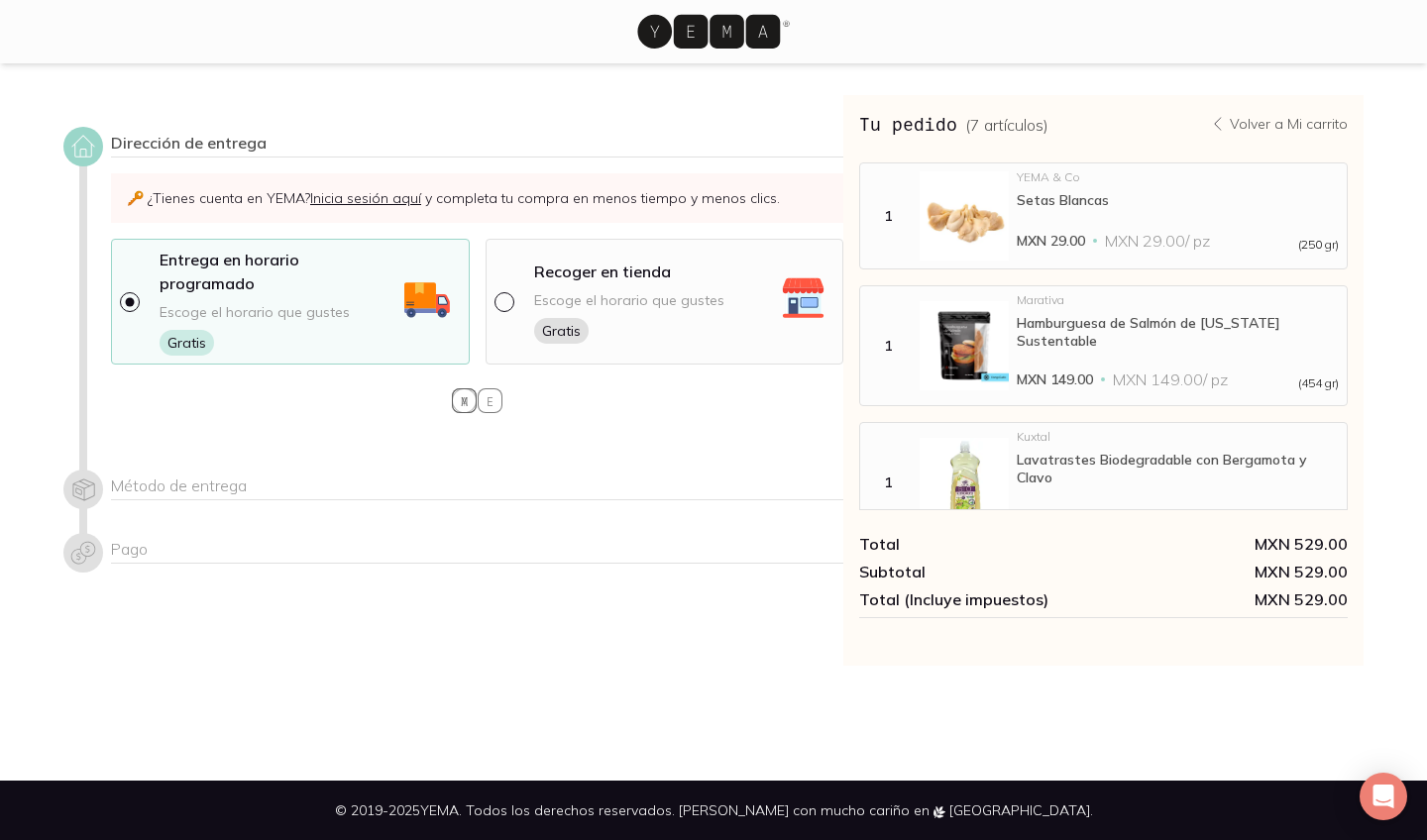 select on "204" 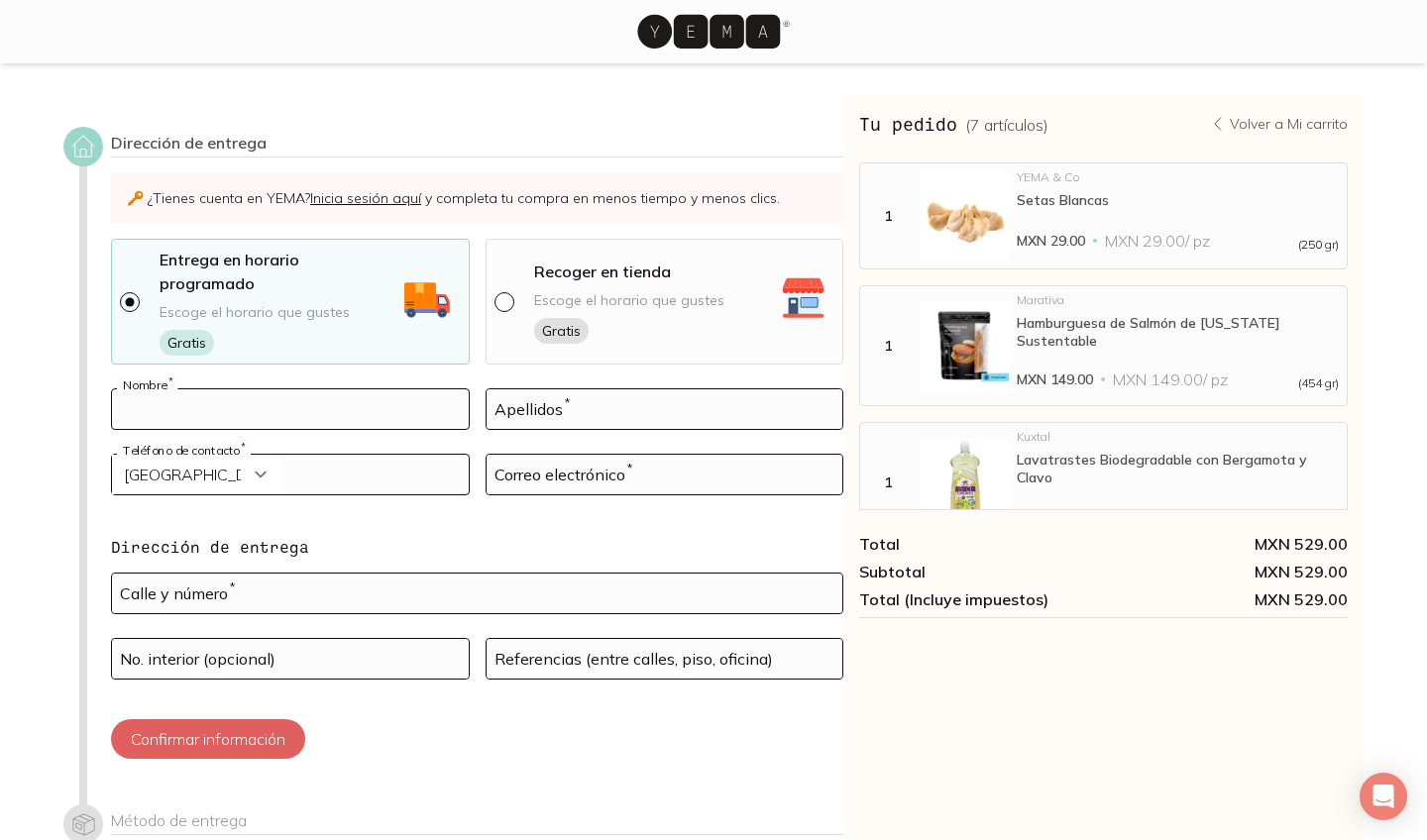 type on "N" 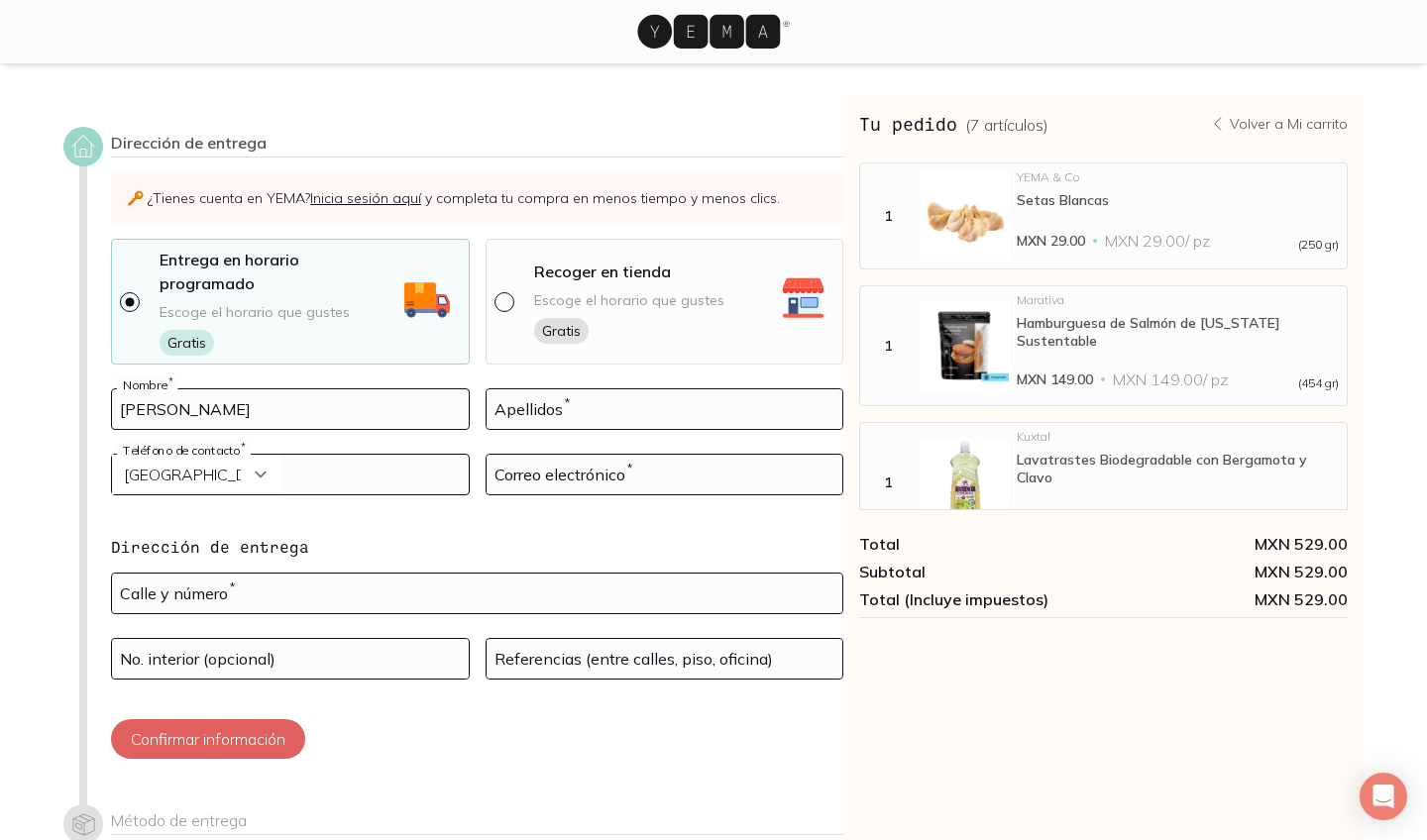 type on "[PERSON_NAME]" 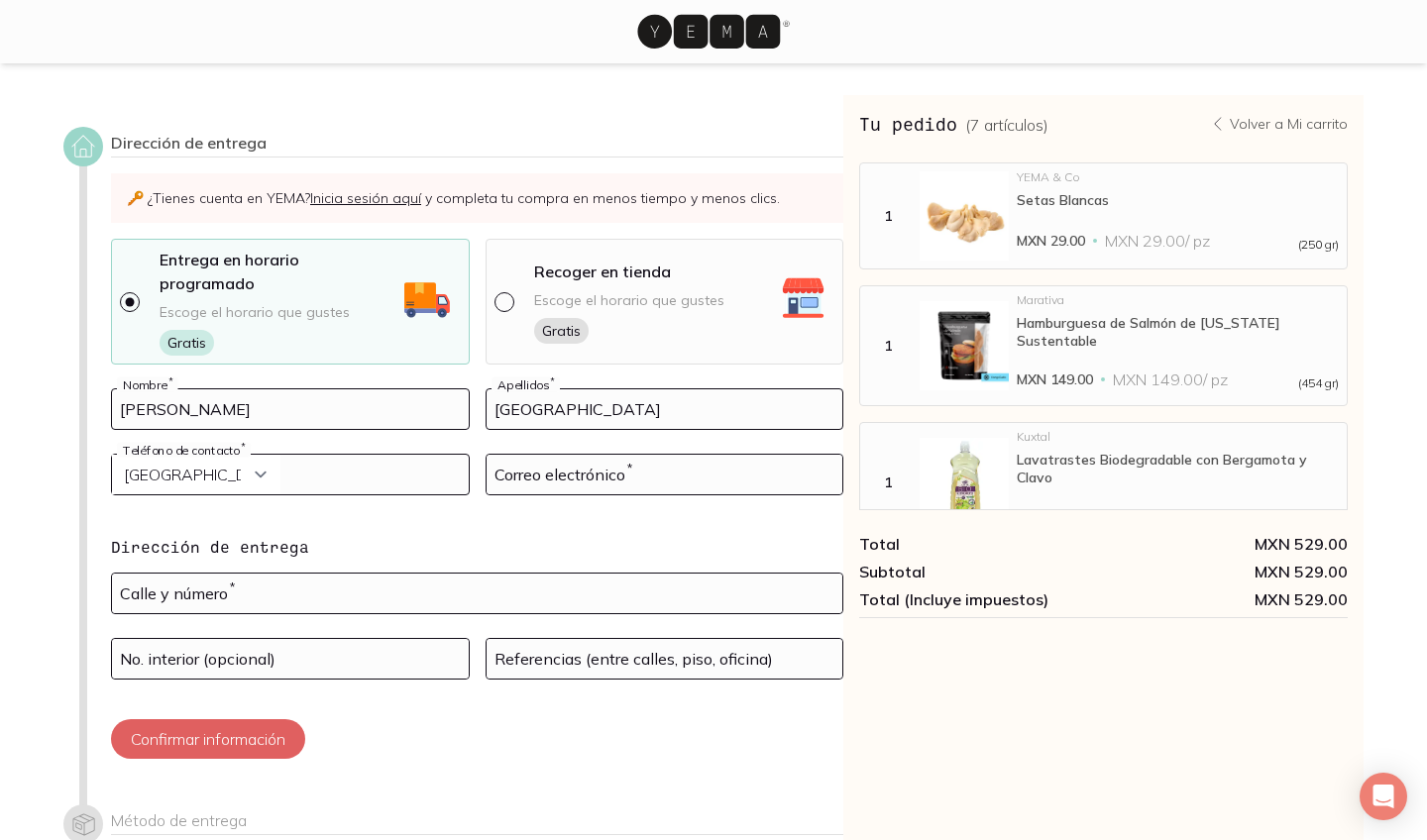 type on "[GEOGRAPHIC_DATA]" 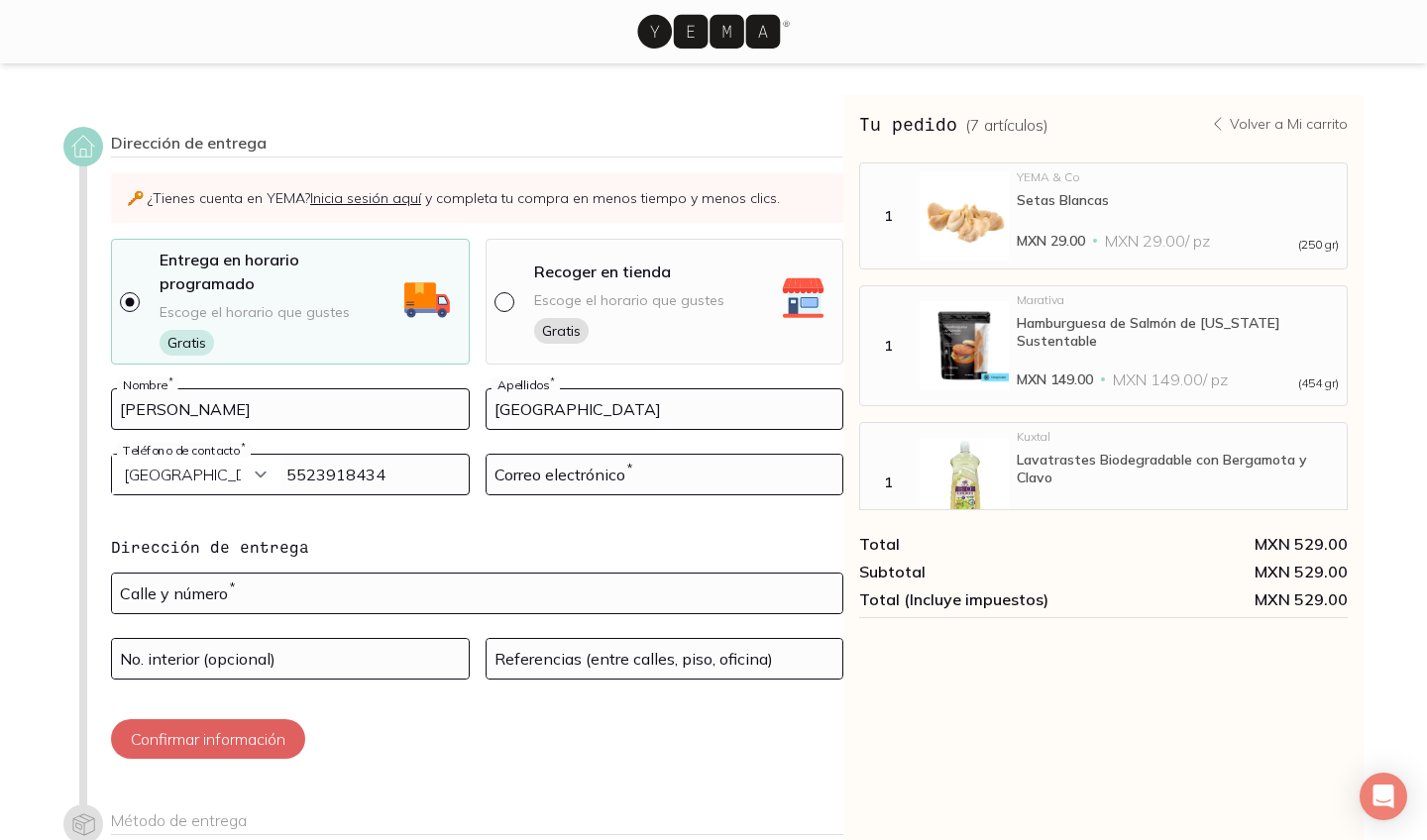 type on "5523918434" 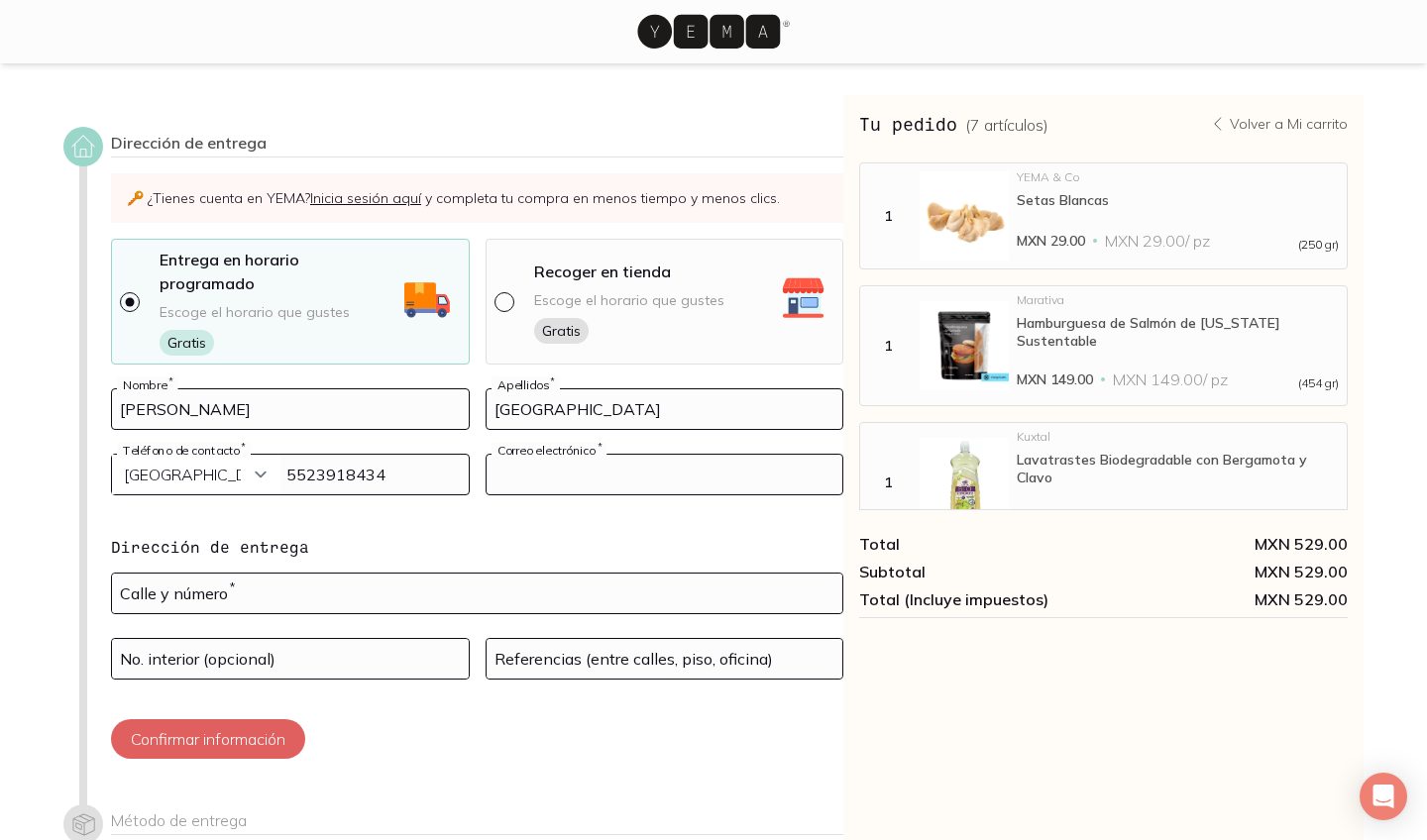 type on "[EMAIL_ADDRESS][DOMAIN_NAME]" 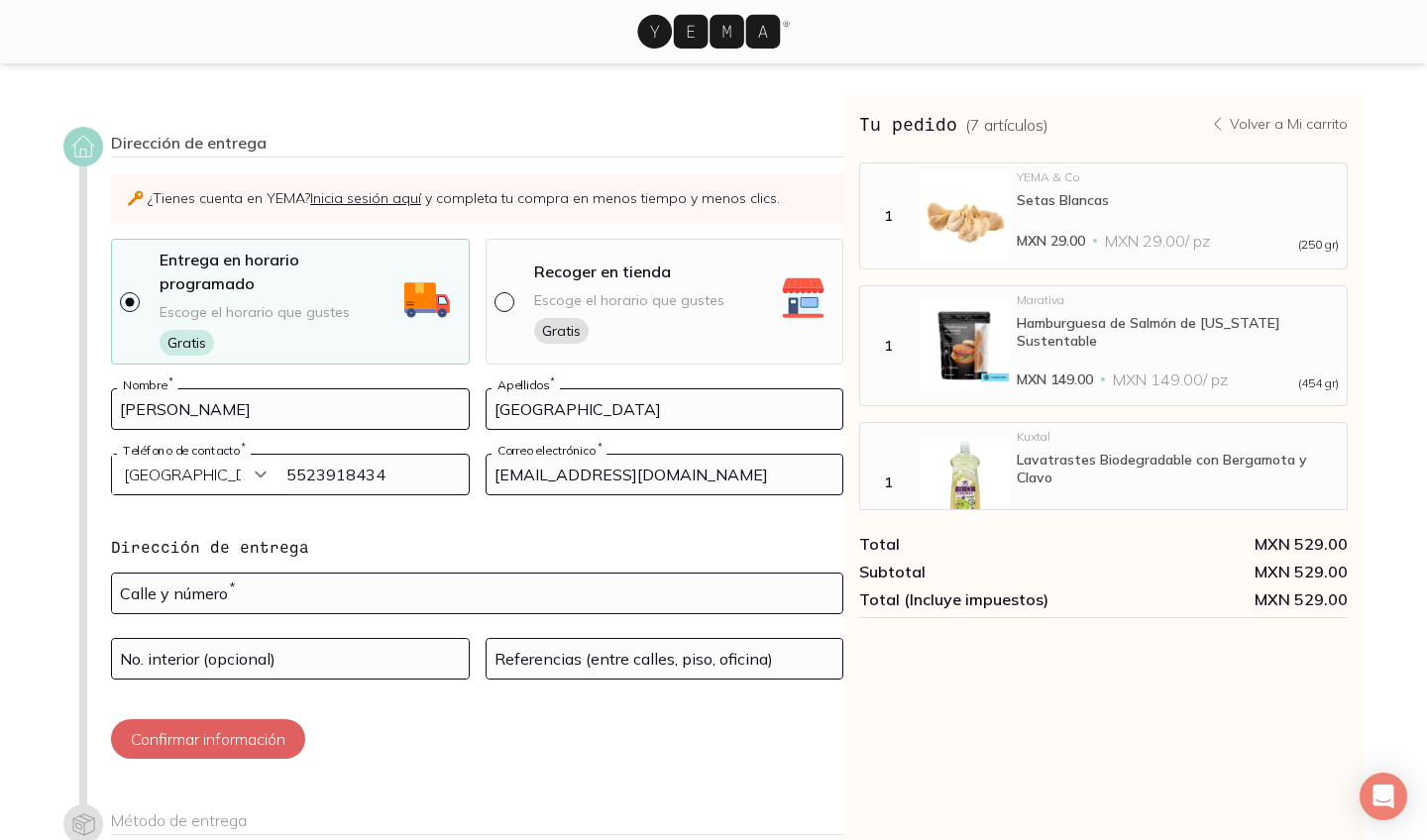 scroll, scrollTop: 0, scrollLeft: 0, axis: both 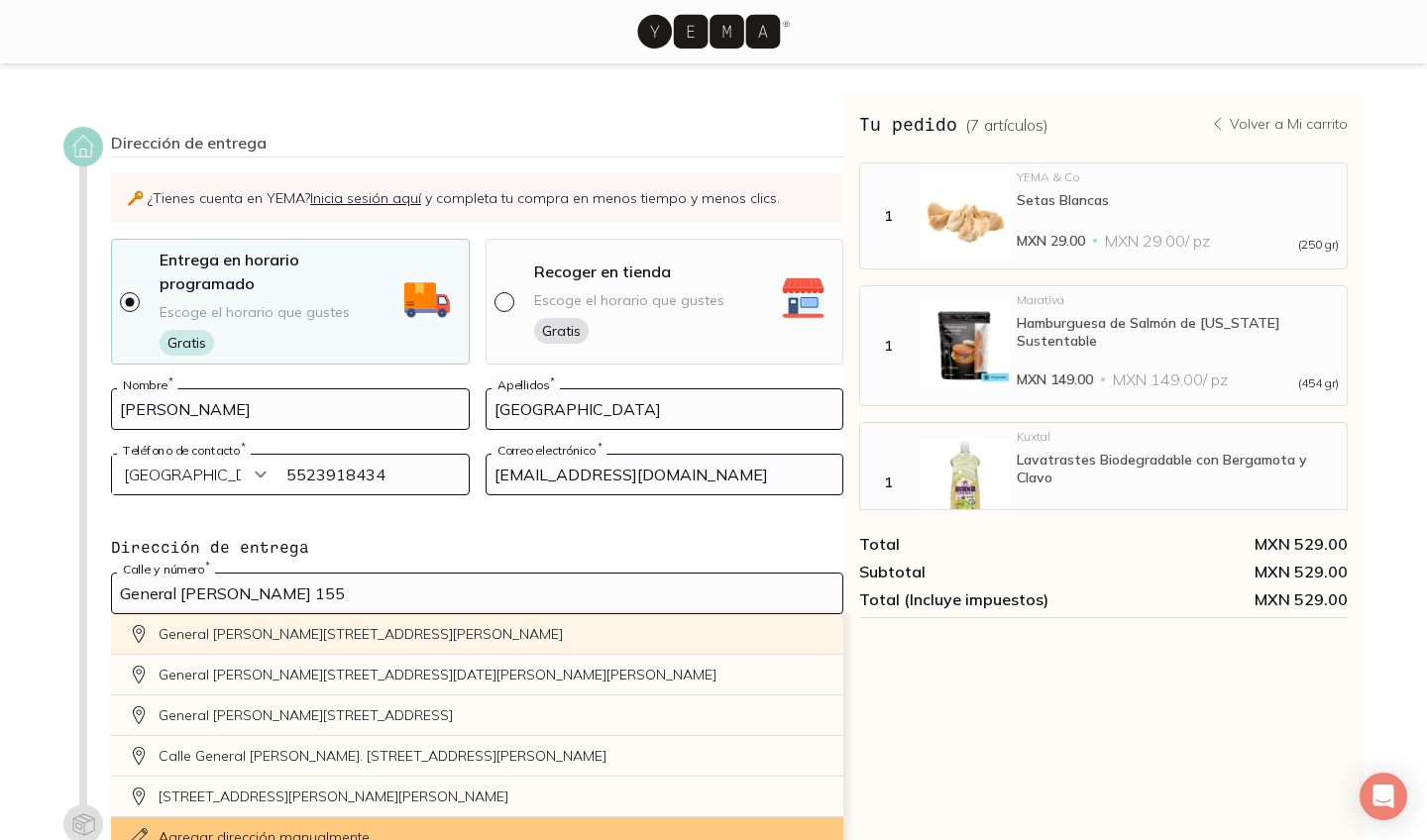 click on "General [PERSON_NAME][STREET_ADDRESS][PERSON_NAME]" 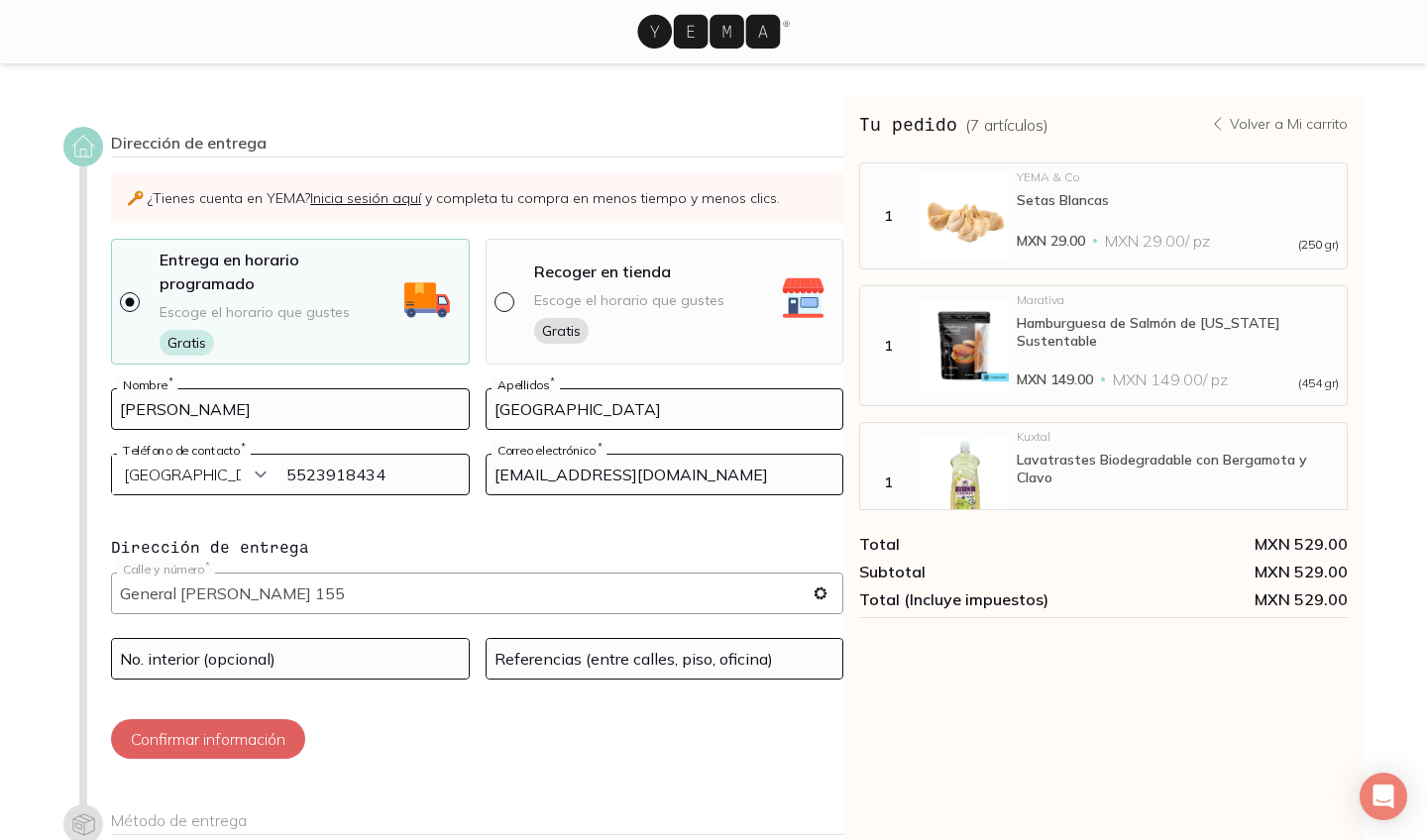 type on "Gral. [PERSON_NAME][STREET_ADDRESS][PERSON_NAME][PERSON_NAME]" 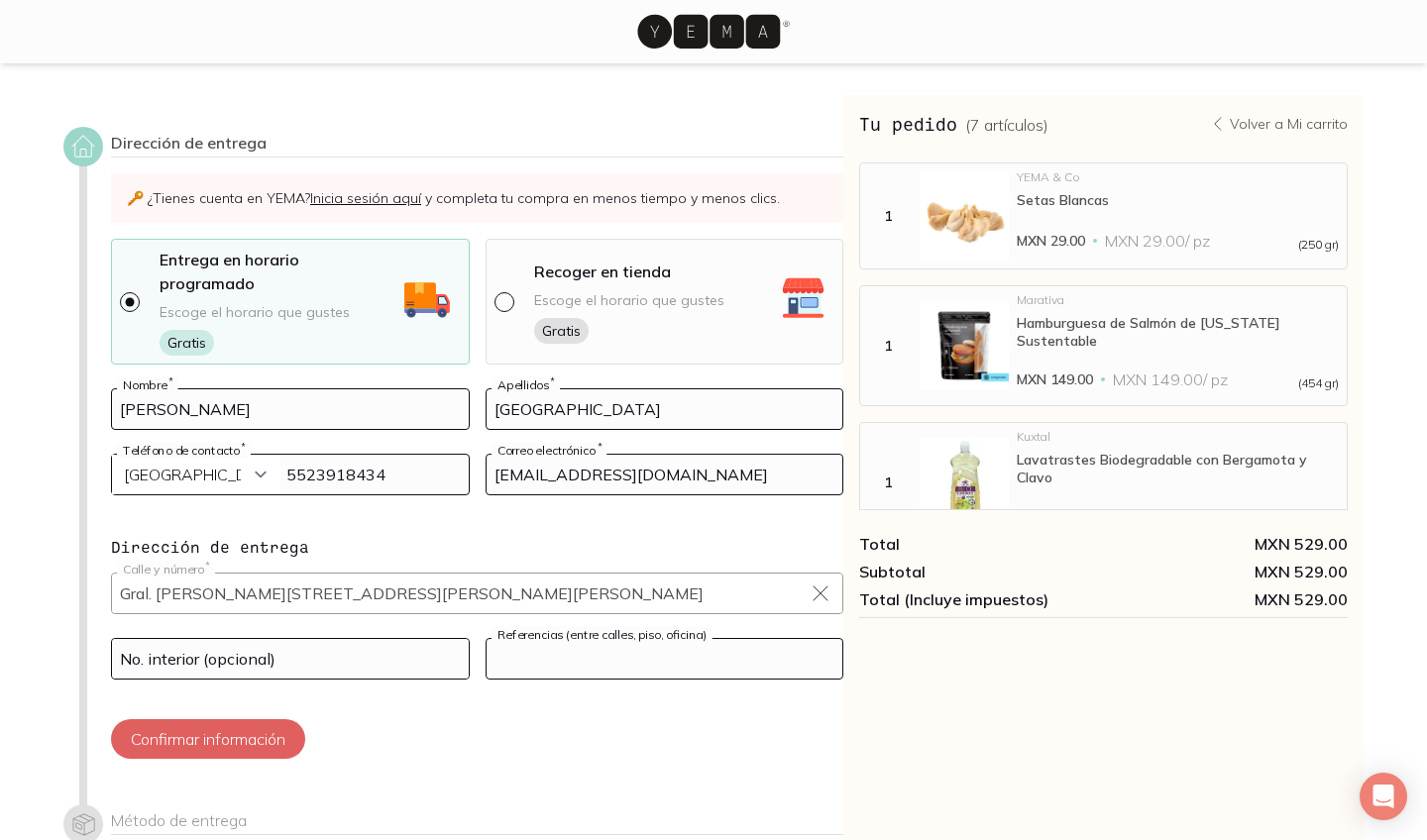 click at bounding box center (665, 659) 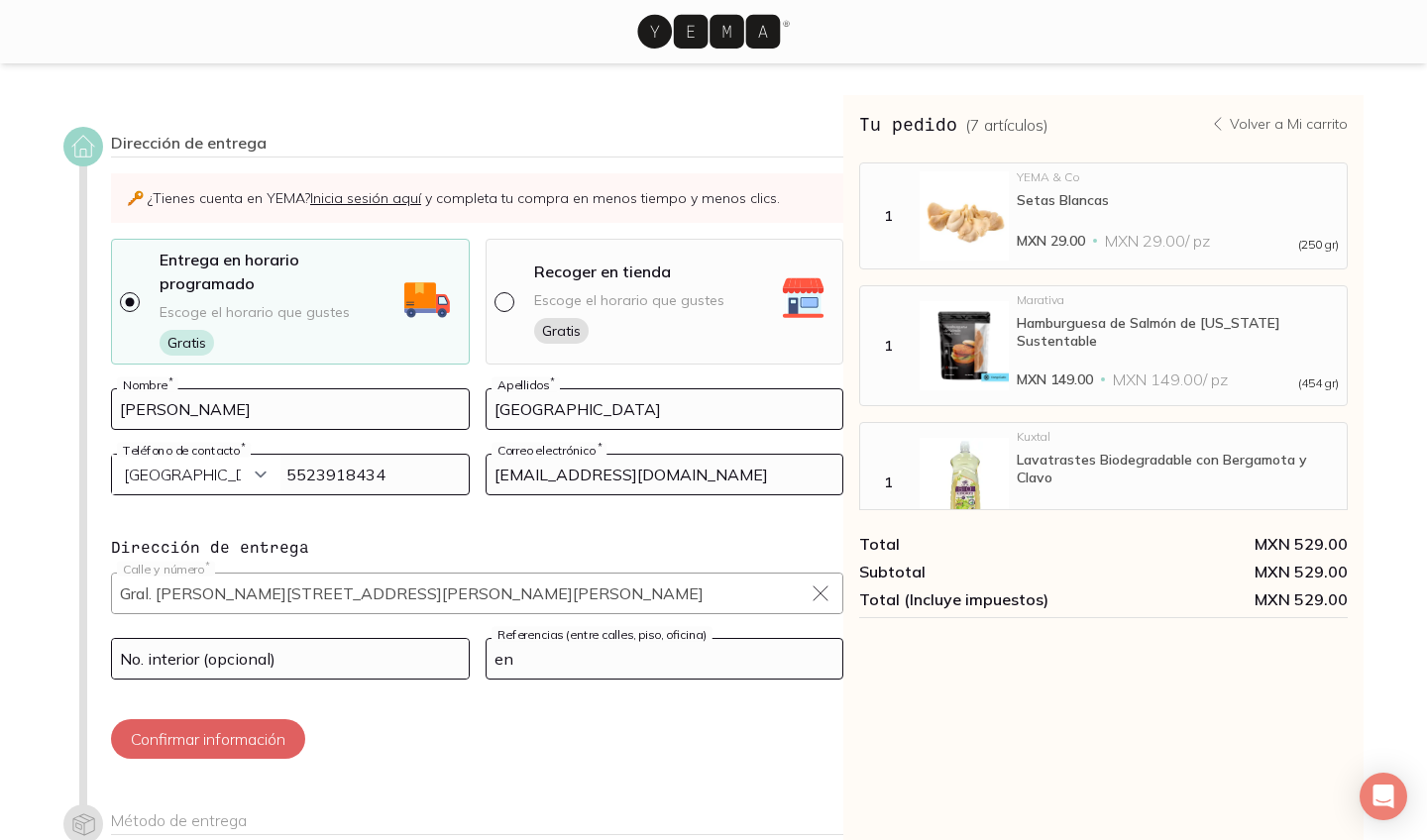 type on "e" 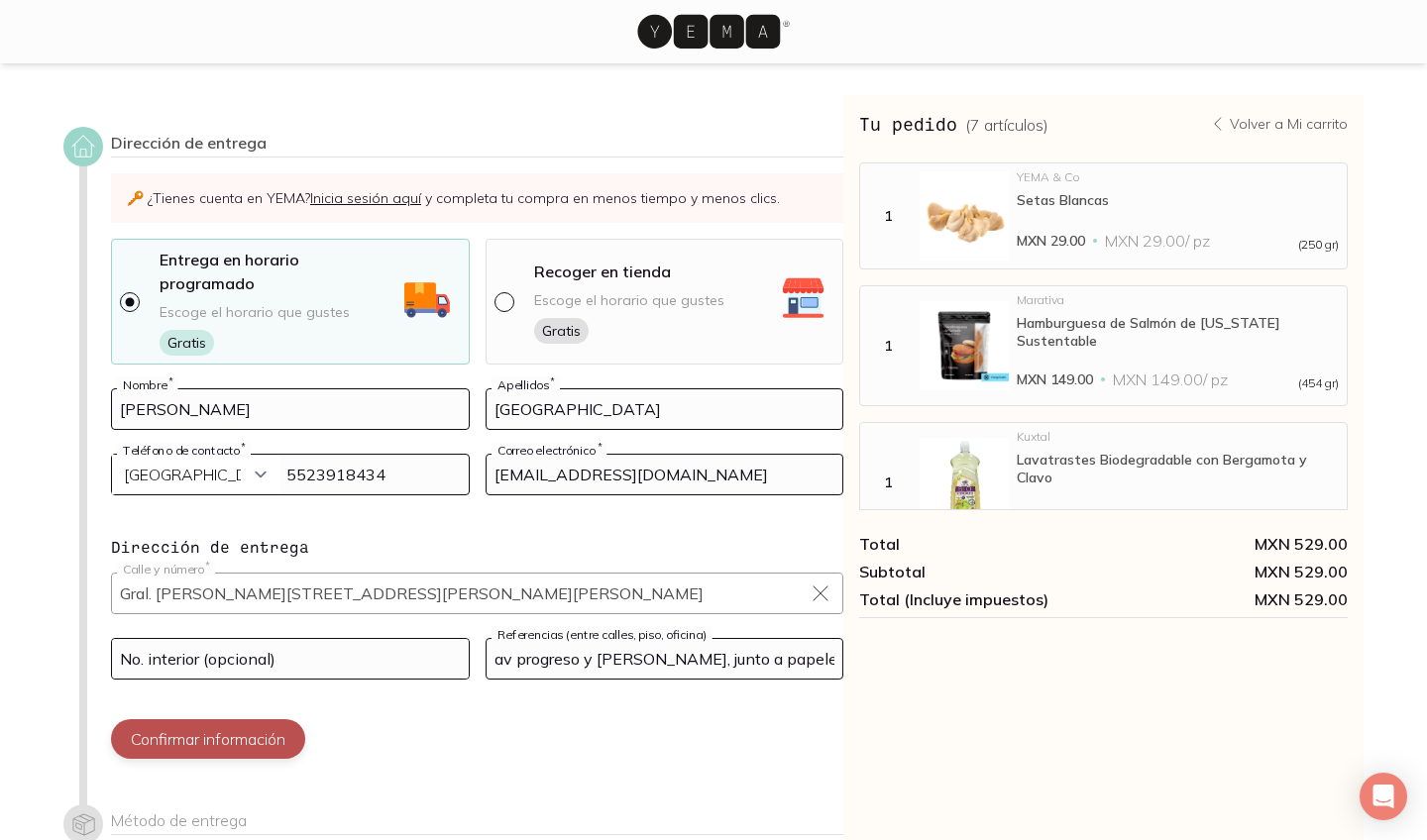 type on "av progreso y [PERSON_NAME], junto a papelería, reja gris" 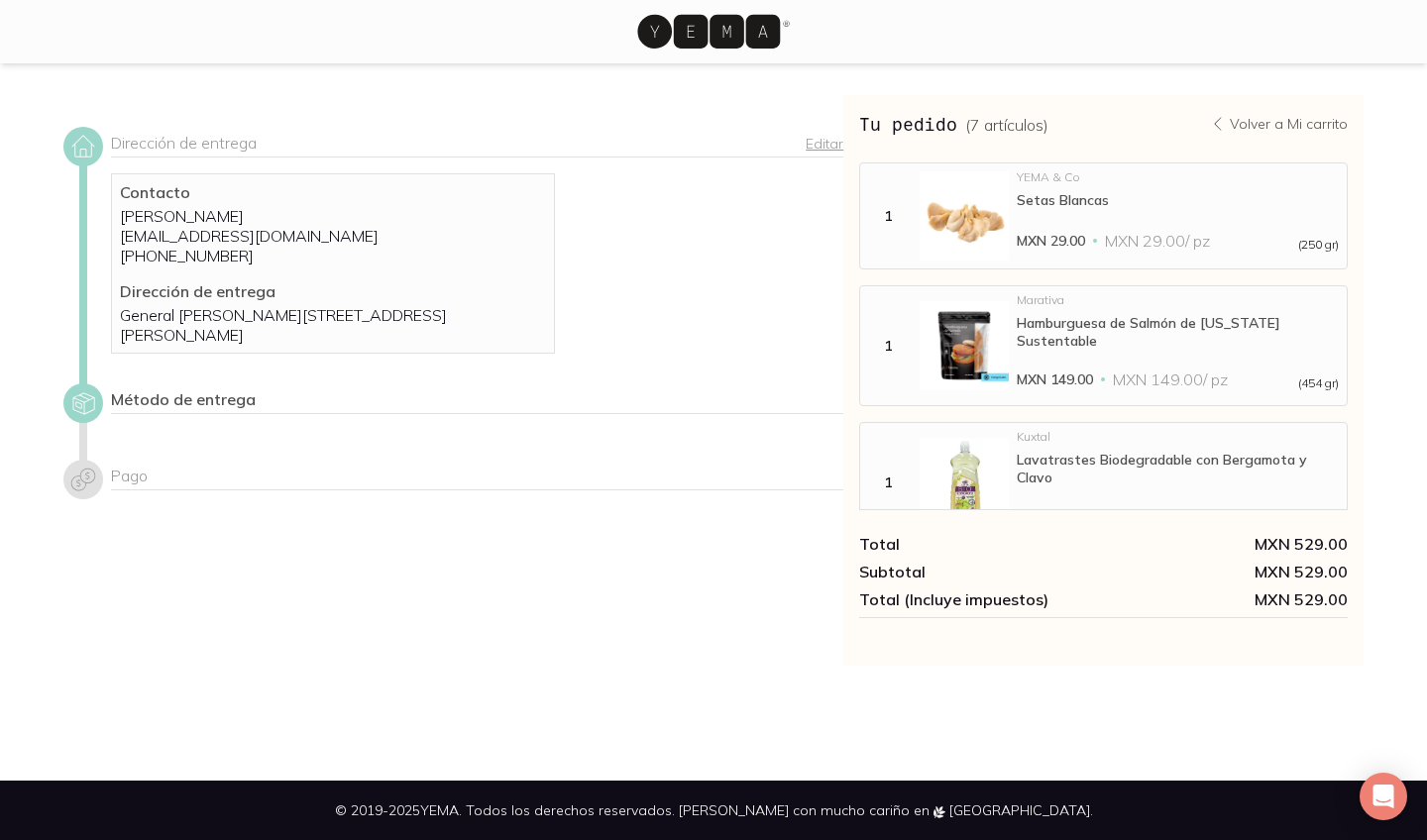 scroll, scrollTop: 0, scrollLeft: 0, axis: both 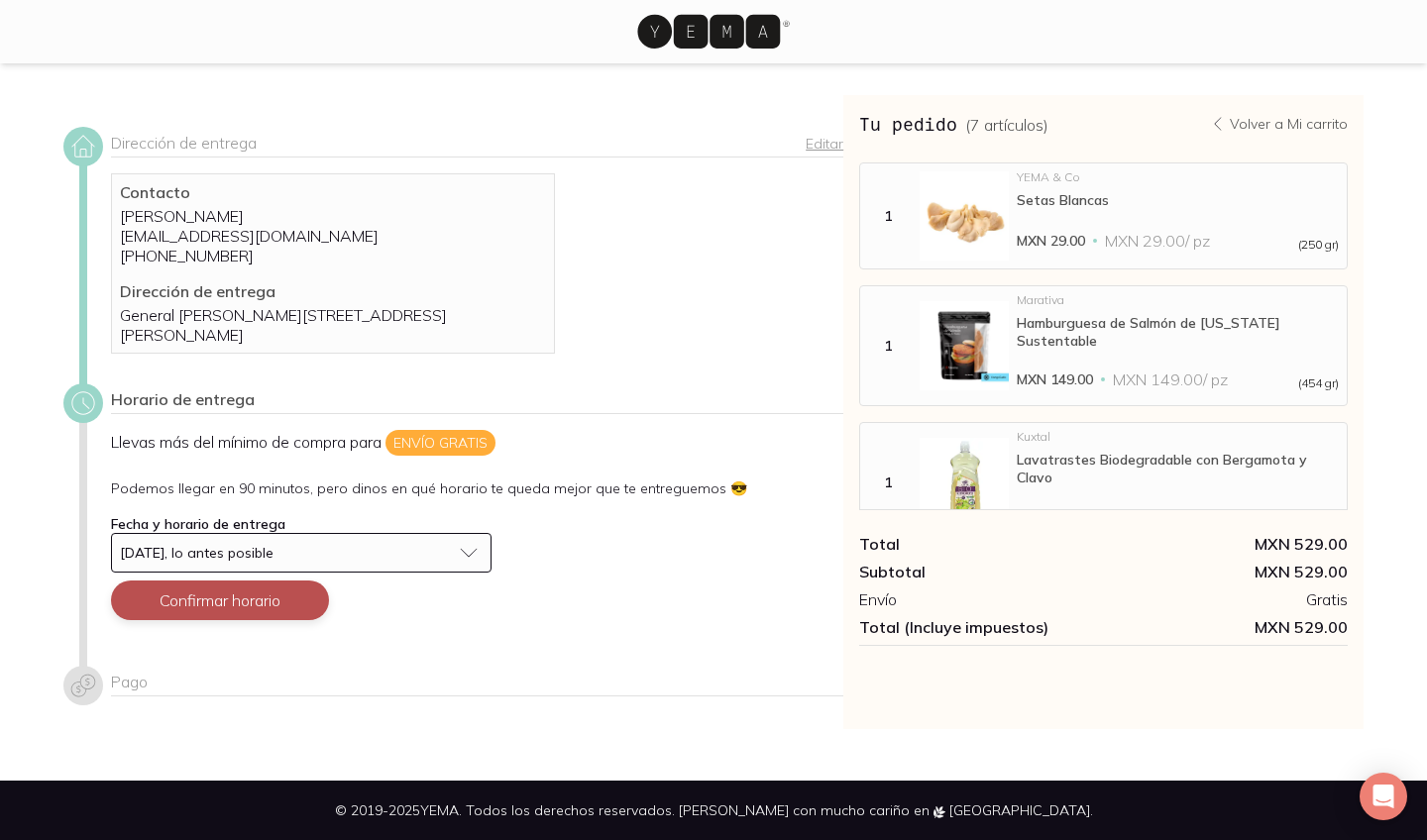 click on "Confirmar horario" at bounding box center [220, 600] 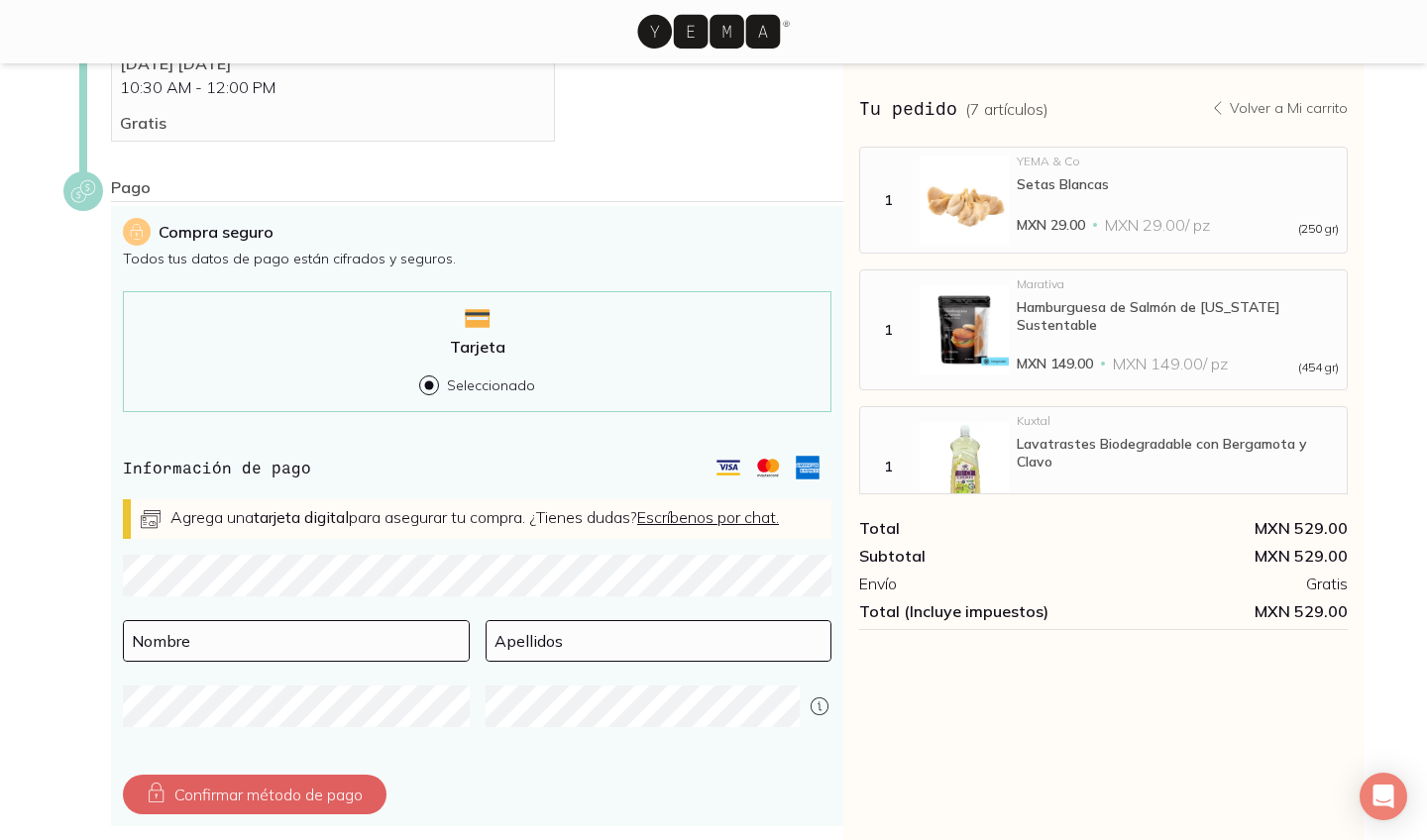 scroll, scrollTop: 394, scrollLeft: 0, axis: vertical 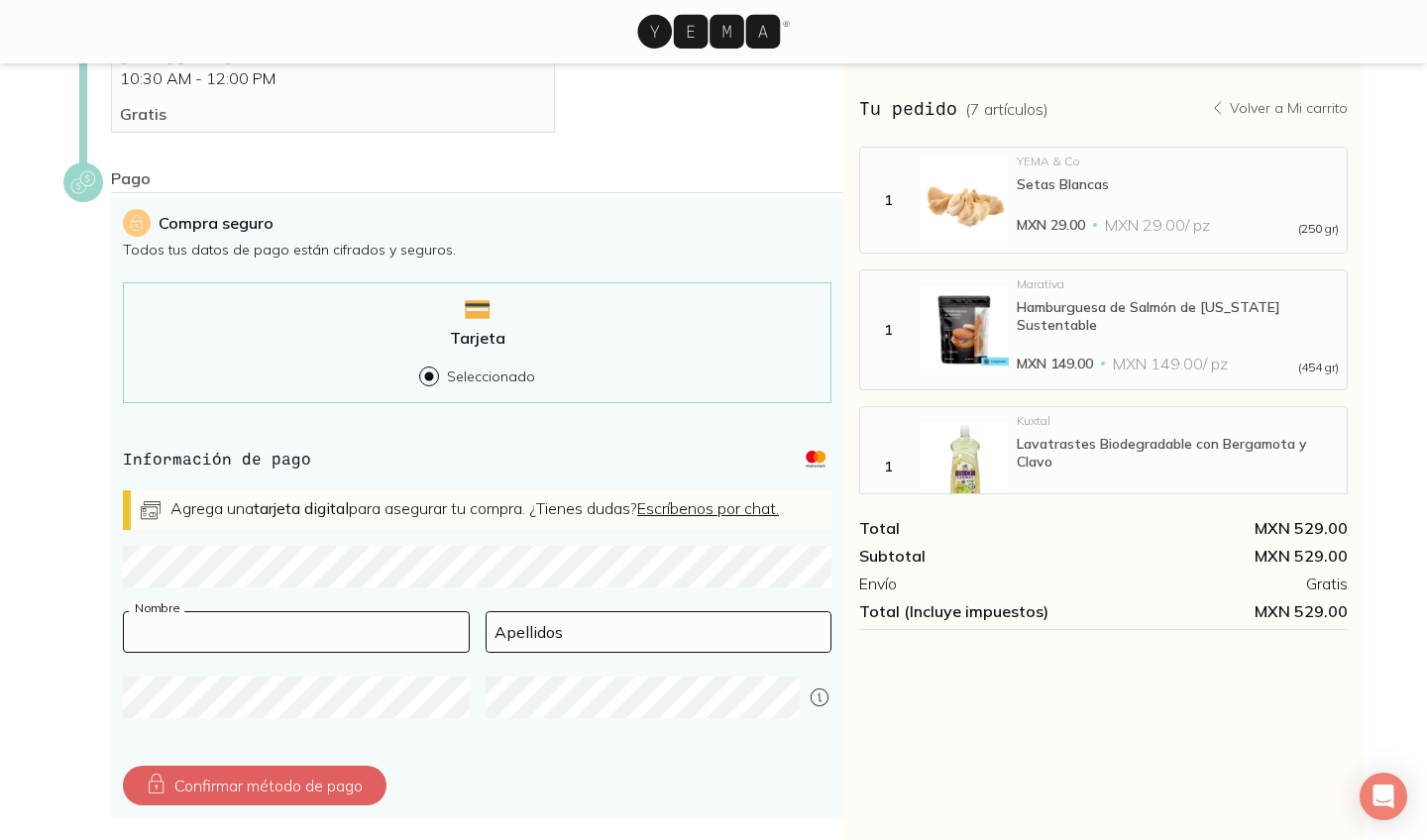 click at bounding box center (296, 632) 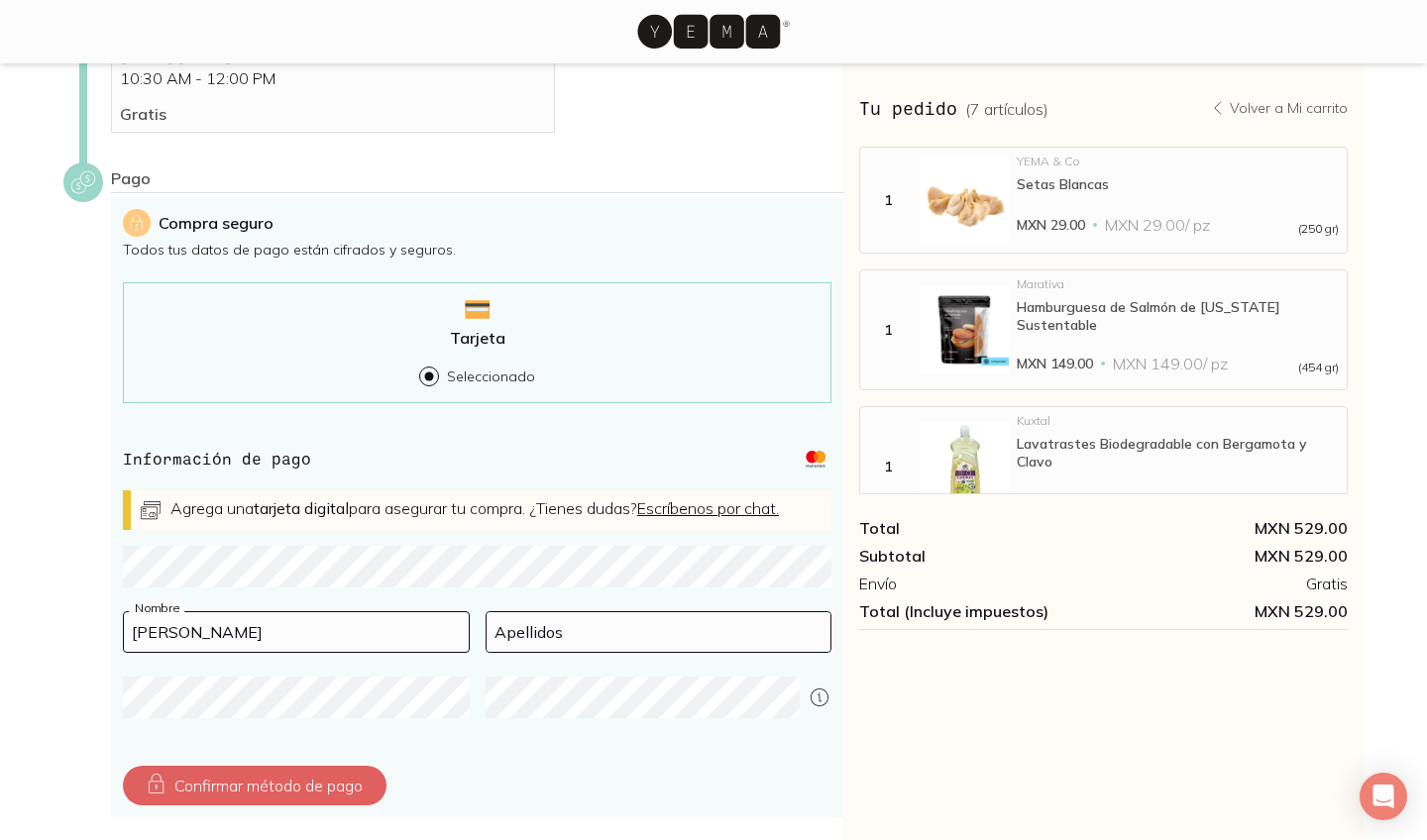 type on "[PERSON_NAME]" 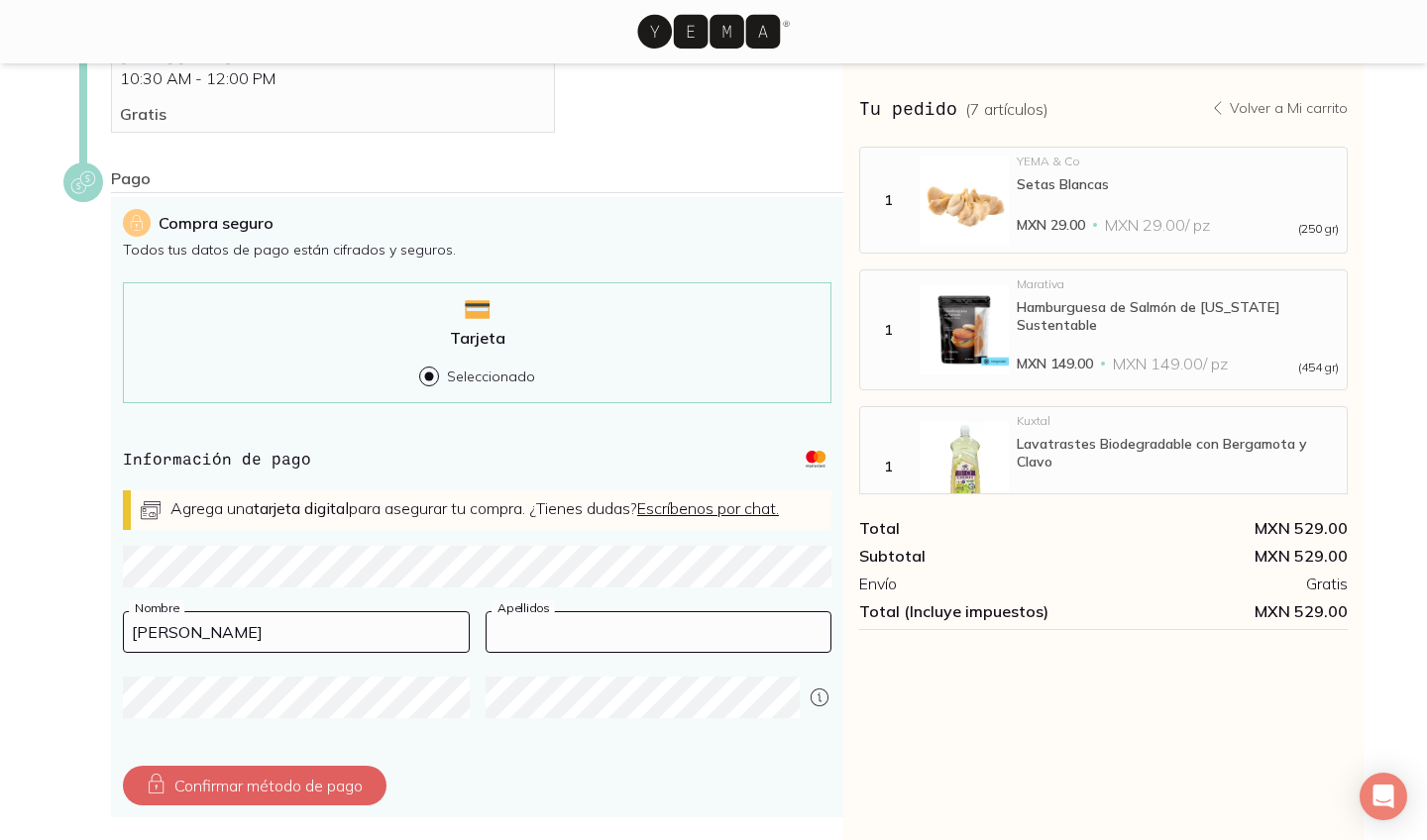 click at bounding box center [659, 632] 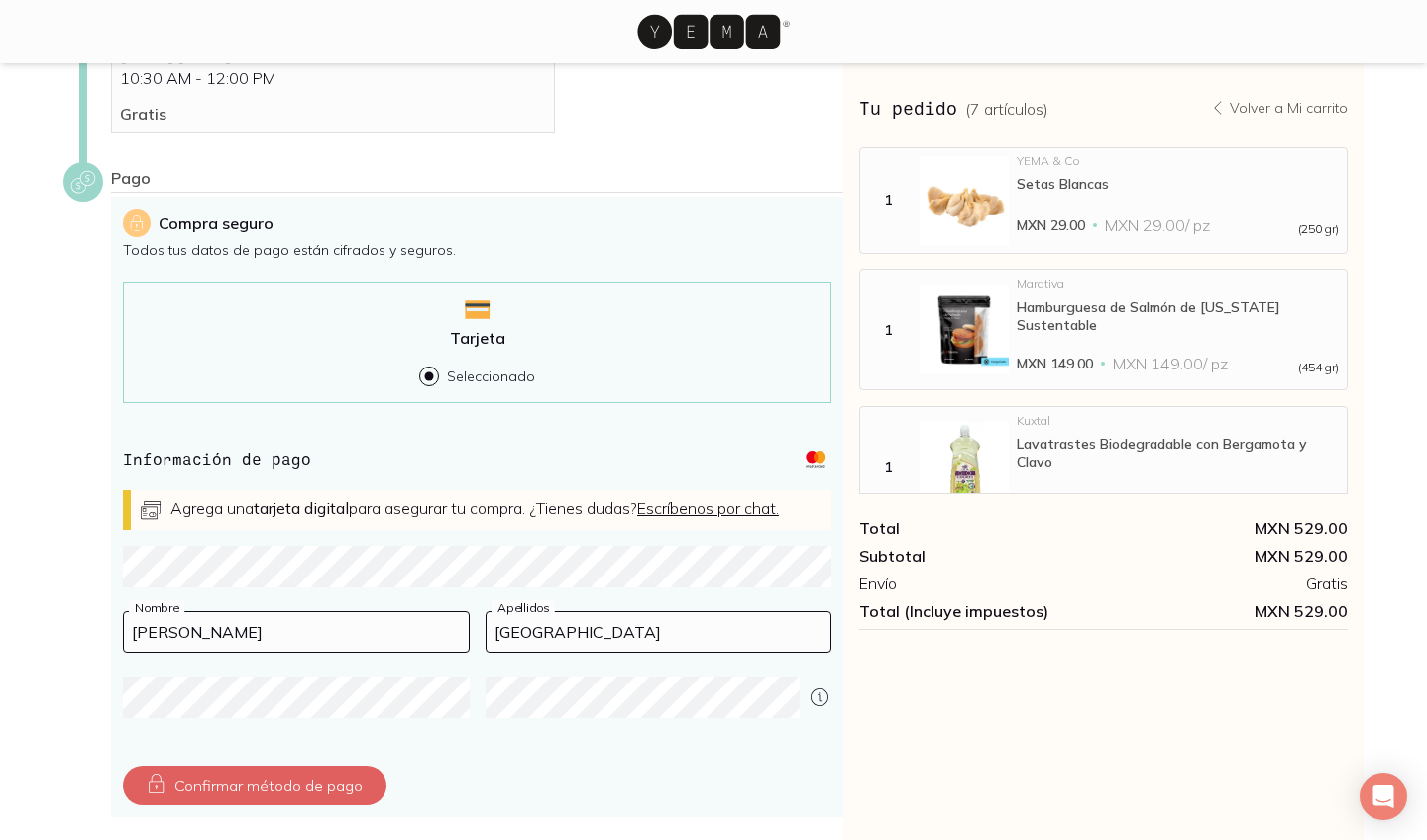 type on "[GEOGRAPHIC_DATA]" 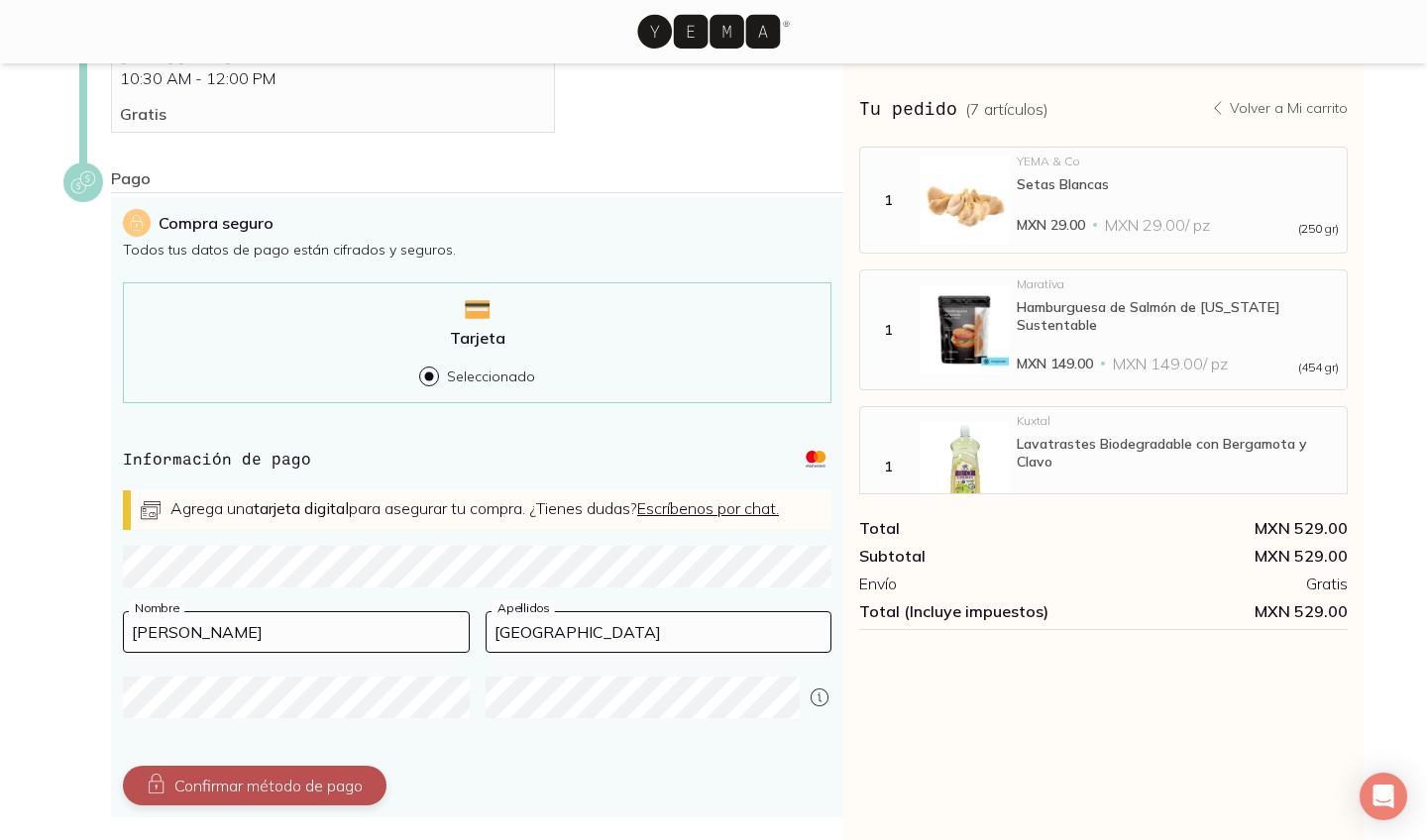 click on "Confirmar método de pago" at bounding box center [255, 786] 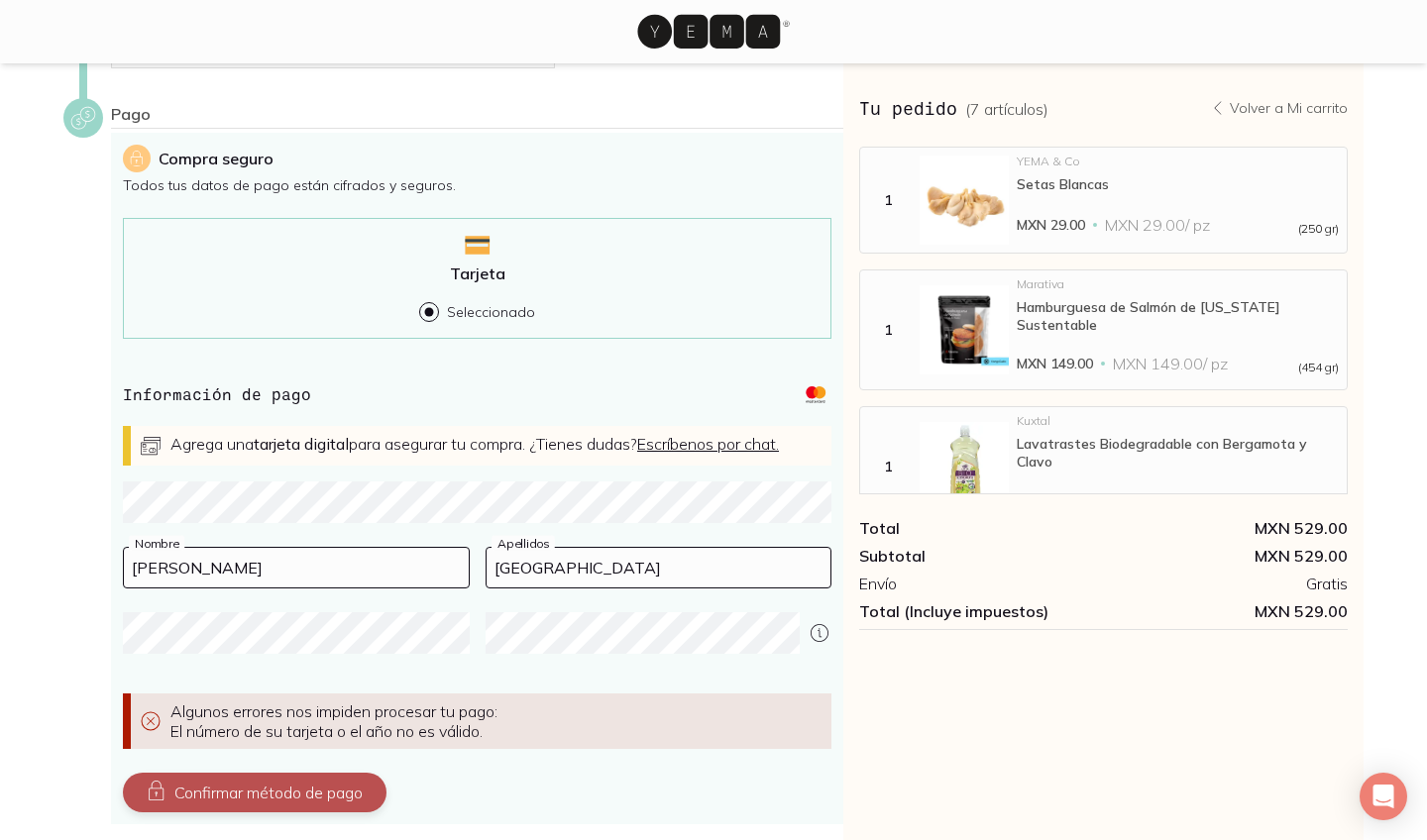 scroll, scrollTop: 460, scrollLeft: 0, axis: vertical 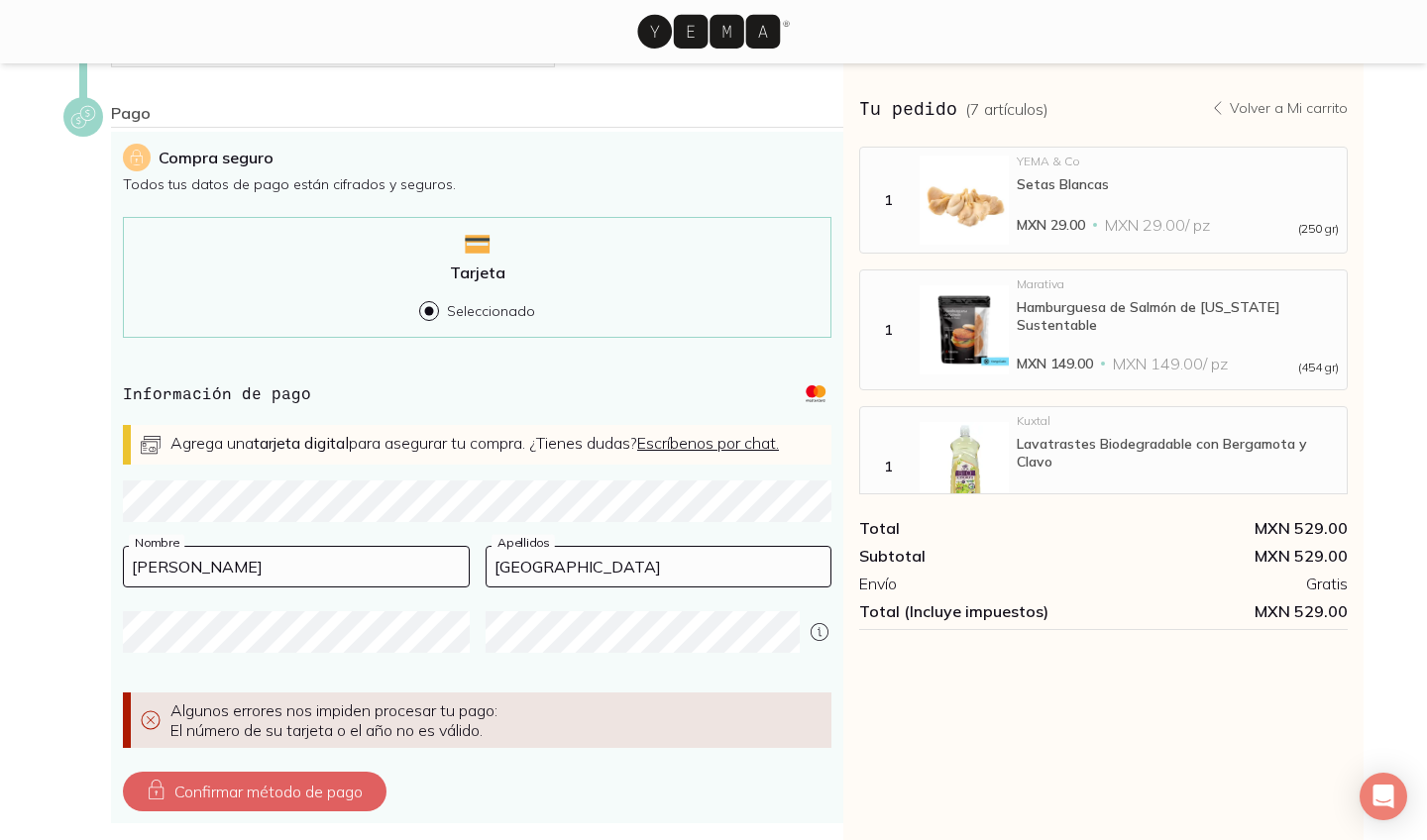 click on "[PERSON_NAME]" at bounding box center [296, 567] 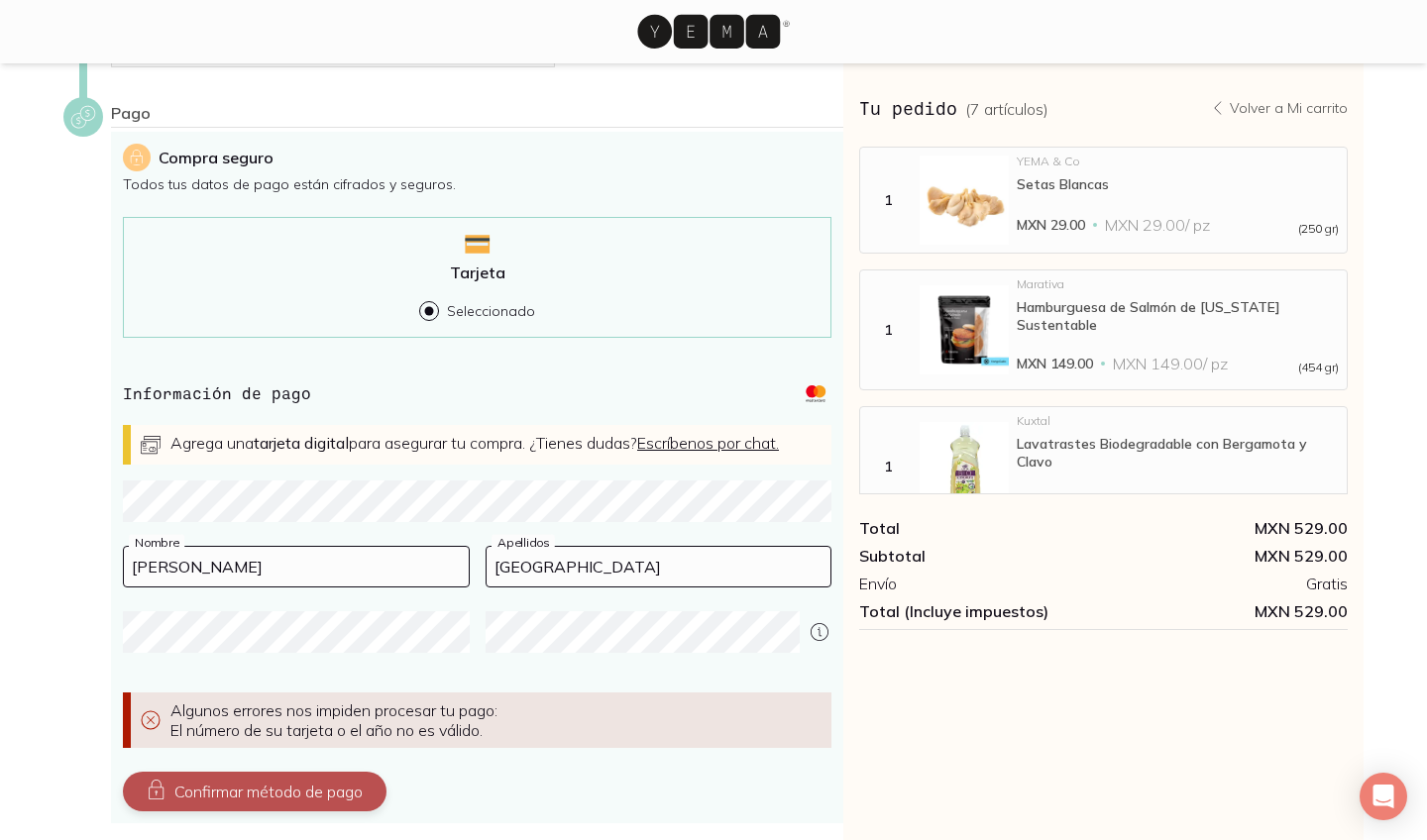 click on "Confirmar método de pago" at bounding box center [255, 791] 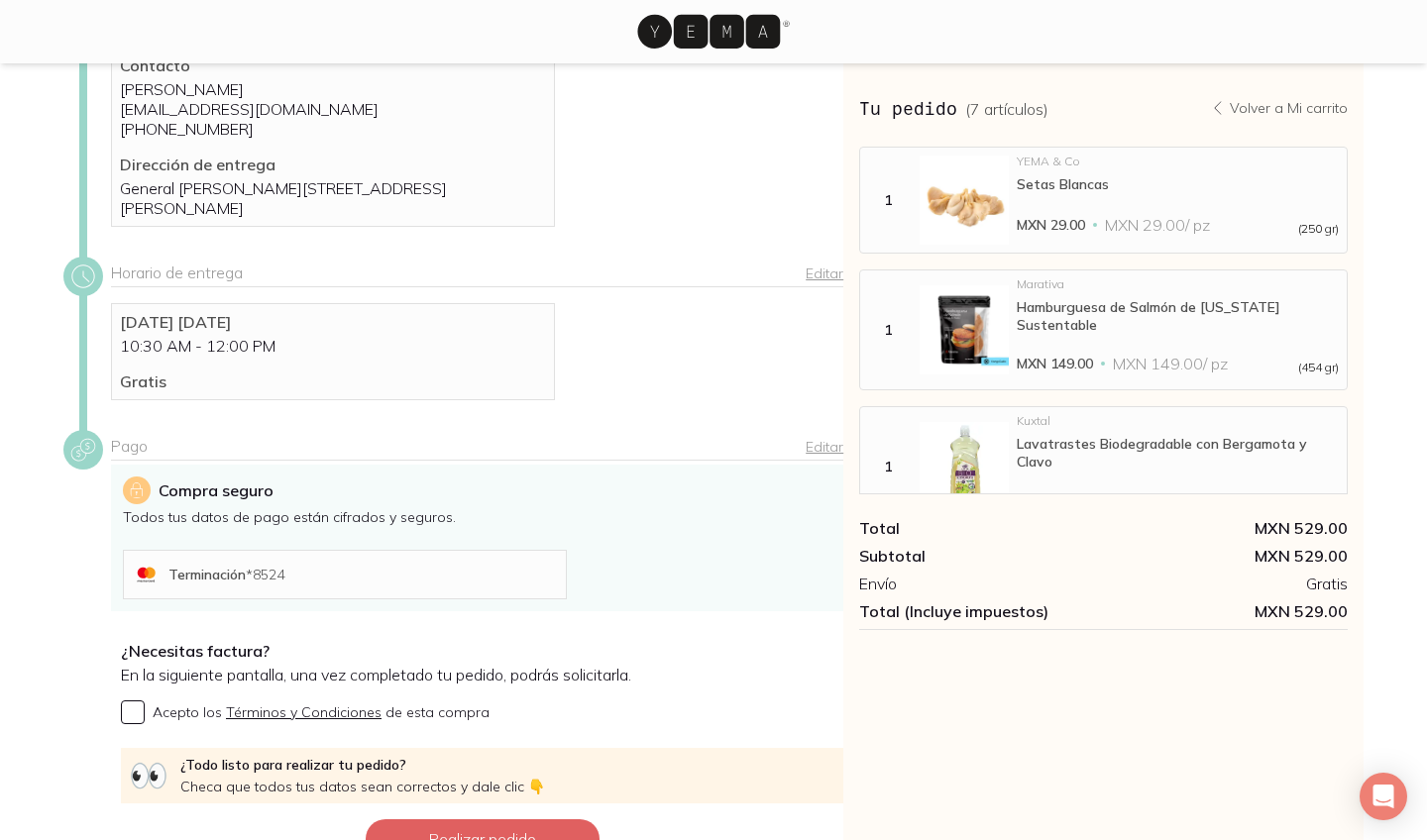 scroll, scrollTop: 129, scrollLeft: 0, axis: vertical 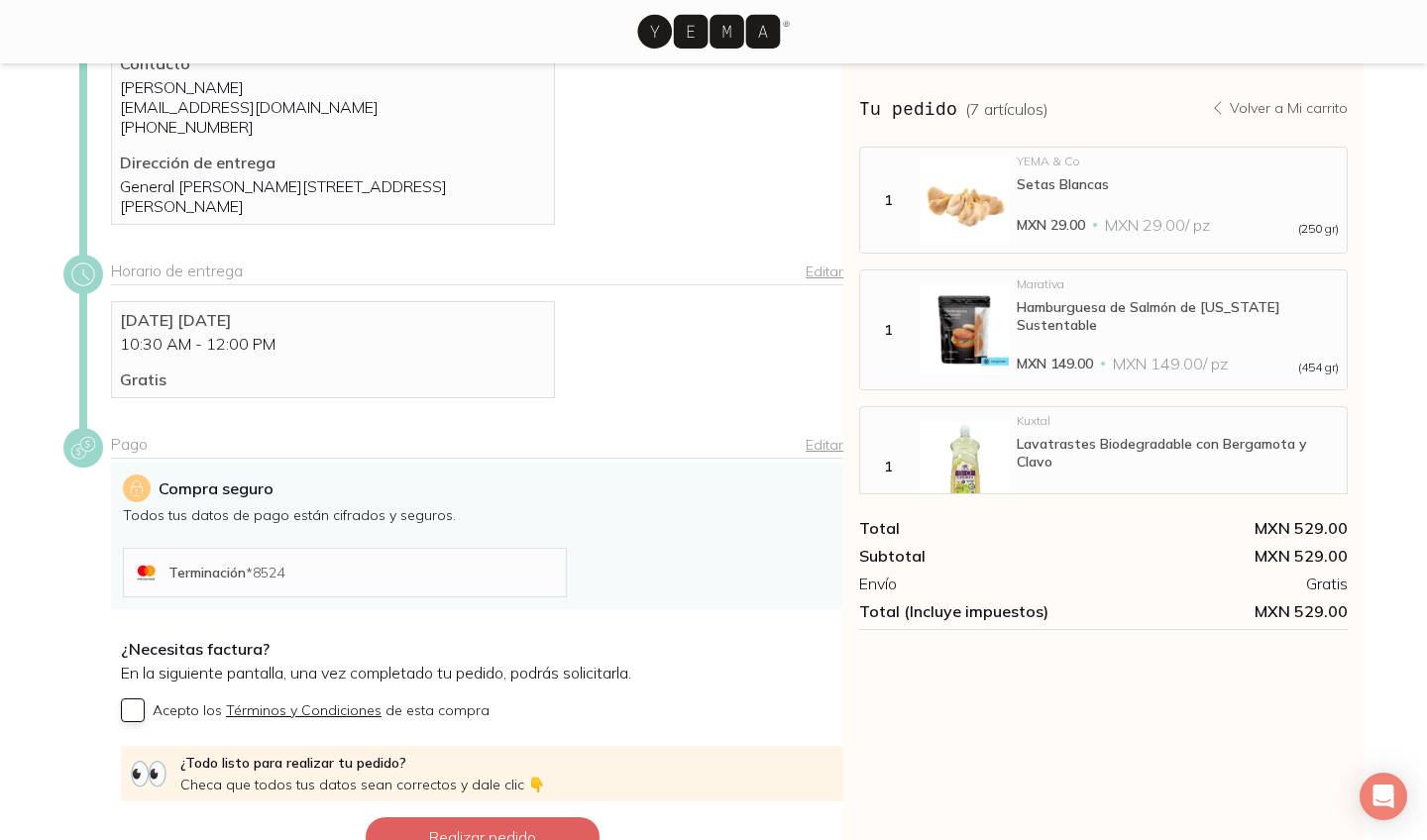 click on "Acepto los   Términos y Condiciones   de esta compra" at bounding box center (133, 710) 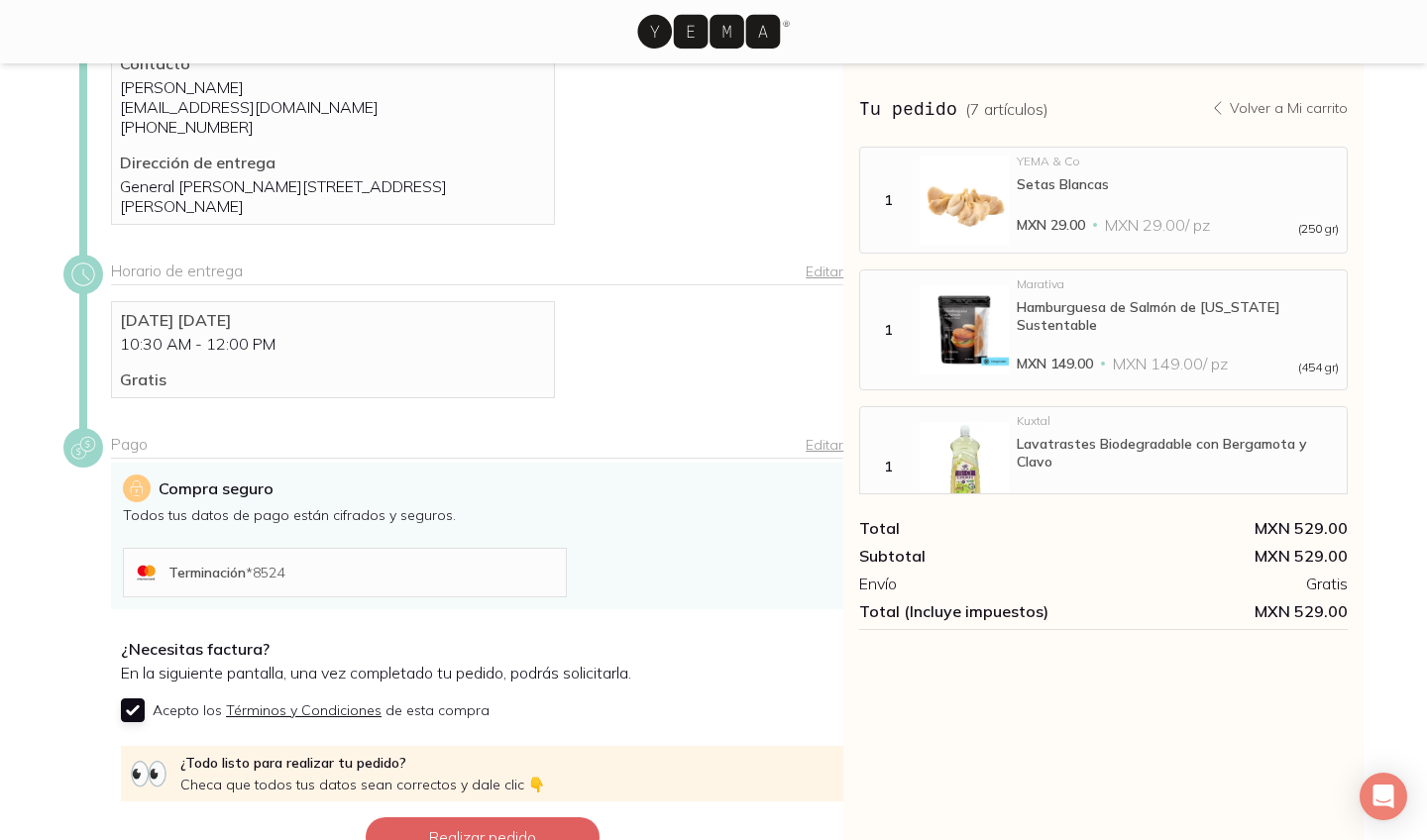 checkbox on "true" 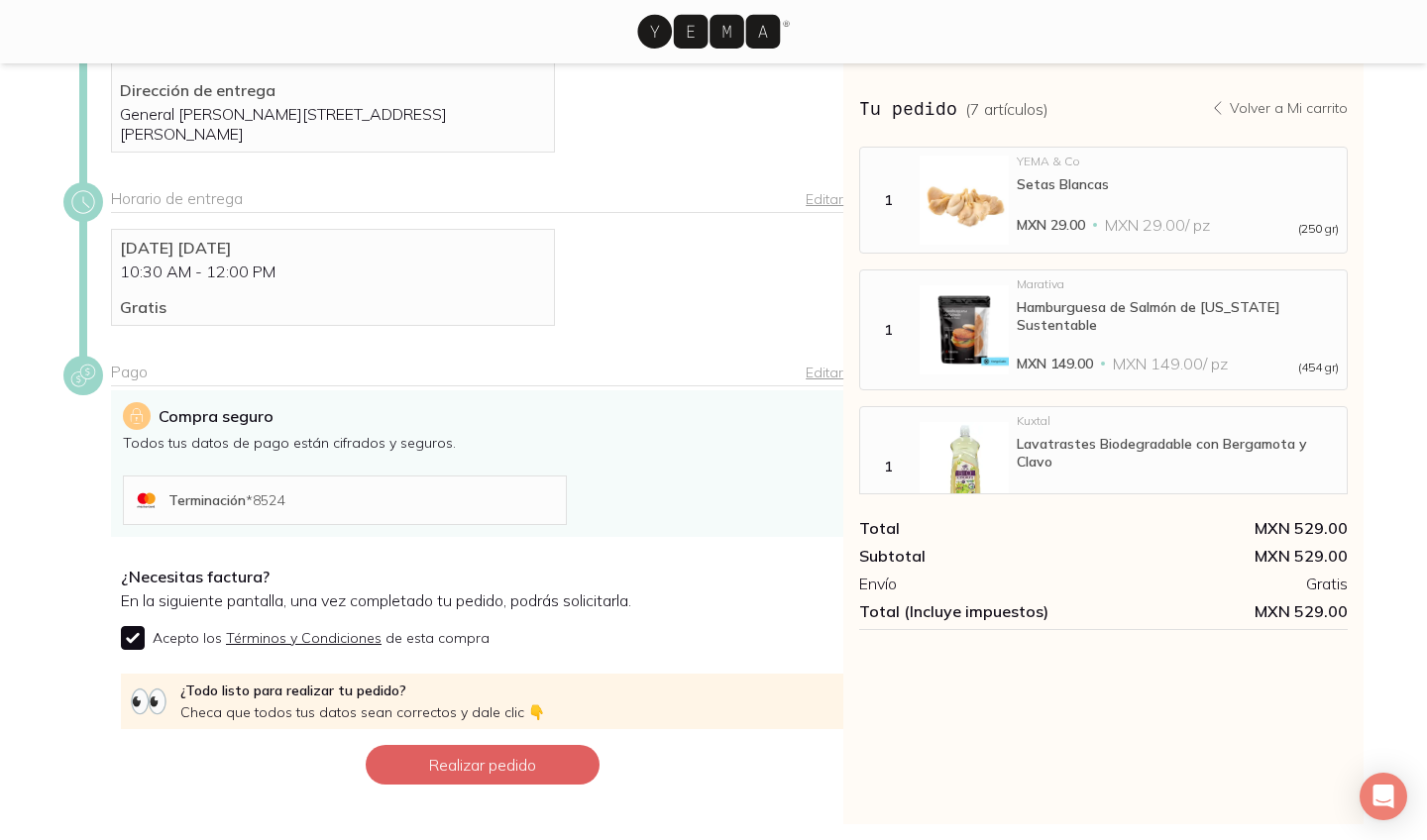 scroll, scrollTop: 217, scrollLeft: 0, axis: vertical 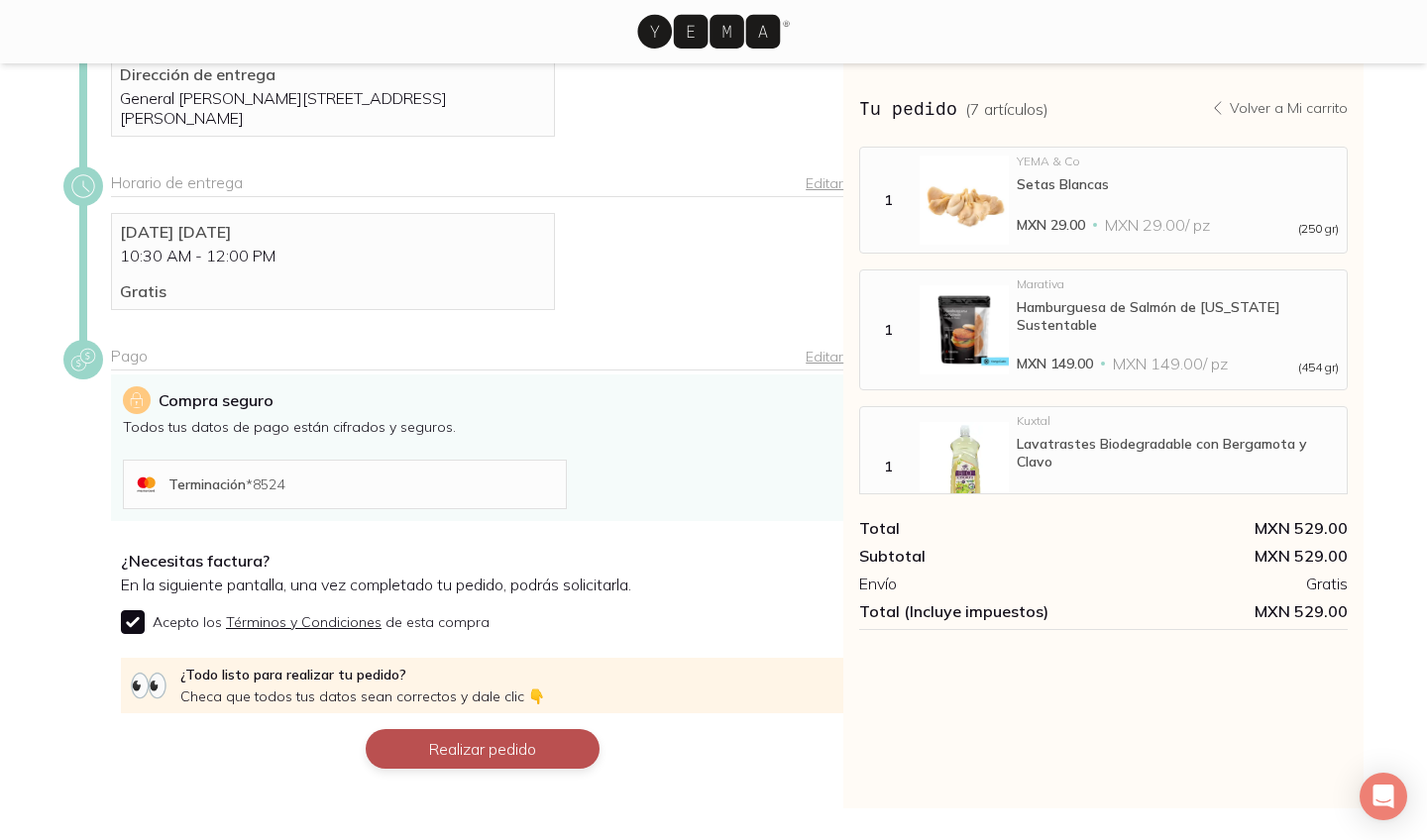 click on "Realizar pedido" at bounding box center (483, 749) 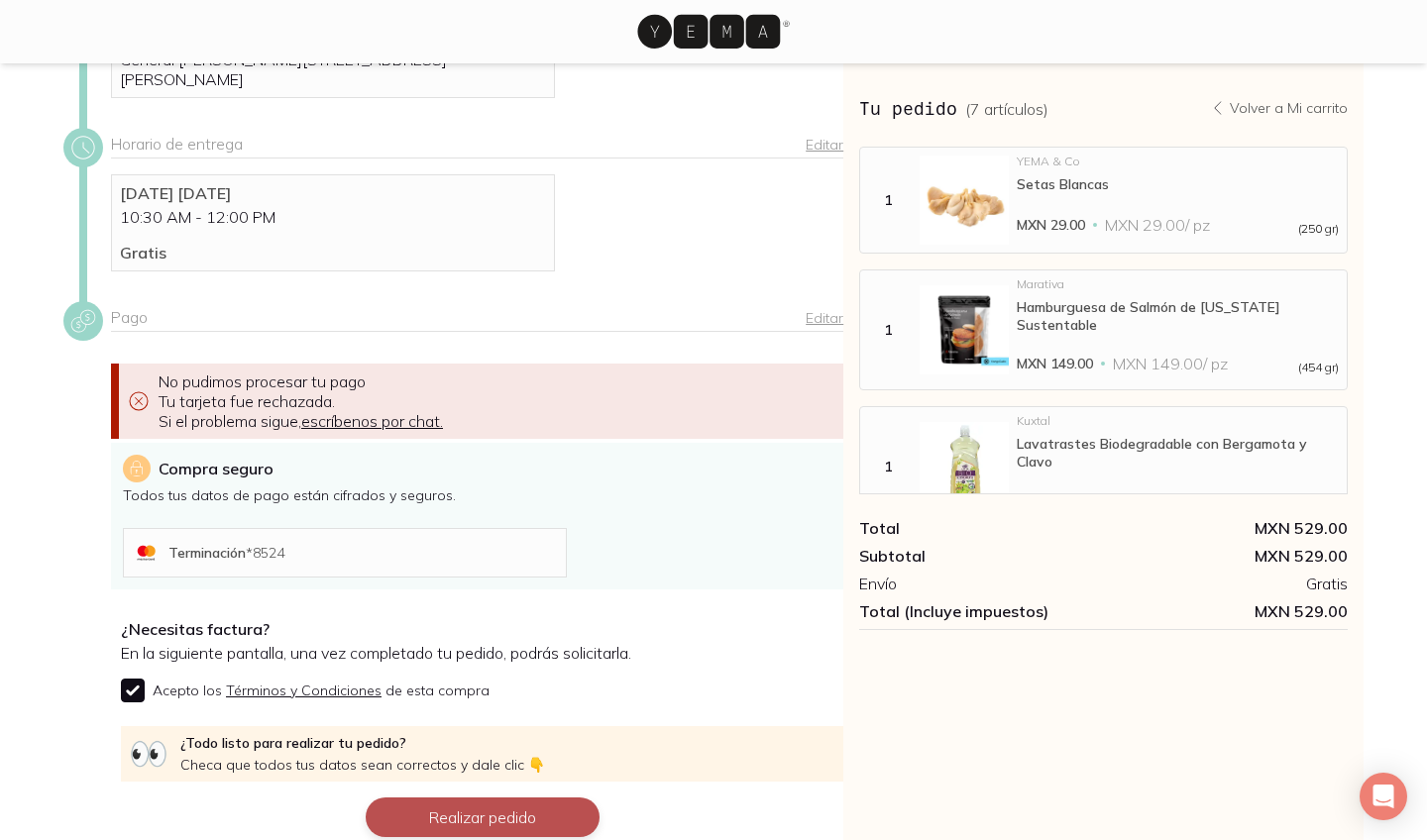 scroll, scrollTop: 383, scrollLeft: 0, axis: vertical 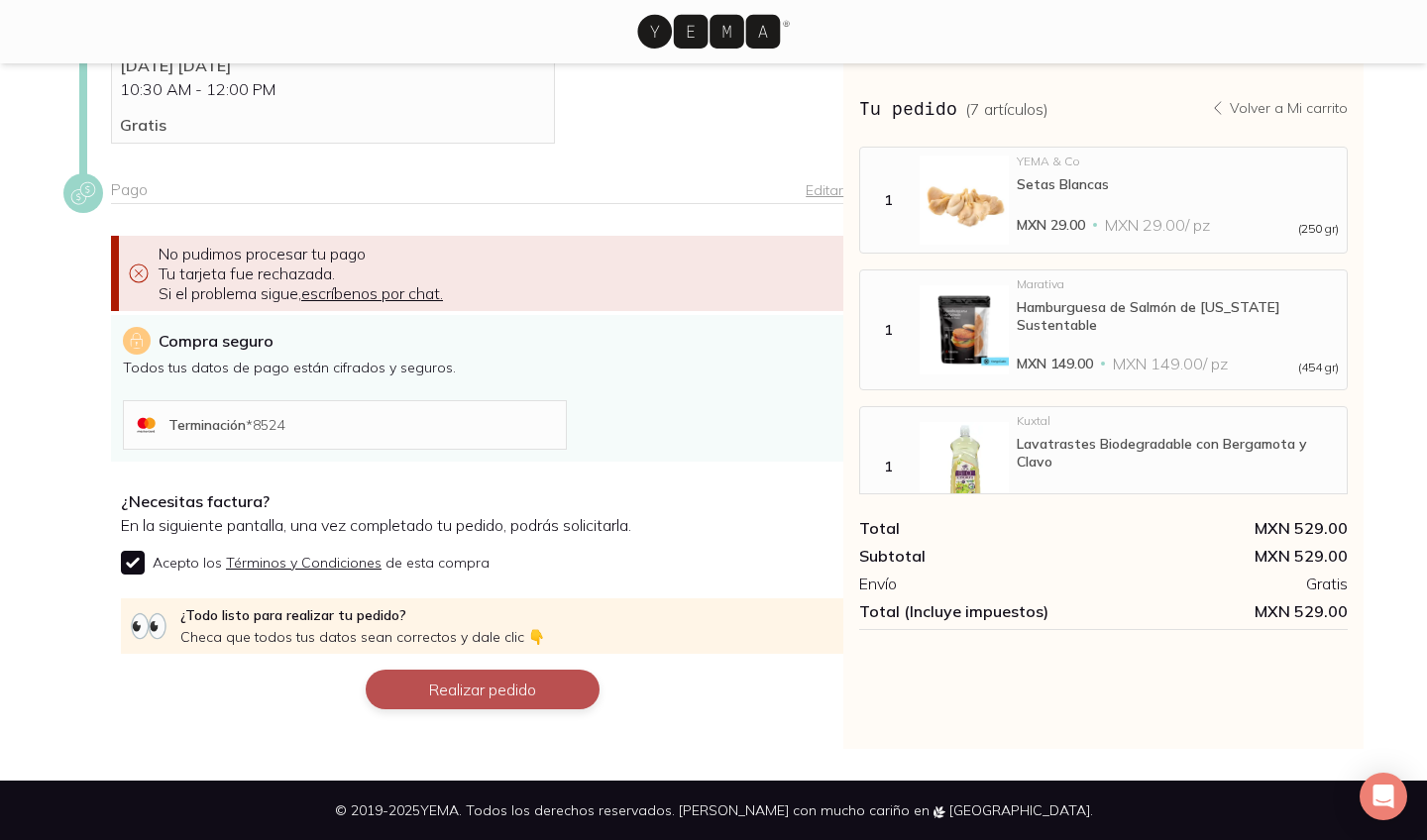 click on "Realizar pedido" at bounding box center (483, 689) 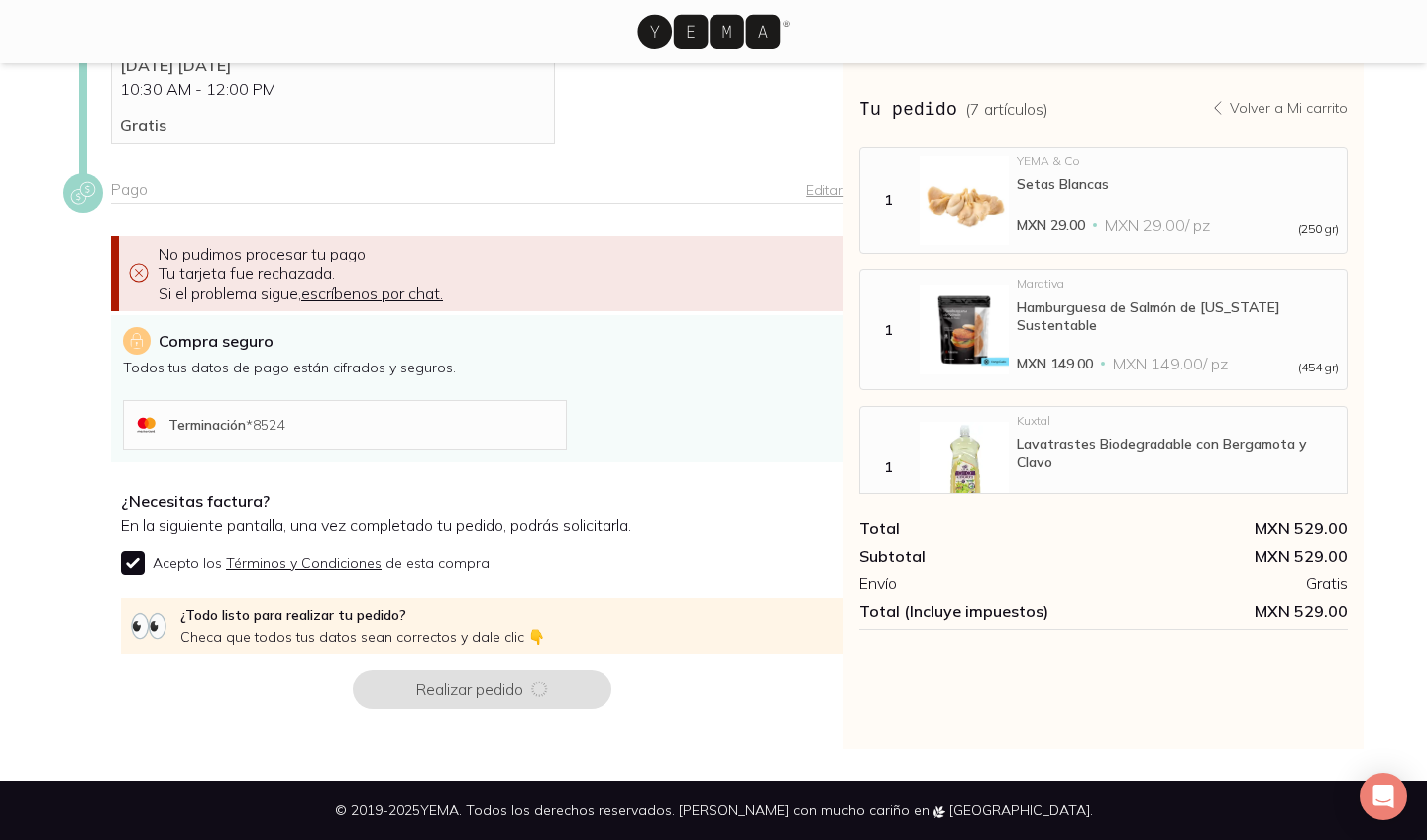 scroll, scrollTop: 0, scrollLeft: 0, axis: both 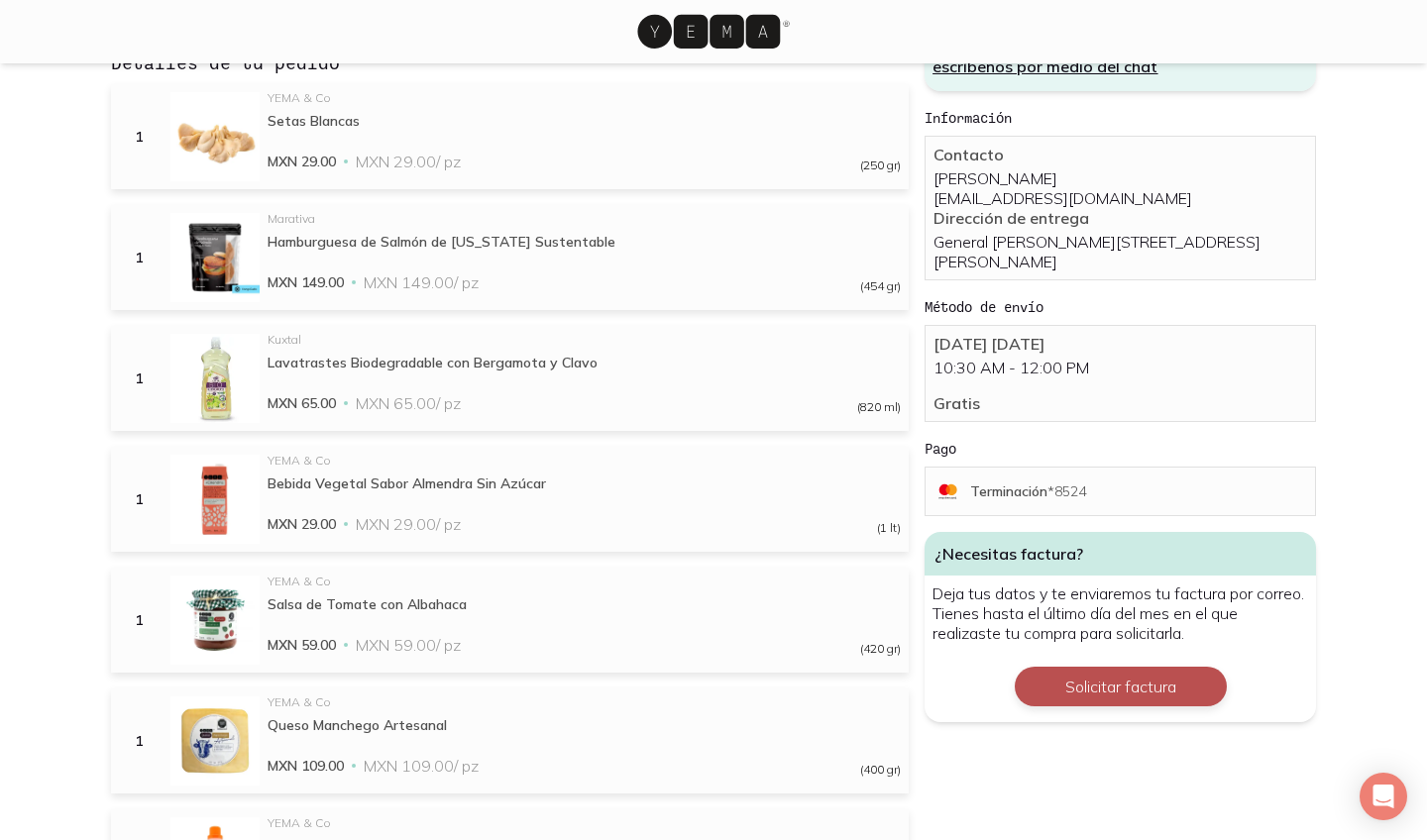 click on "Solicitar factura" at bounding box center [1121, 686] 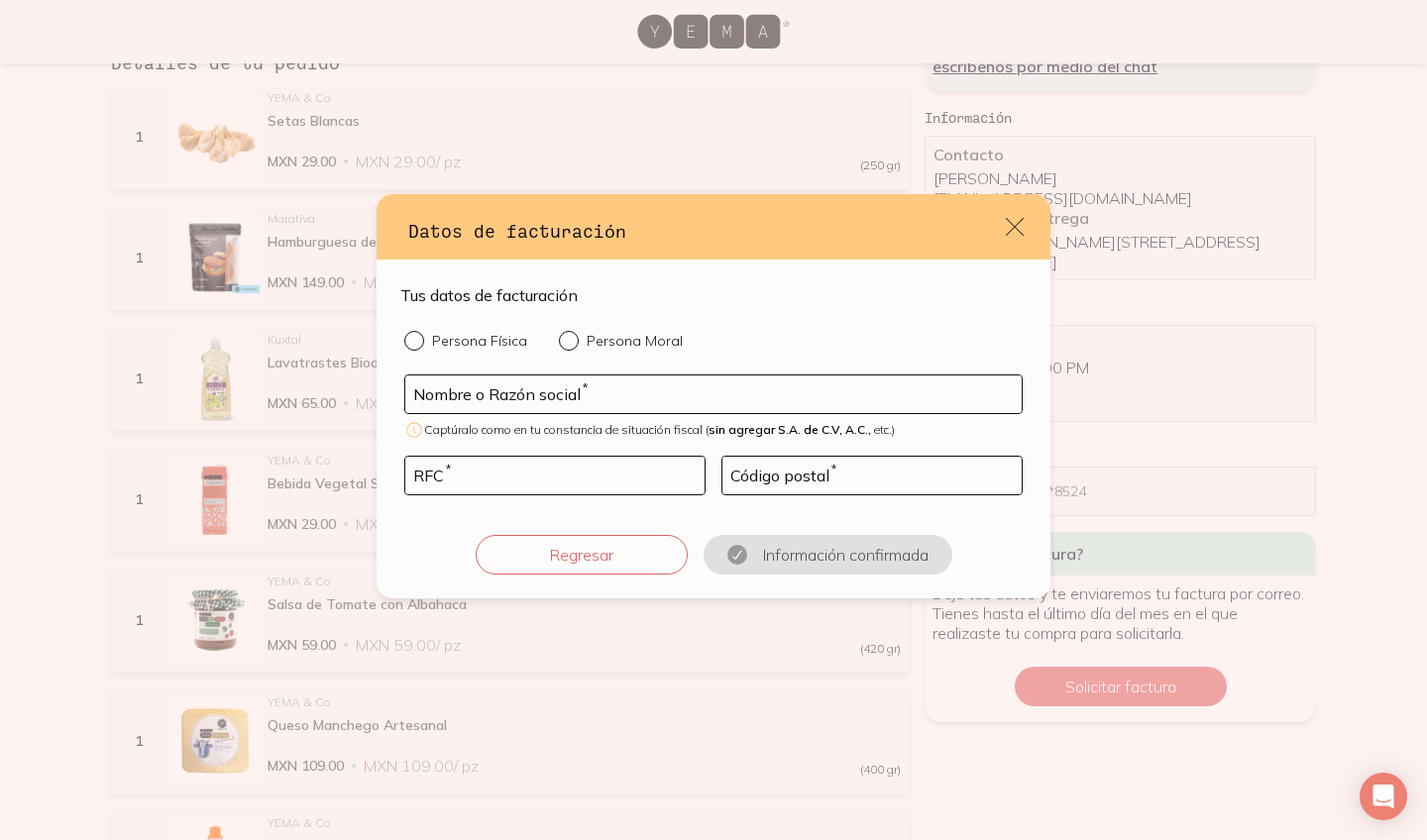 click on "Persona Física" at bounding box center (412, 339) 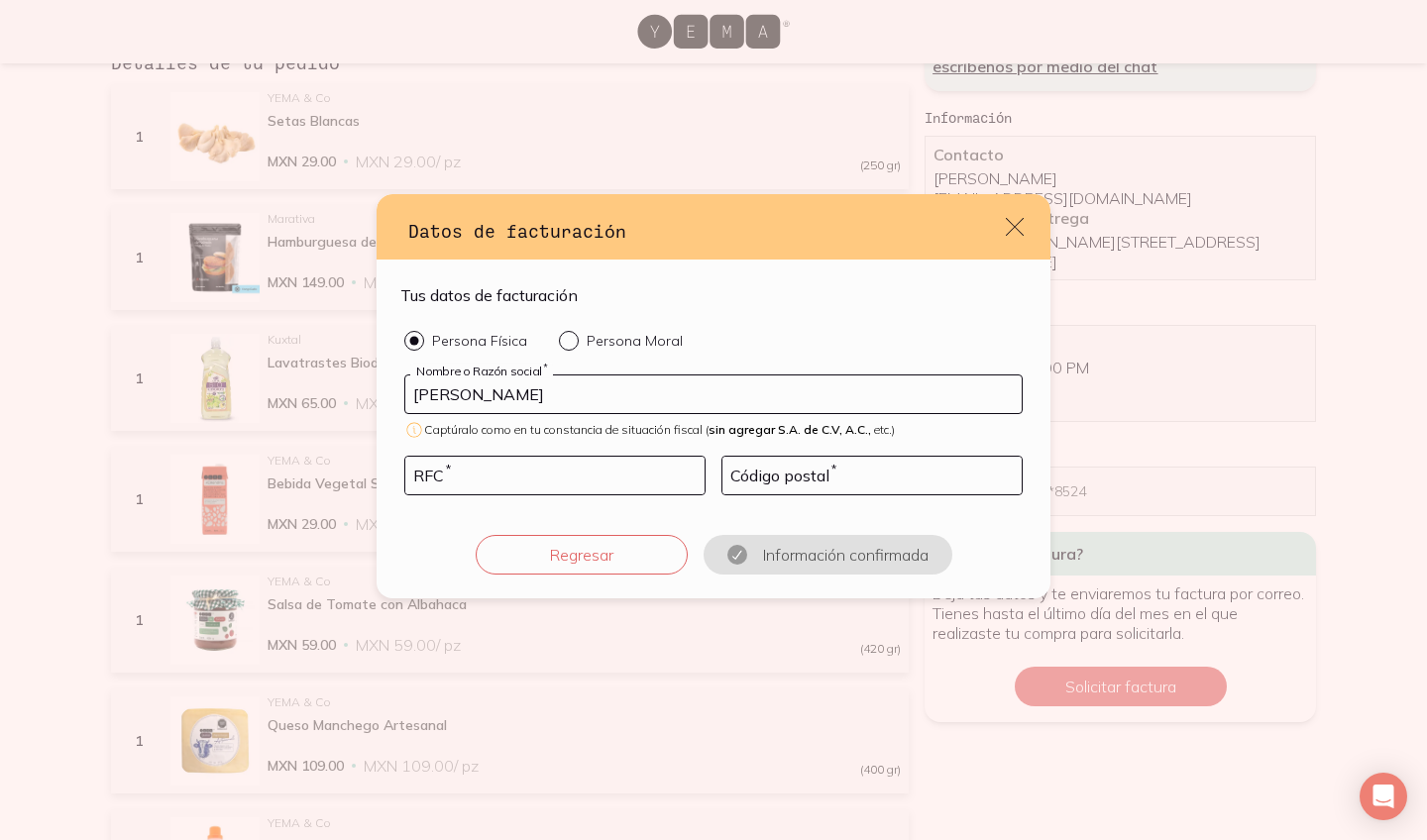 type on "[PERSON_NAME]" 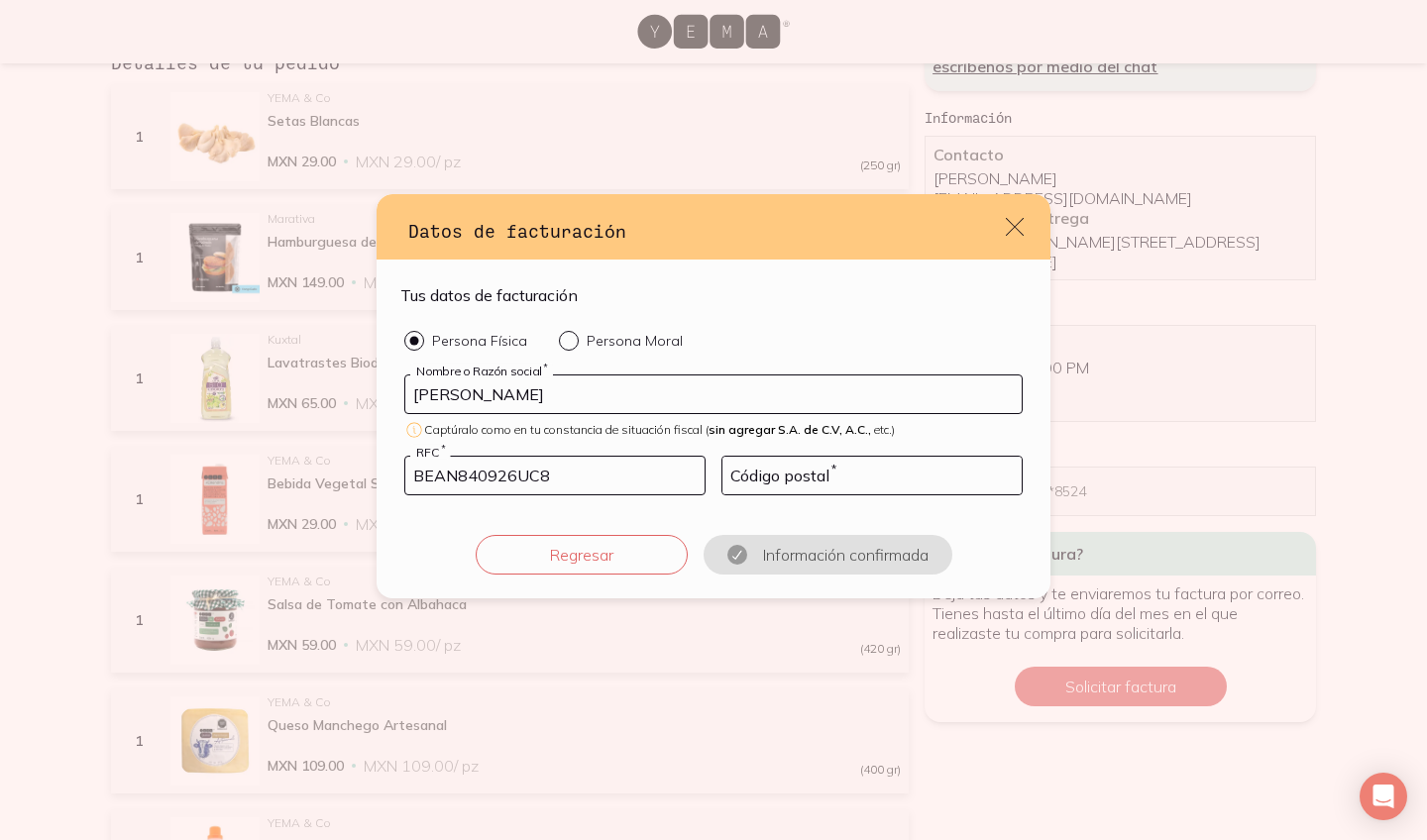 type on "BEAN840926UC8" 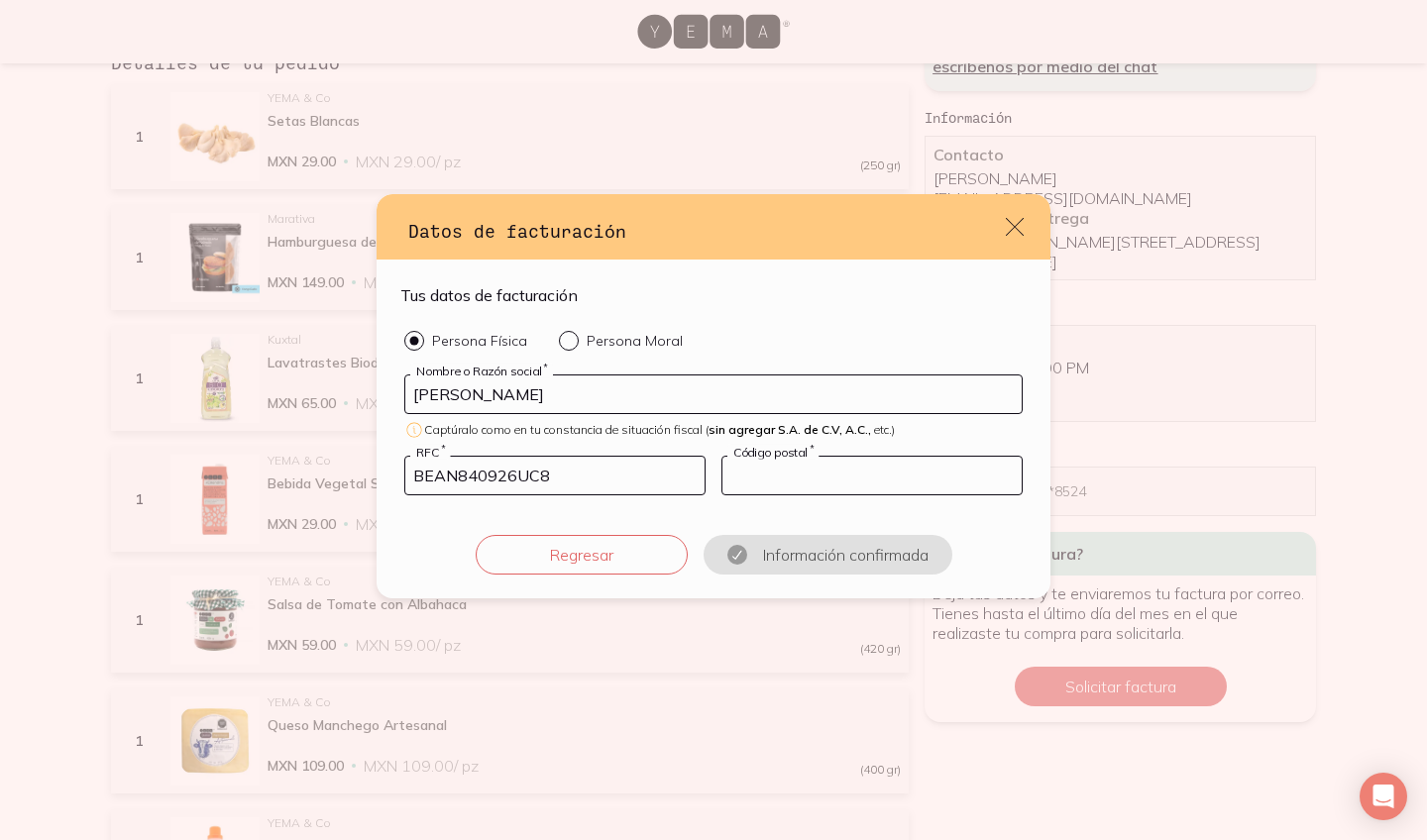 click at bounding box center [872, 475] 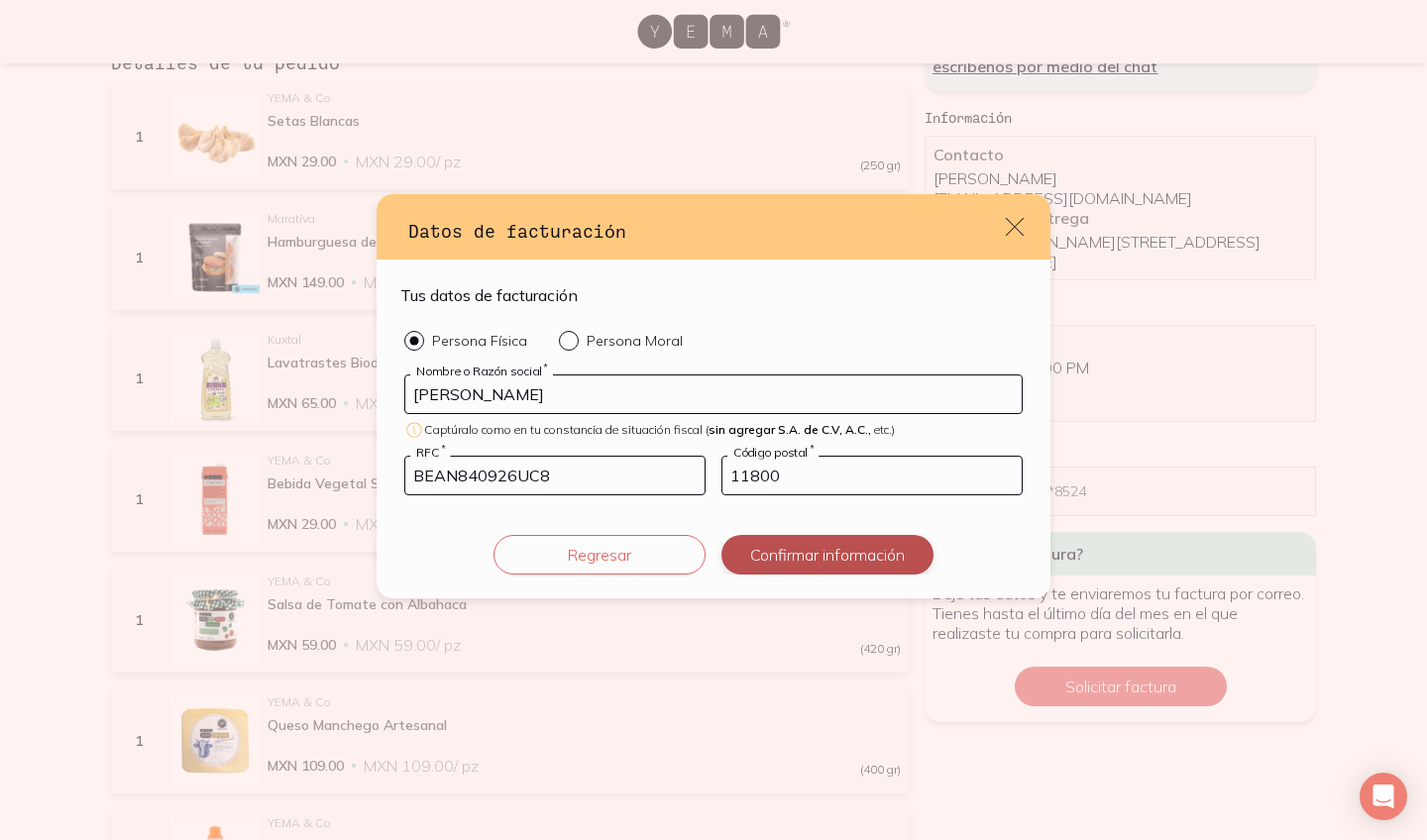 type on "11800" 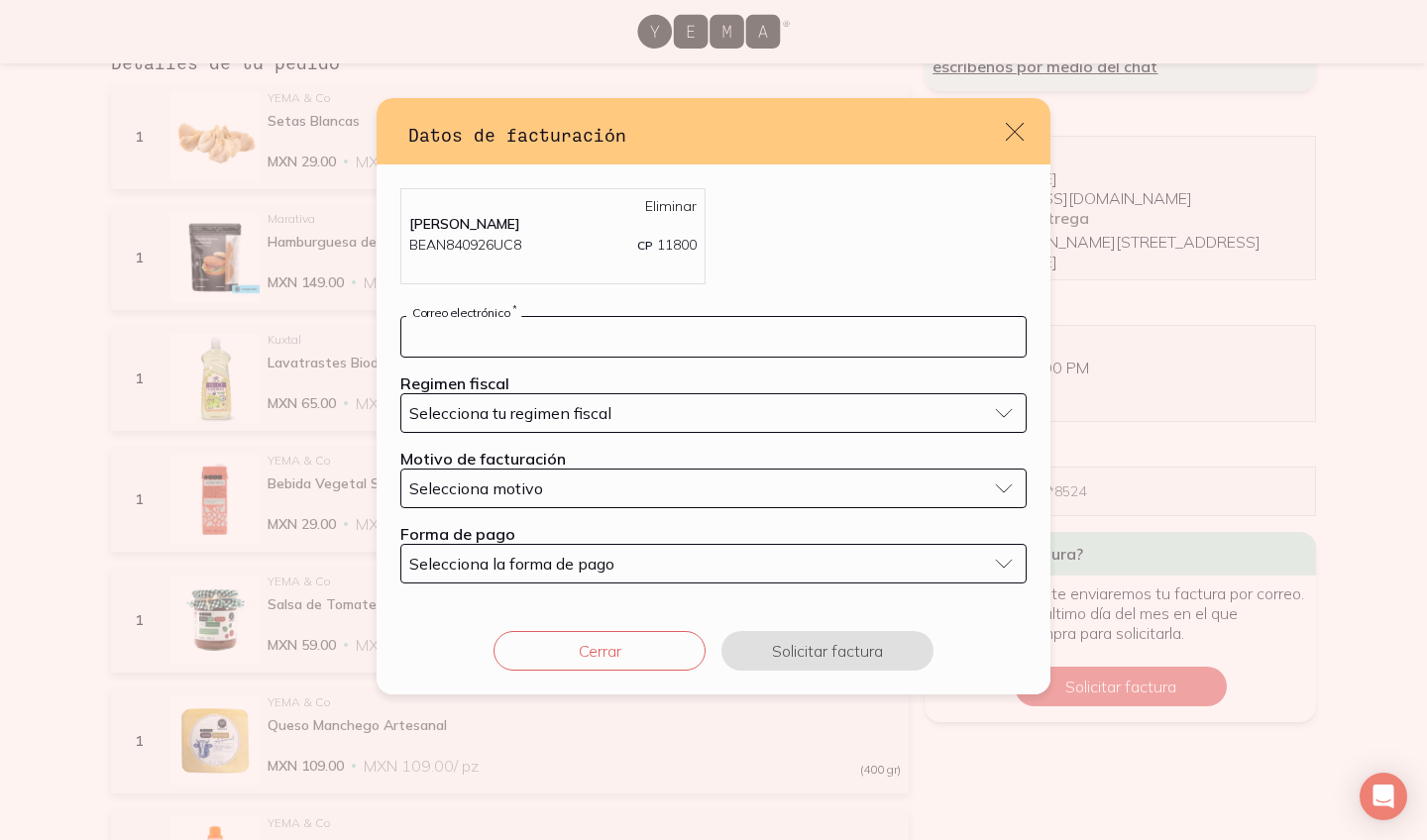 click at bounding box center [714, 337] 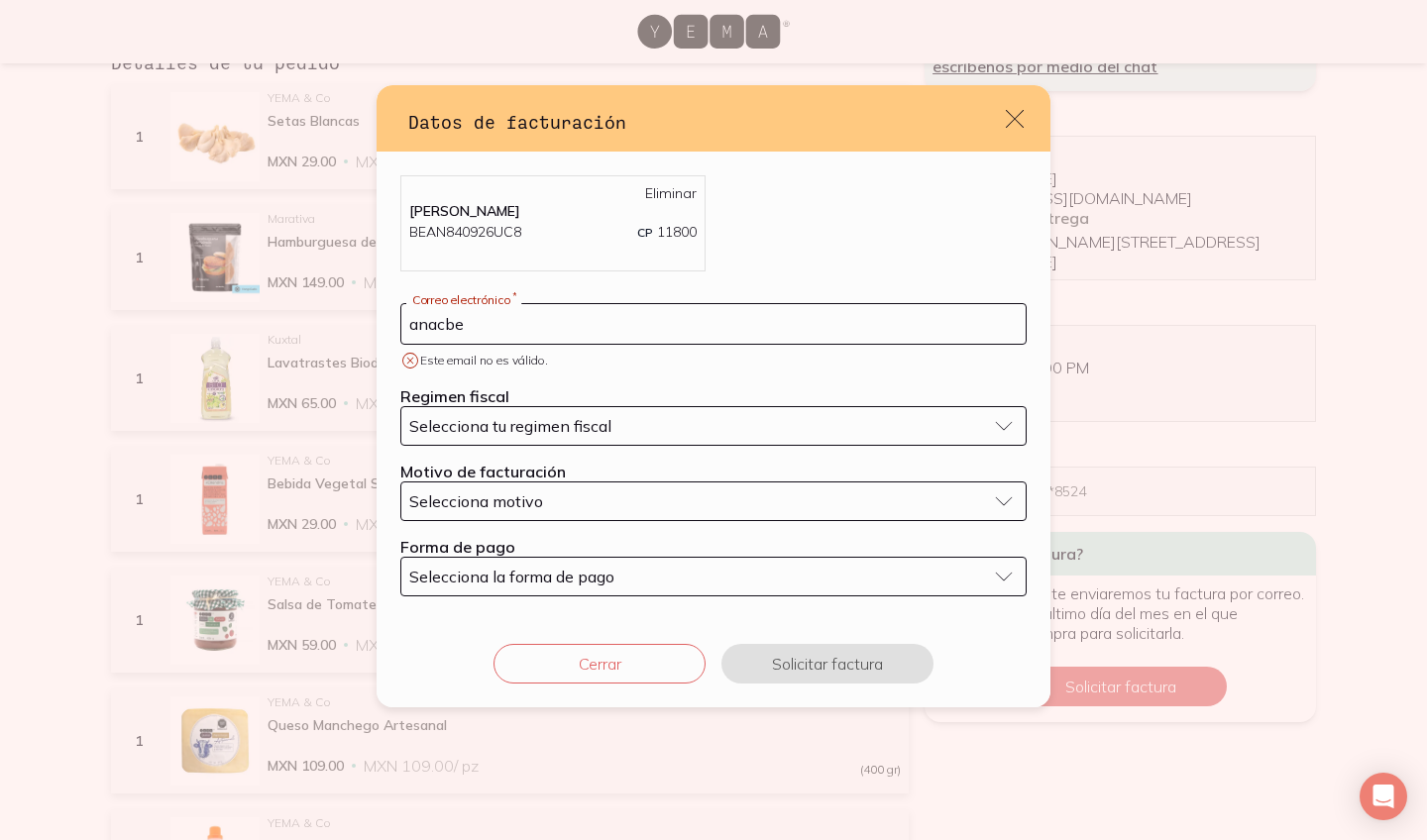 type on "[EMAIL_ADDRESS][DOMAIN_NAME]" 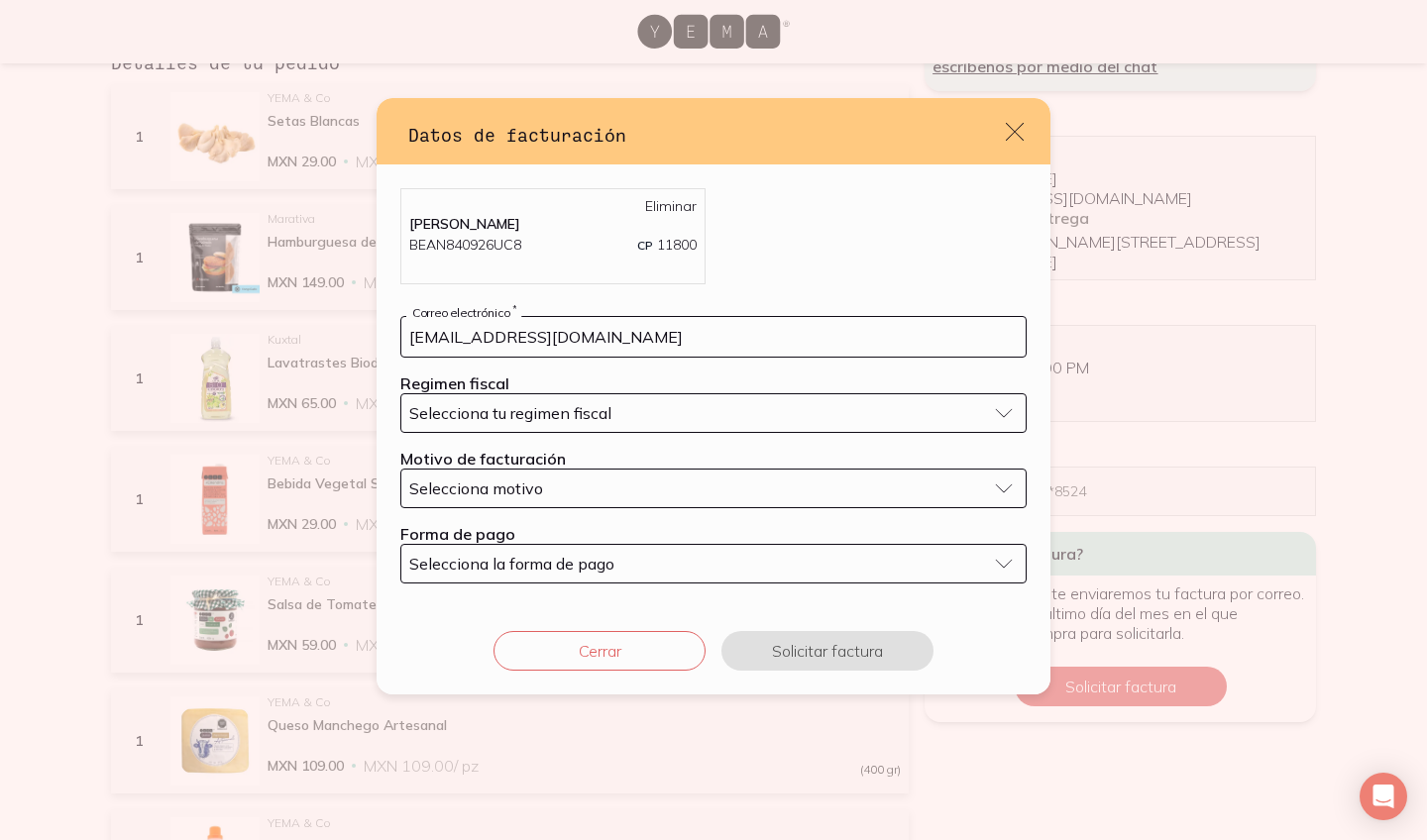 click on "Selecciona tu regimen fiscal" at bounding box center [510, 413] 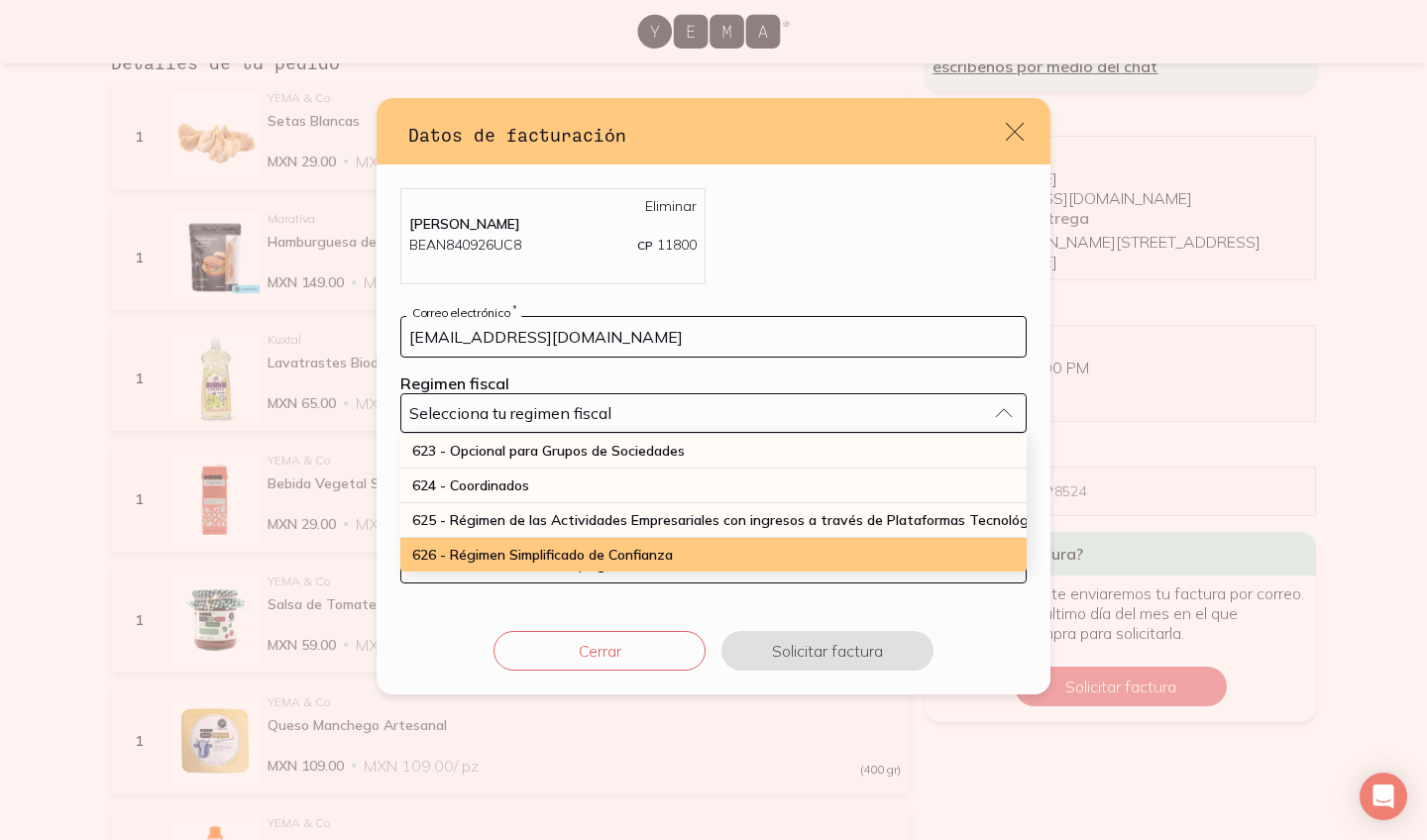 scroll, scrollTop: 519, scrollLeft: 0, axis: vertical 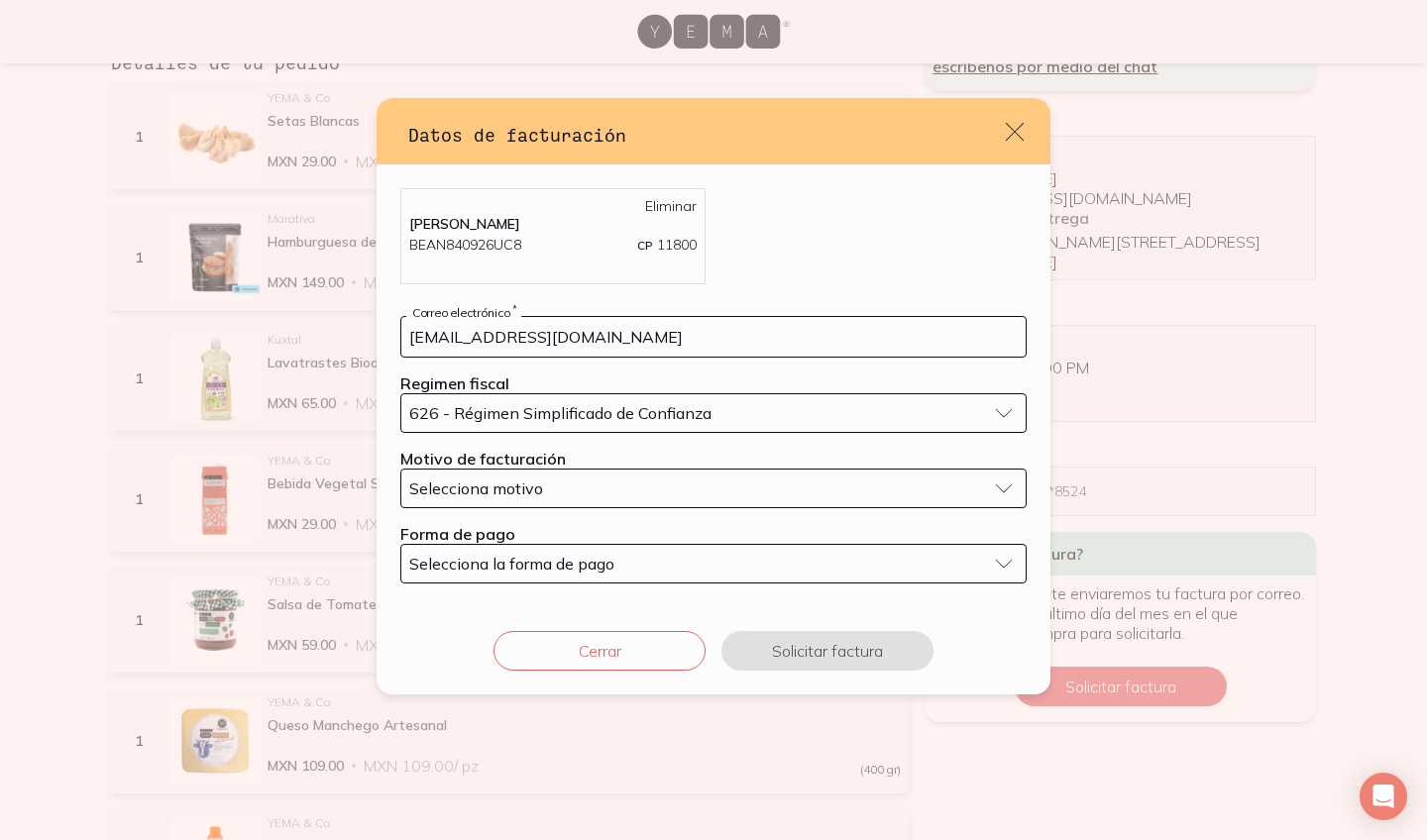 click on "Selecciona motivo" at bounding box center (698, 488) 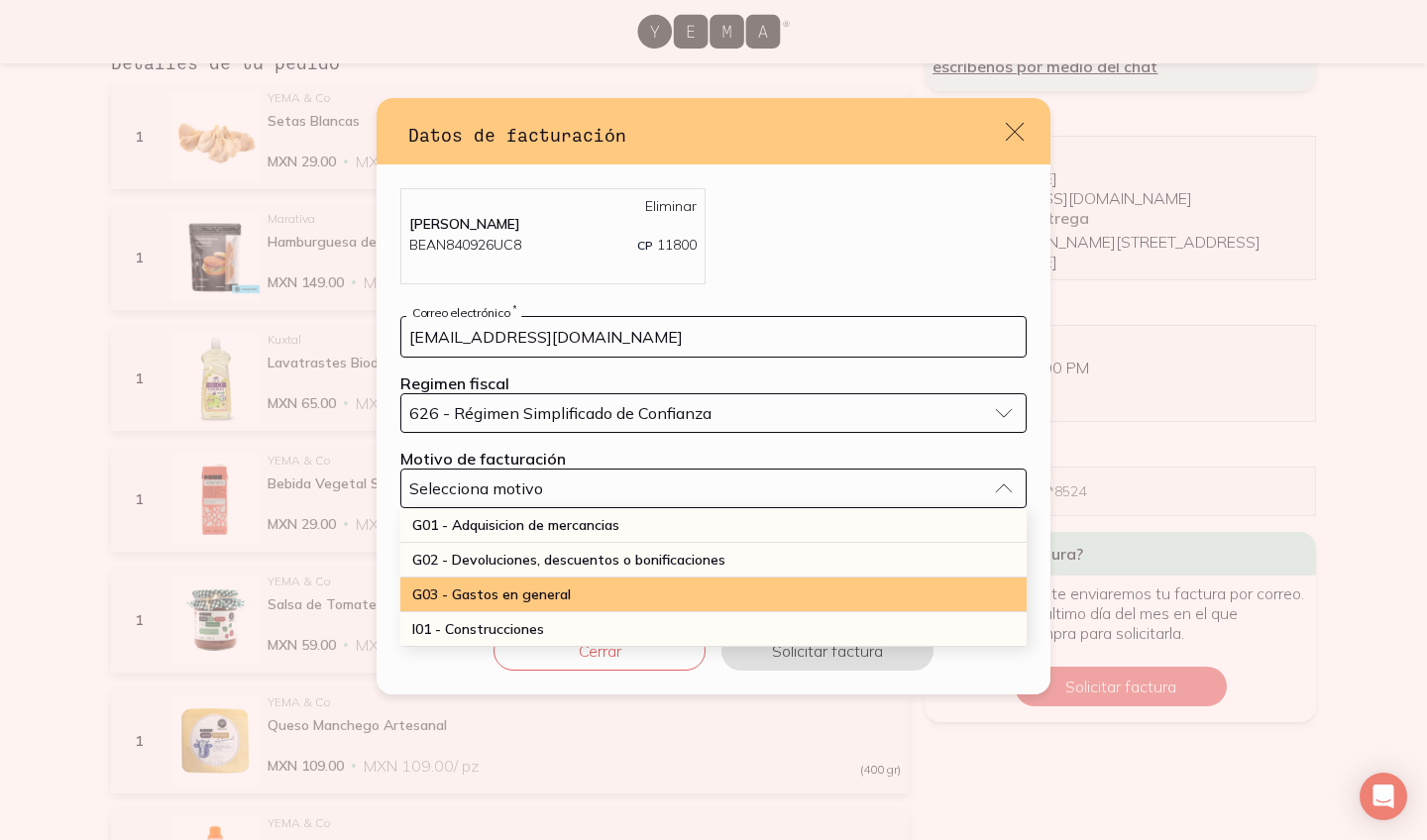 click on "G03 - Gastos en general" at bounding box center (714, 594) 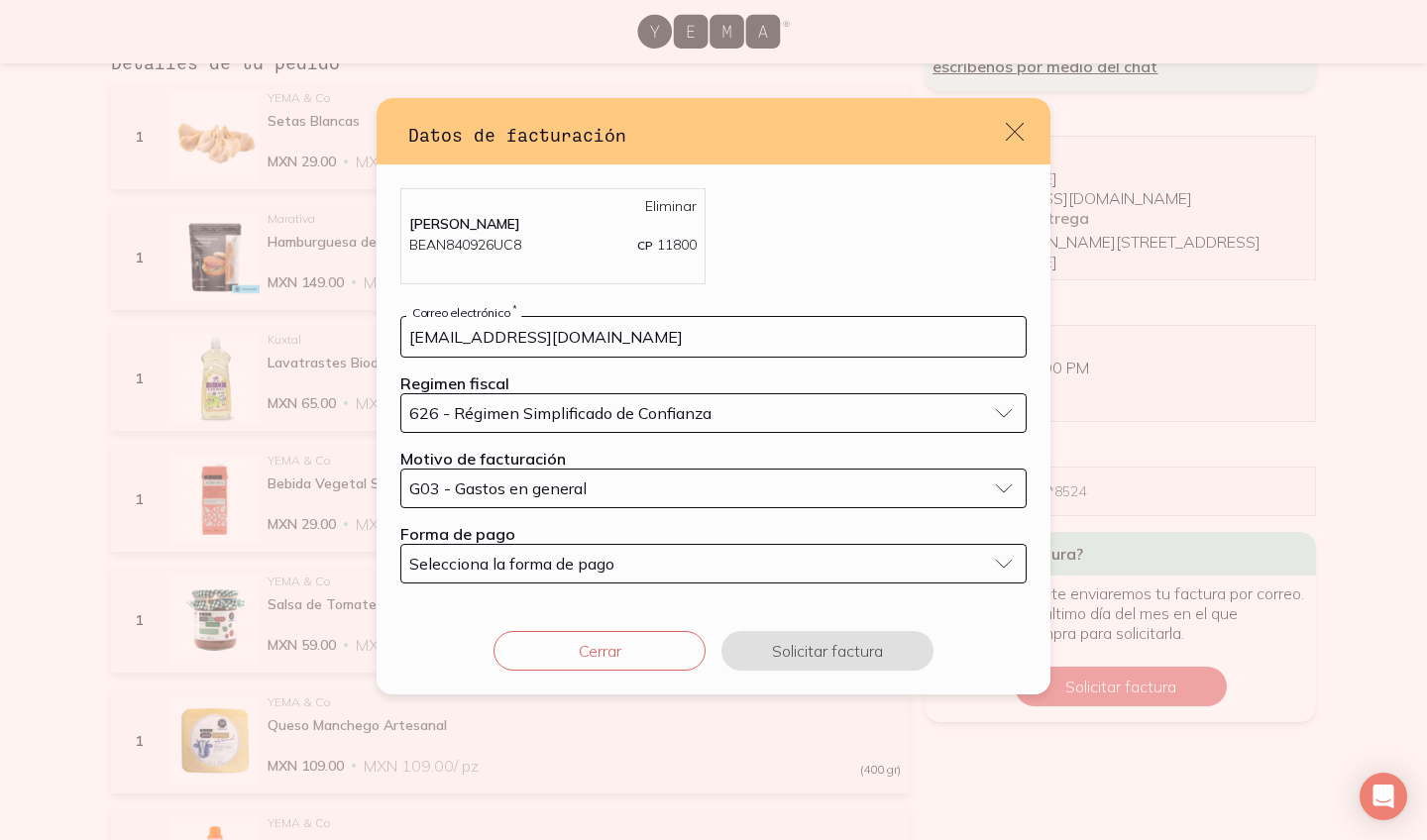 click on "Selecciona la forma de pago" at bounding box center [714, 564] 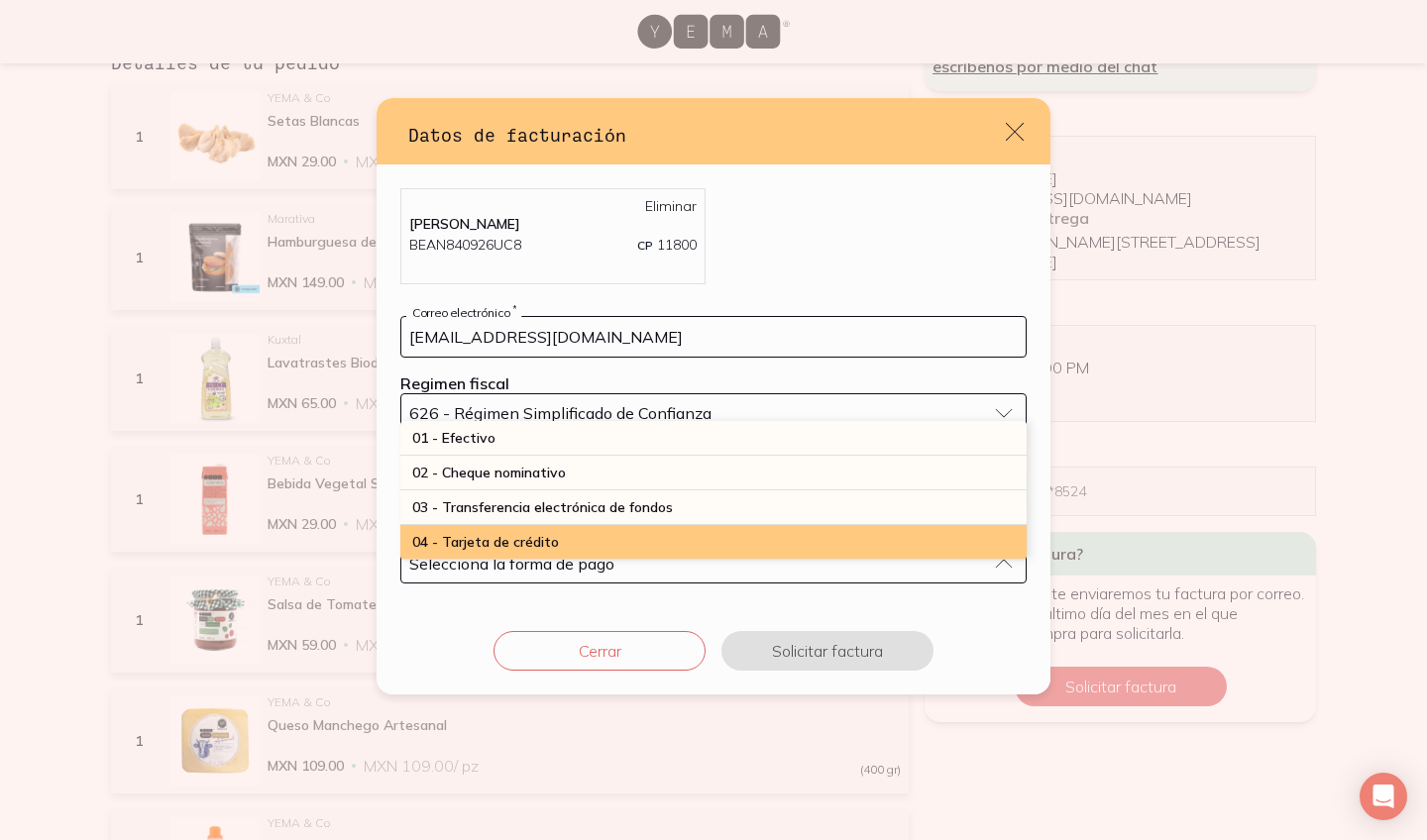 click on "04 - Tarjeta de crédito" at bounding box center (714, 542) 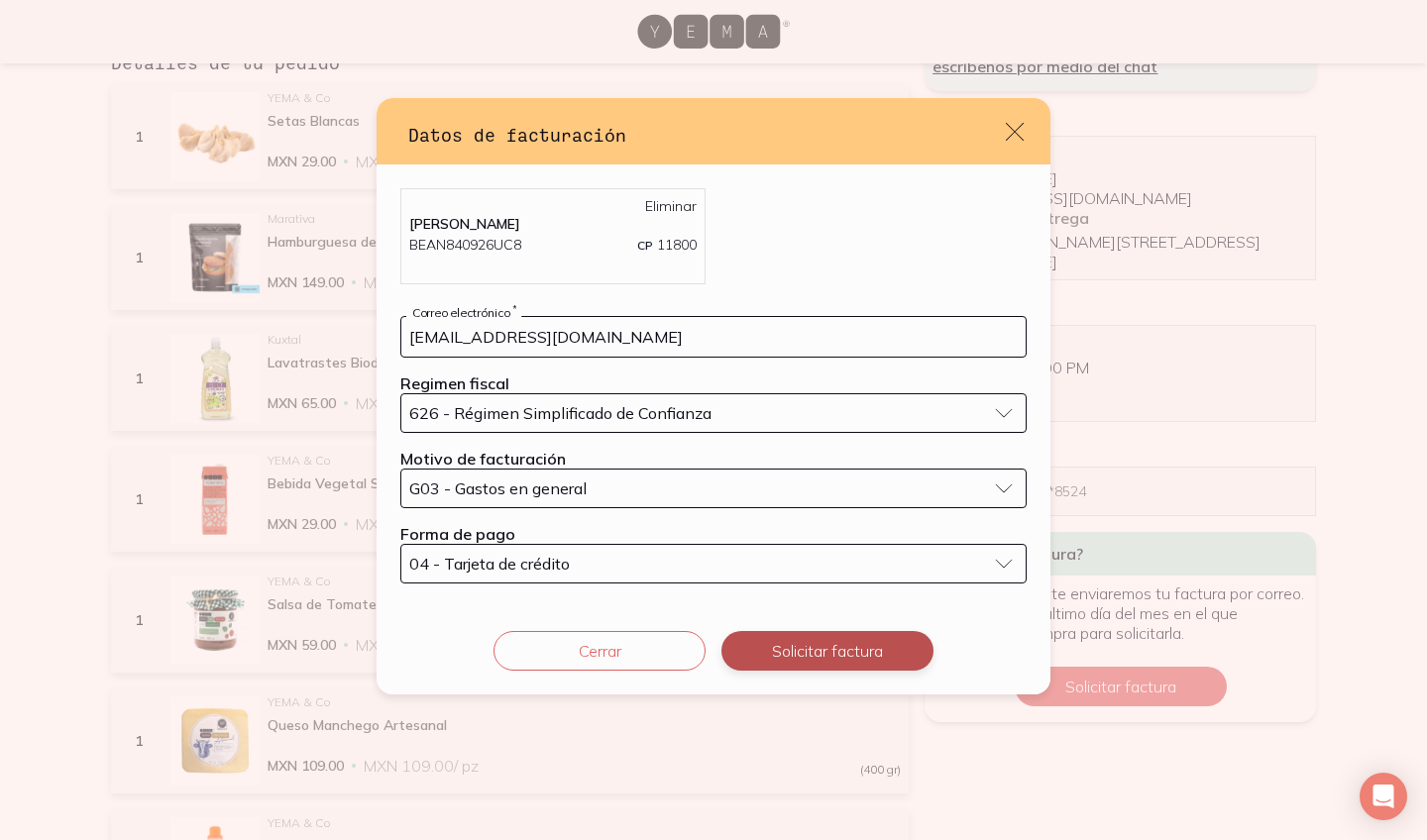 click on "Solicitar factura" at bounding box center [827, 651] 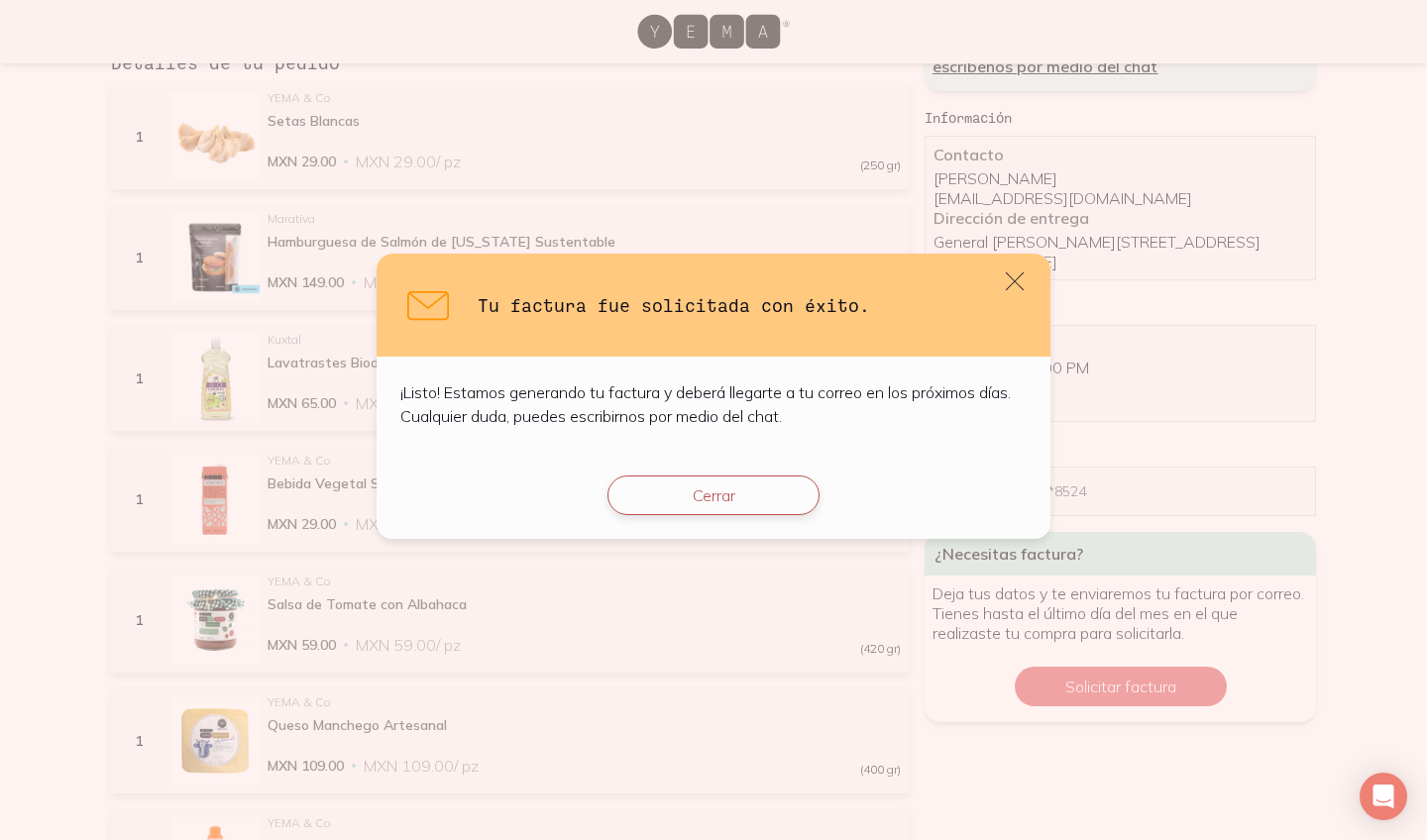 click on "Cerrar" at bounding box center [714, 495] 